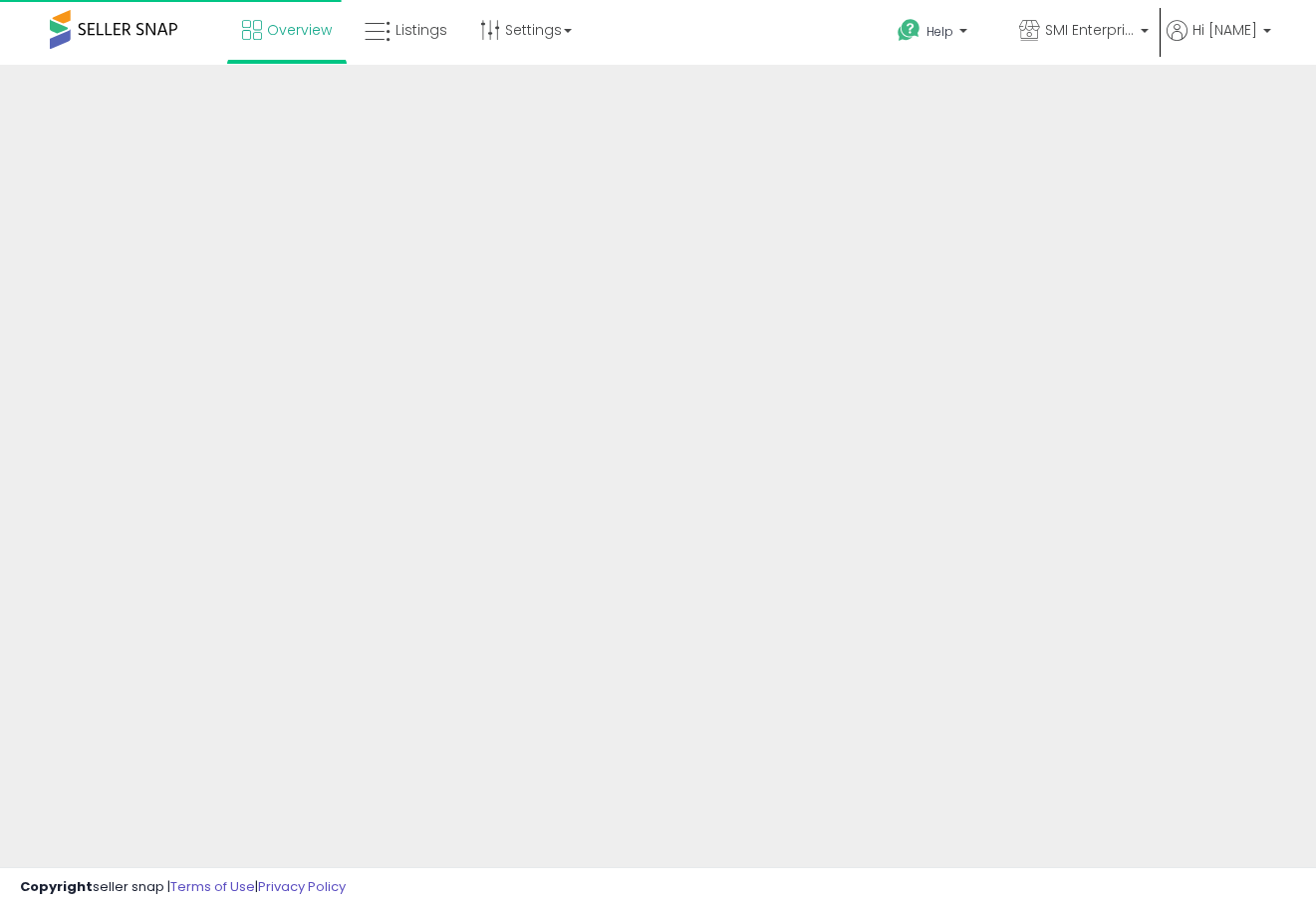 scroll, scrollTop: 0, scrollLeft: 0, axis: both 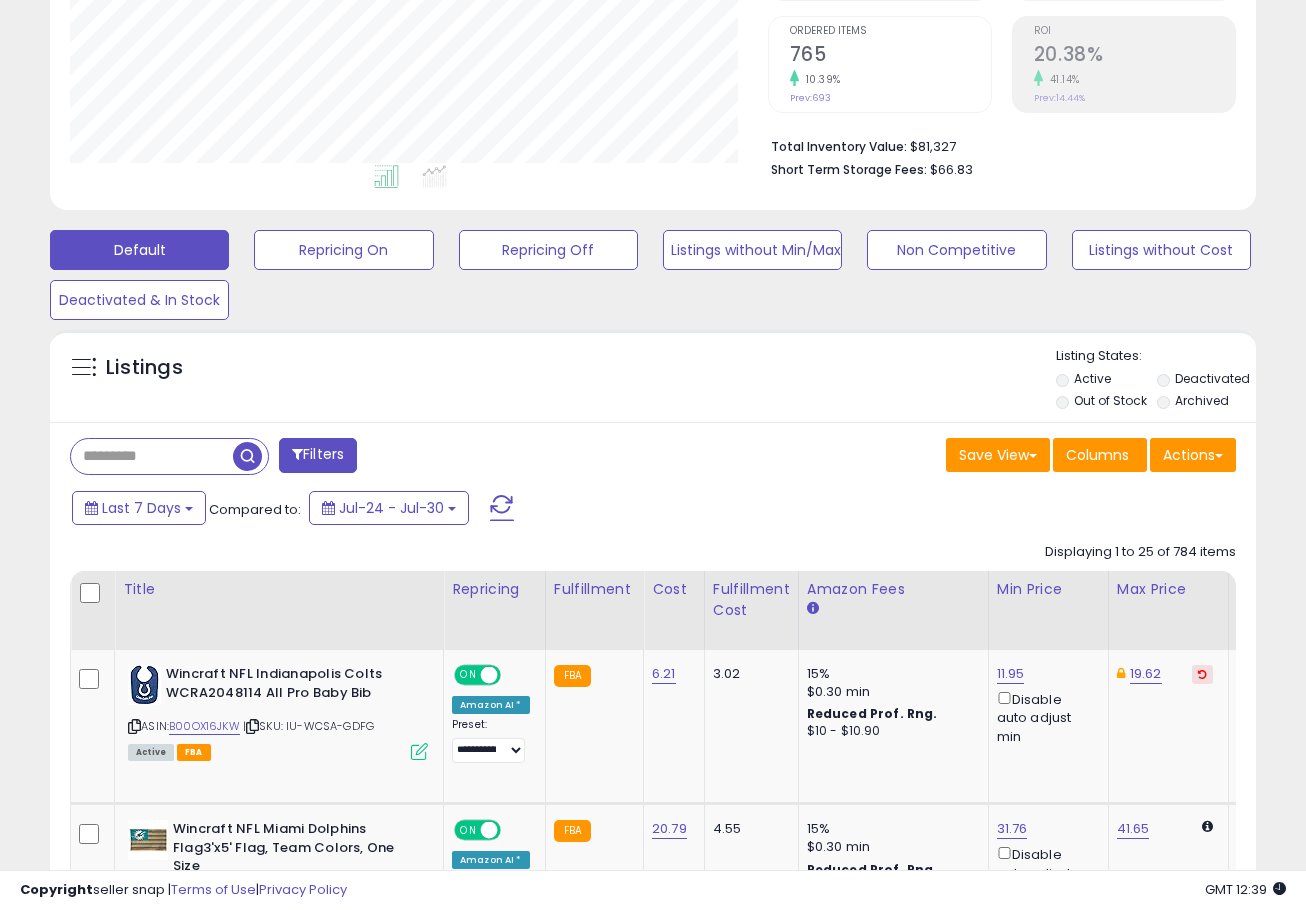 click at bounding box center (152, 456) 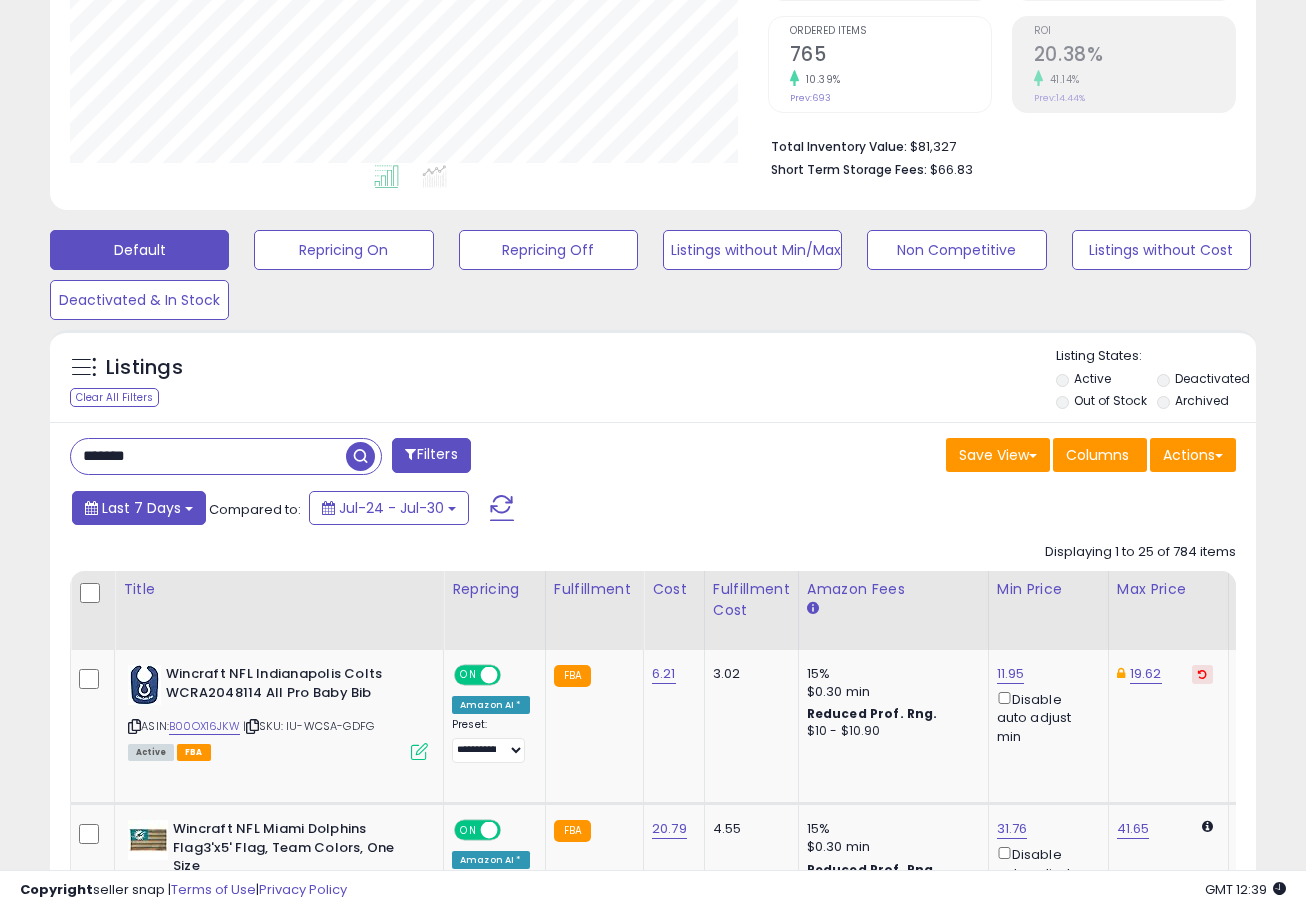 type on "*******" 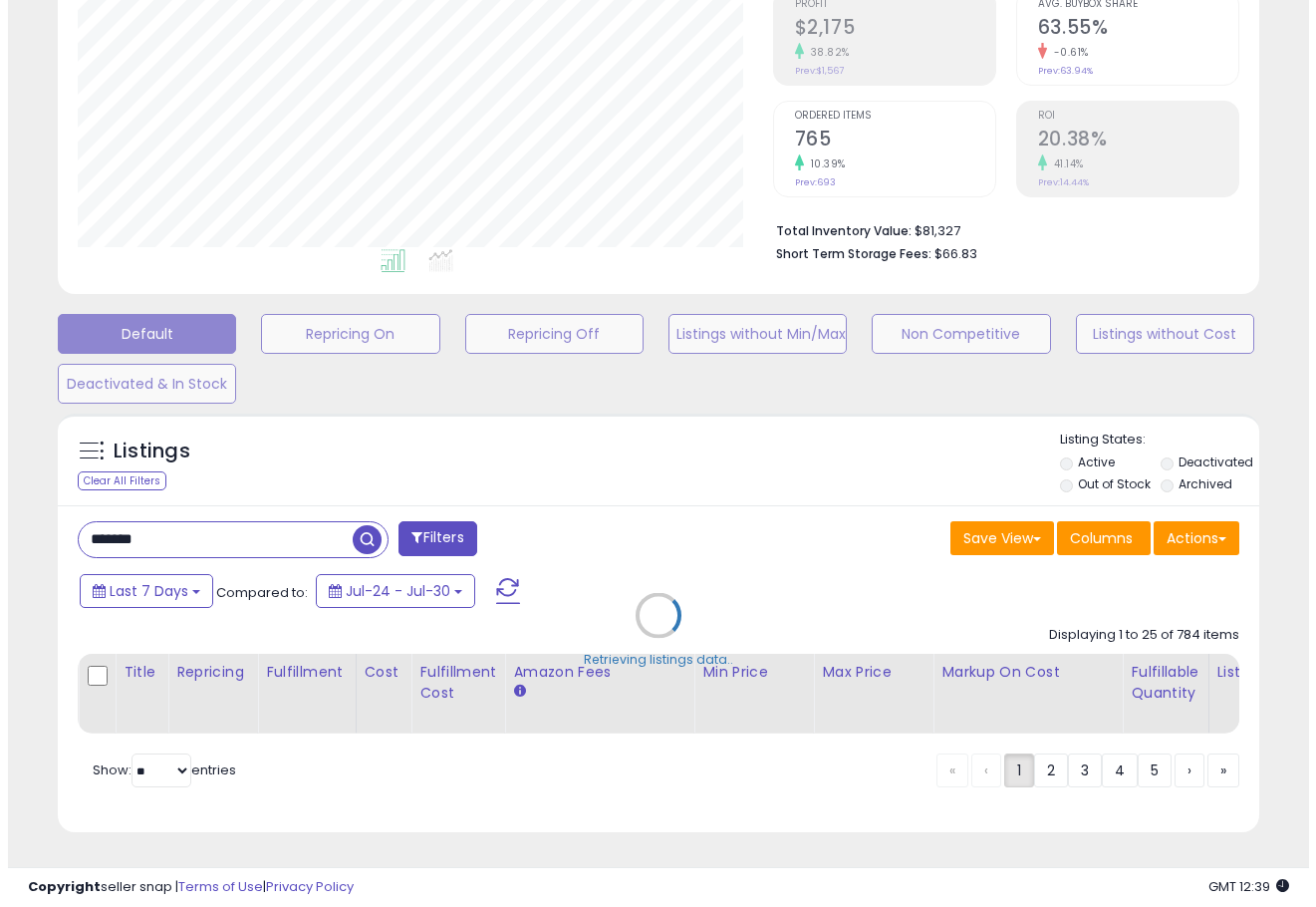 scroll, scrollTop: 329, scrollLeft: 0, axis: vertical 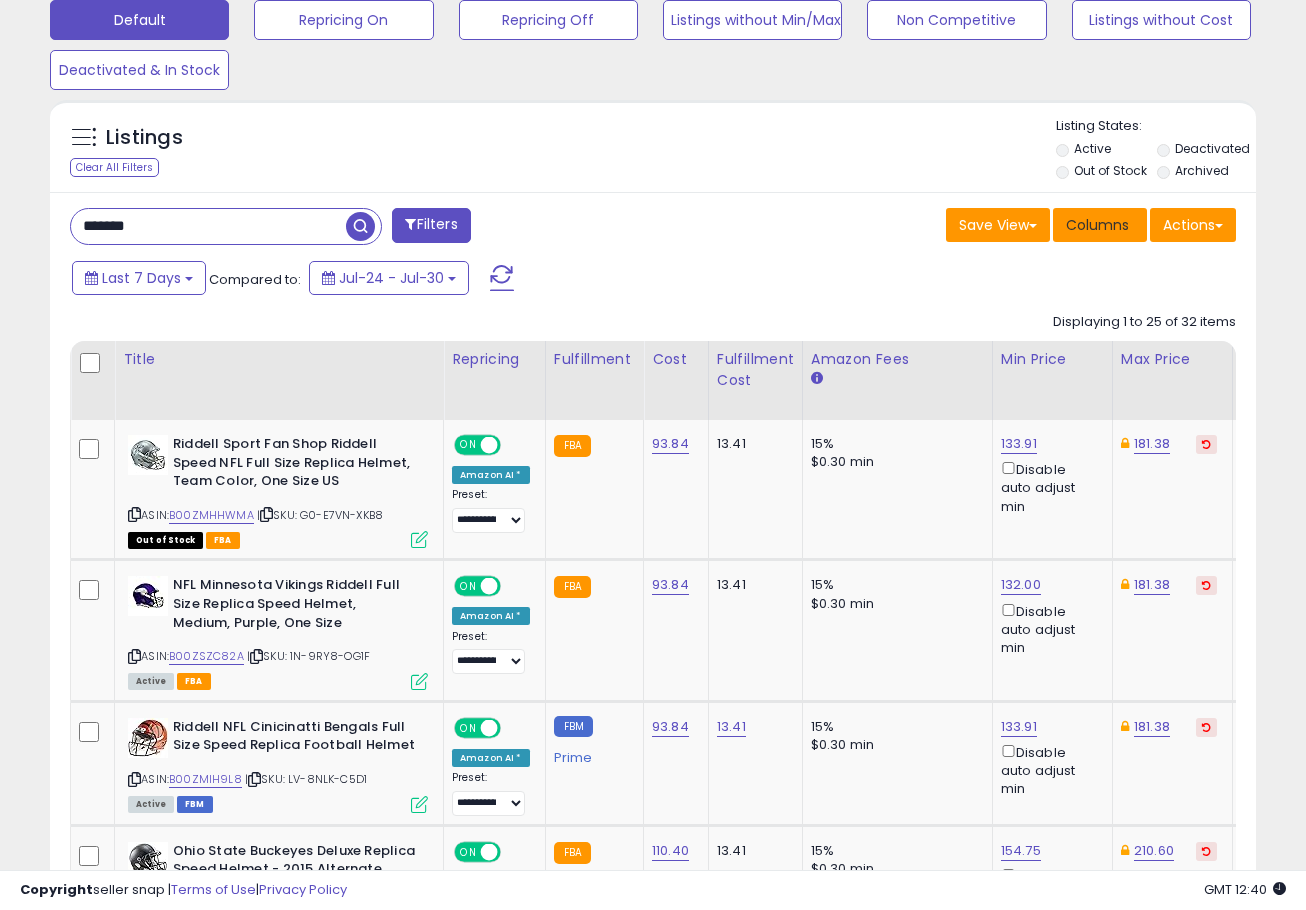 click on "Columns" at bounding box center (1097, 225) 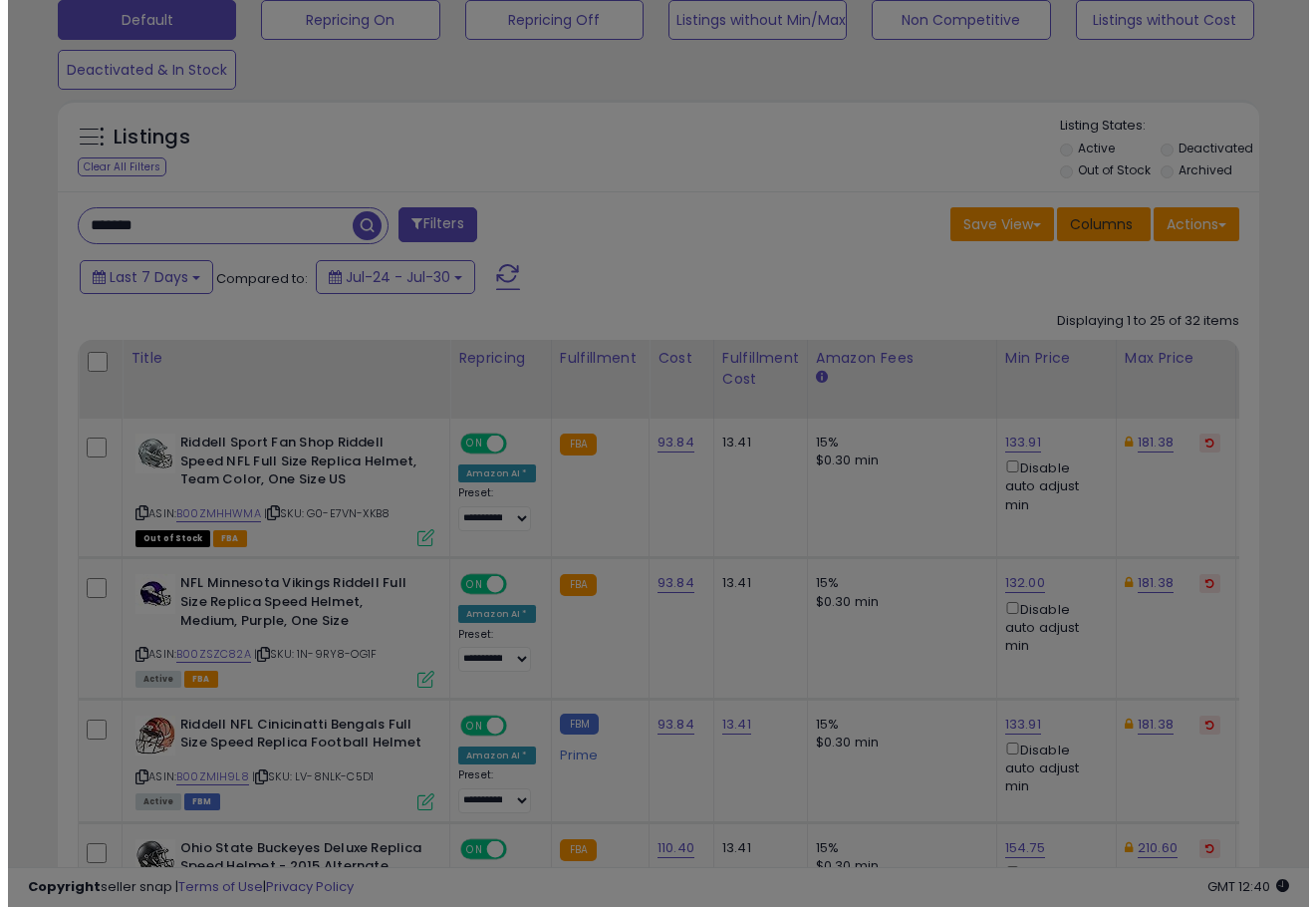 scroll, scrollTop: 996295, scrollLeft: 995512, axis: both 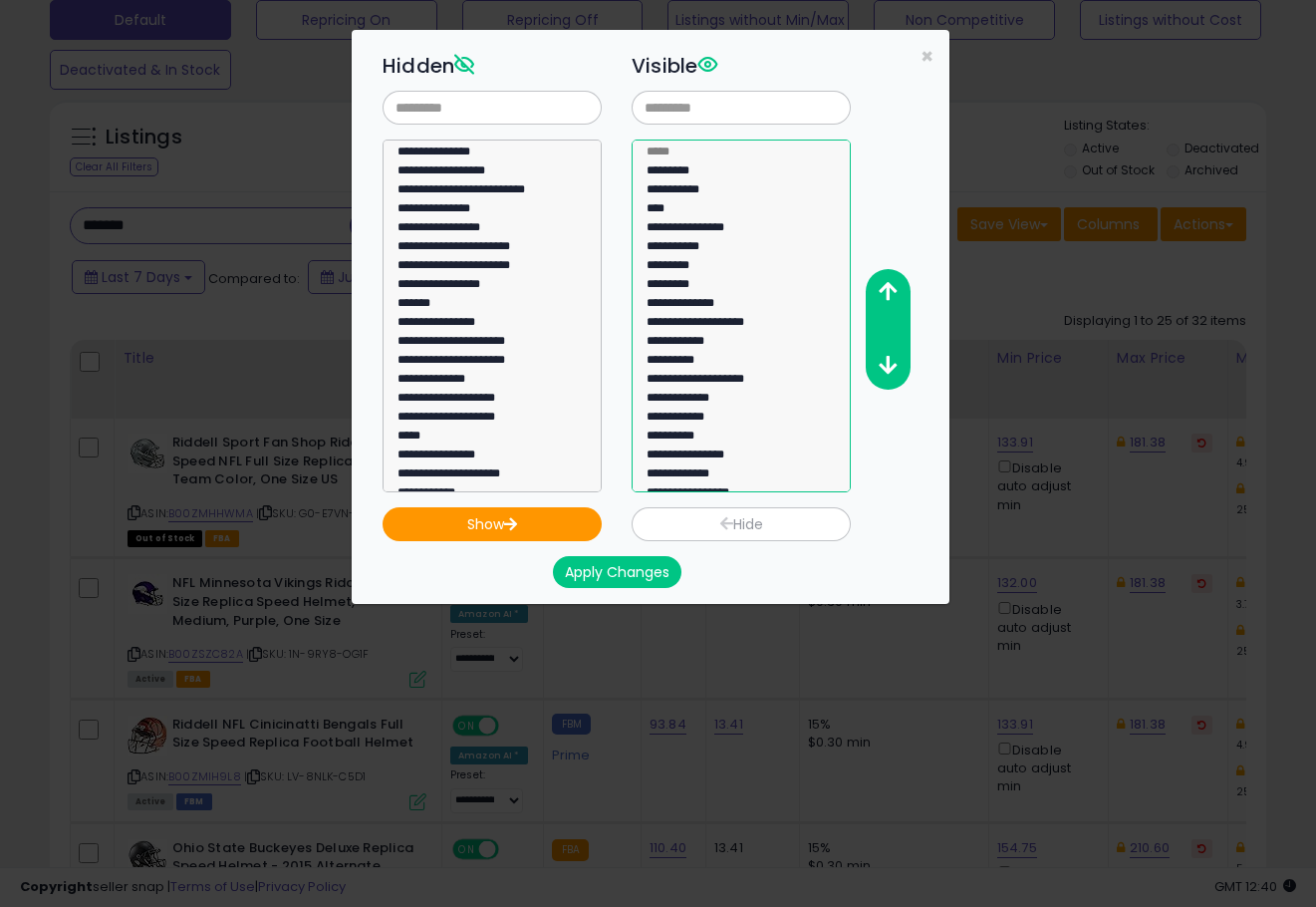 select on "**********" 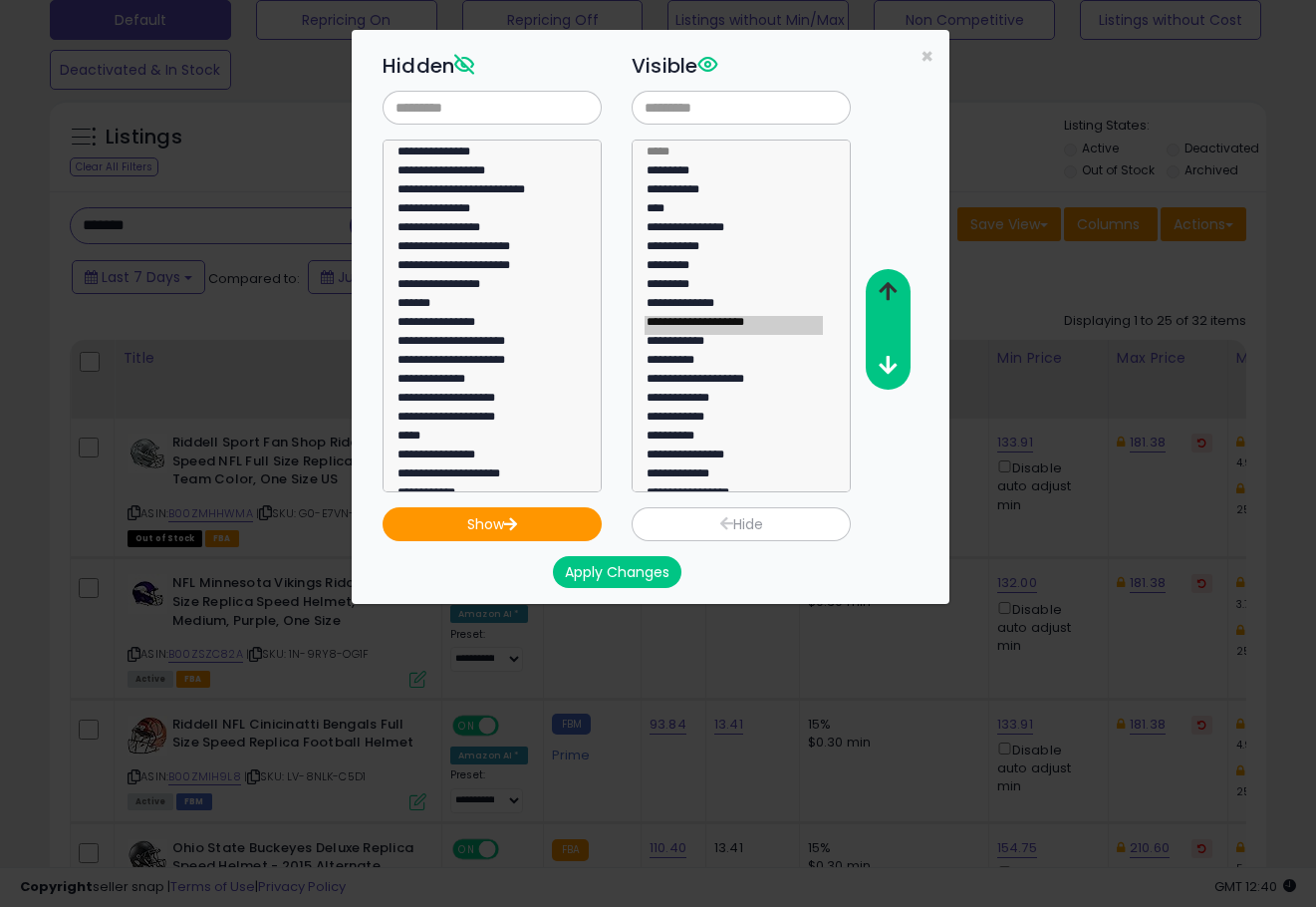 click at bounding box center (888, 291) 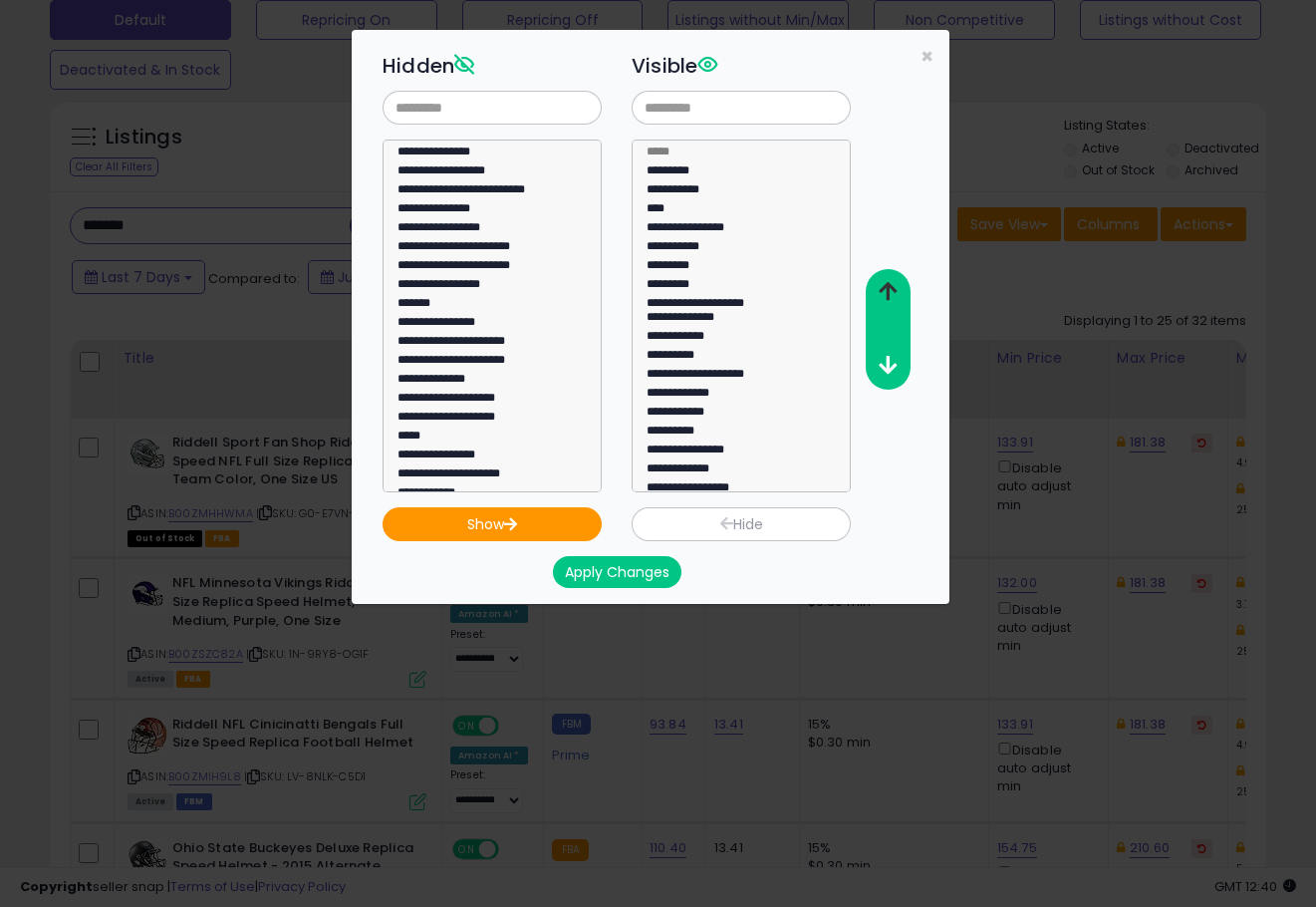 click at bounding box center (888, 291) 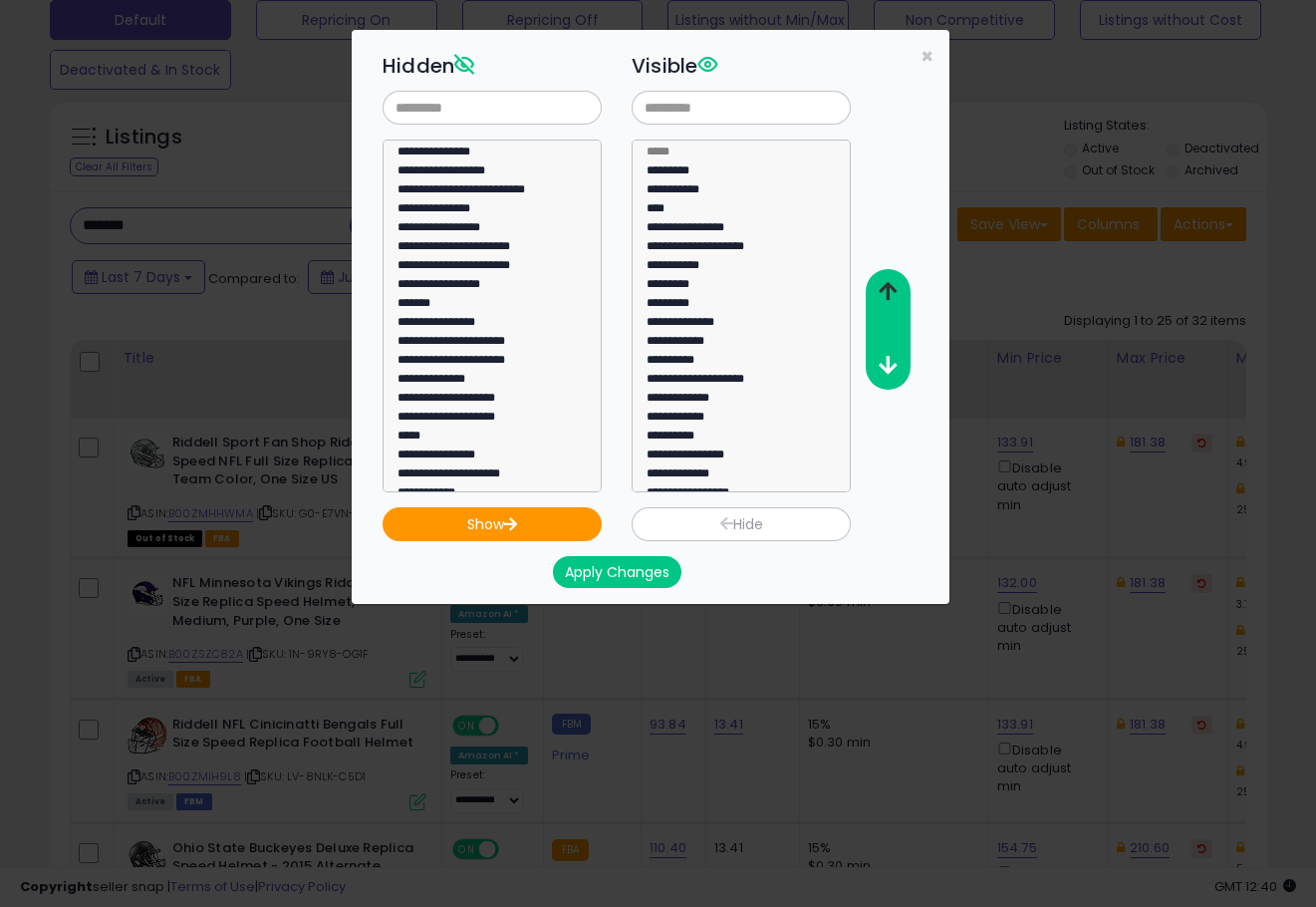 click at bounding box center [888, 291] 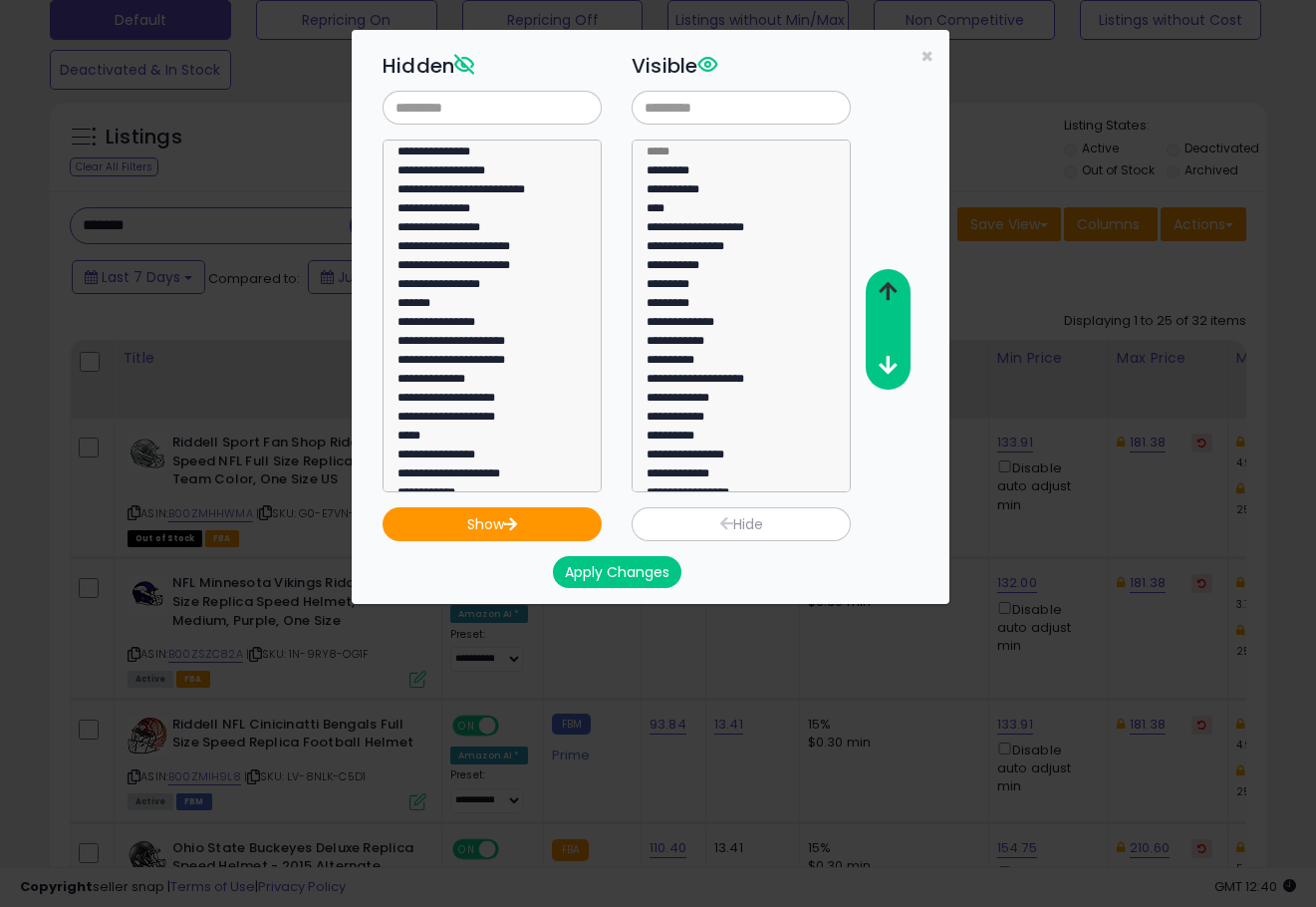 click at bounding box center [888, 291] 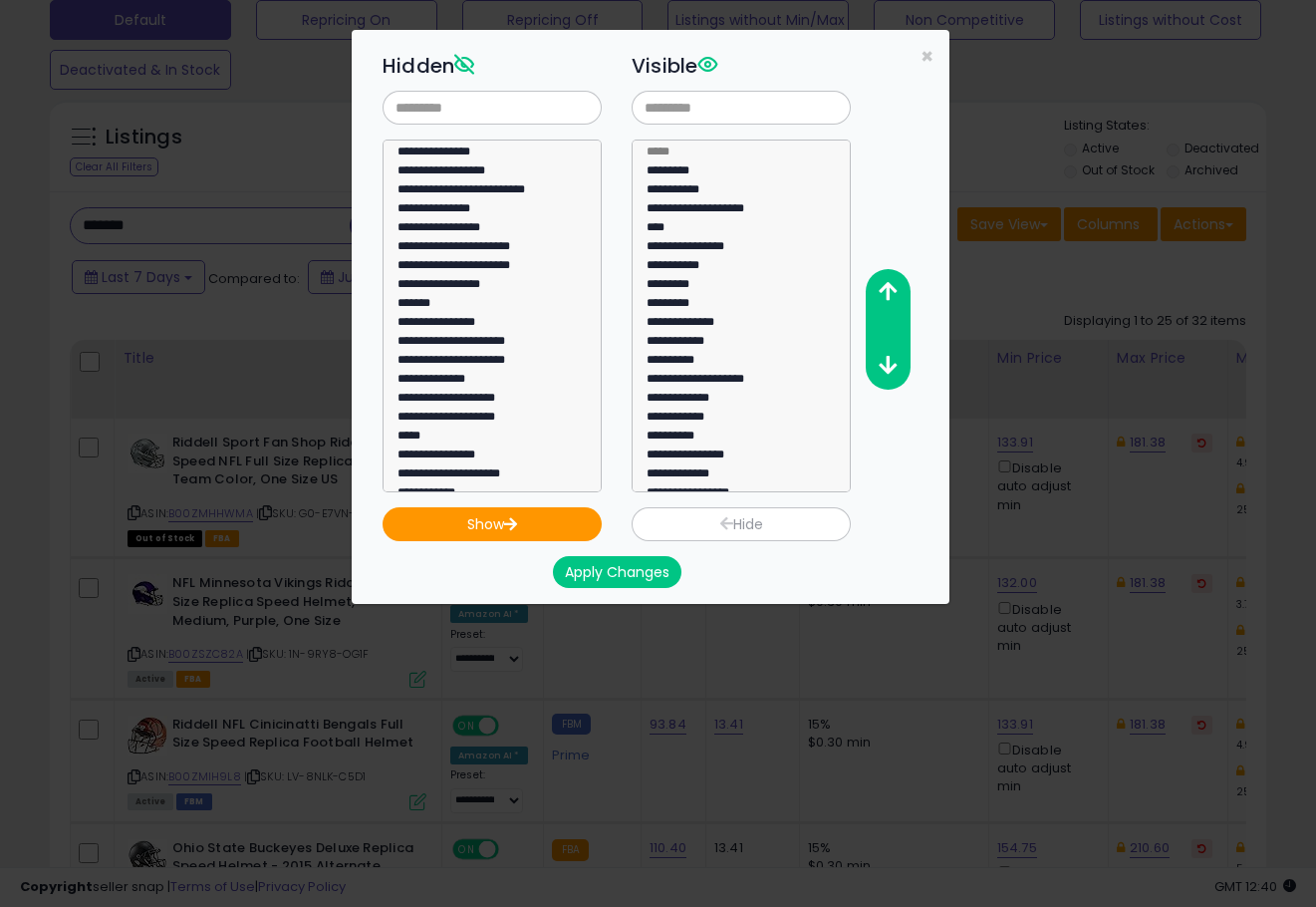 click on "Apply Changes" at bounding box center (617, 572) 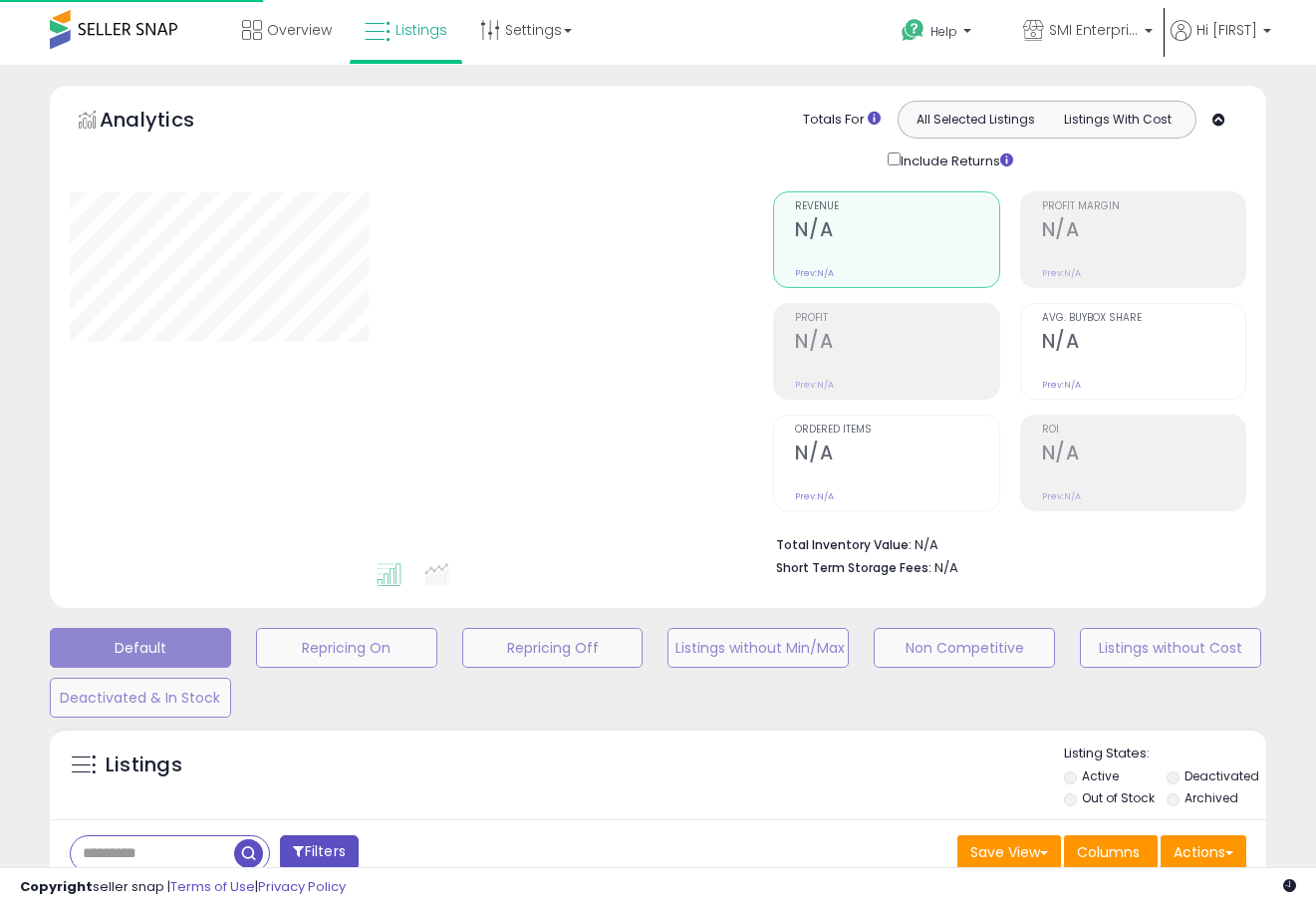 scroll, scrollTop: 330, scrollLeft: 0, axis: vertical 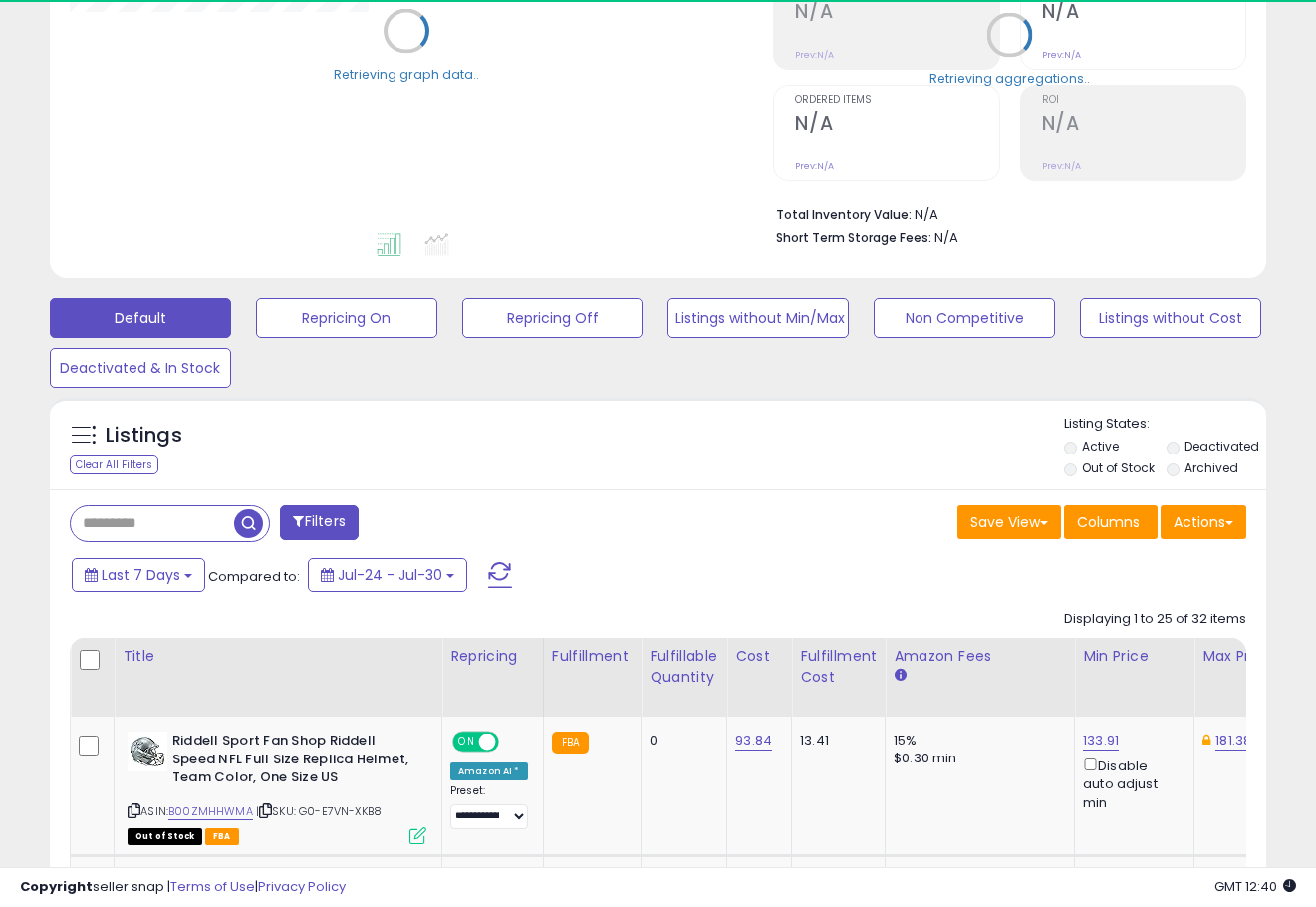 type on "*******" 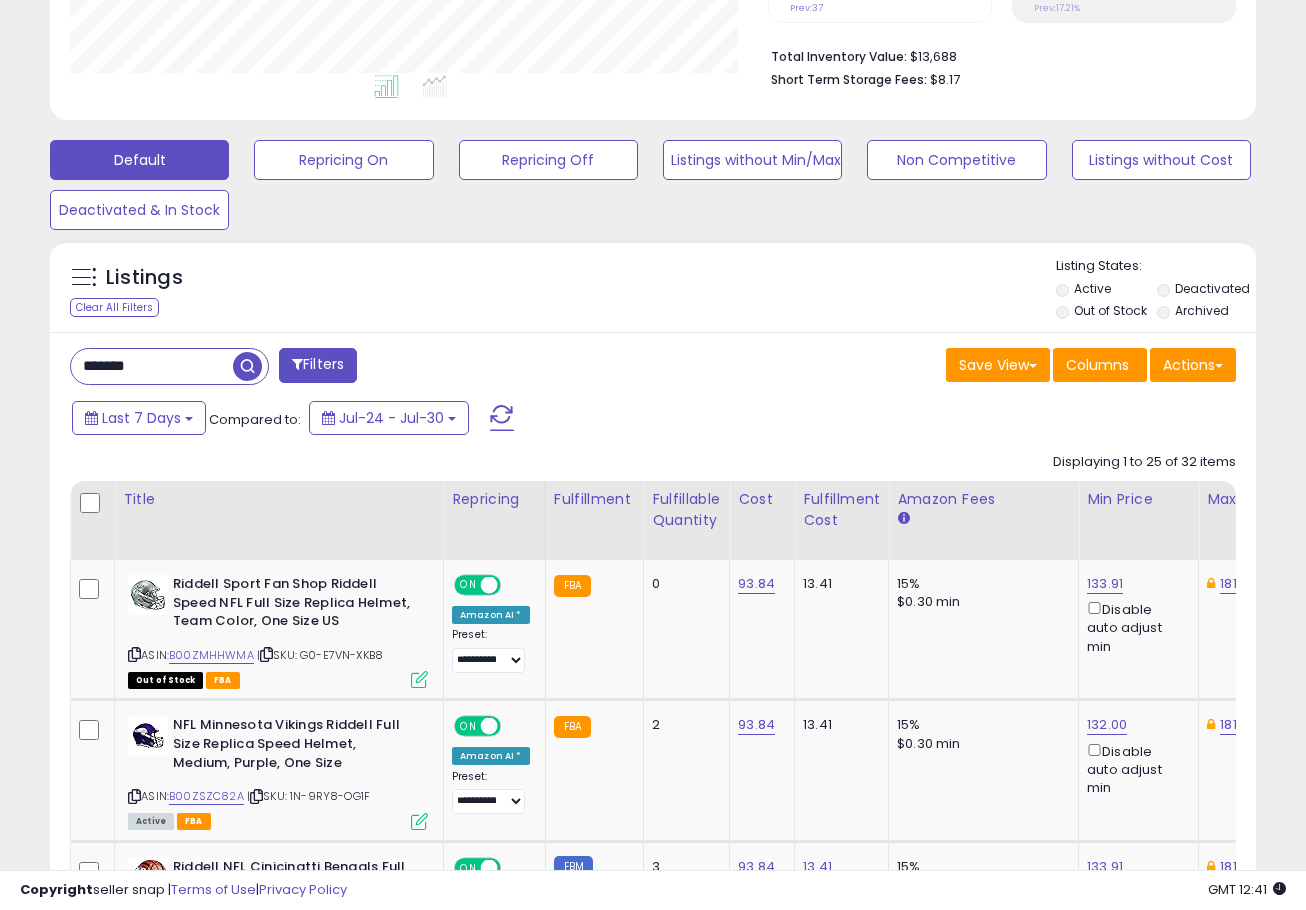 scroll, scrollTop: 531, scrollLeft: 0, axis: vertical 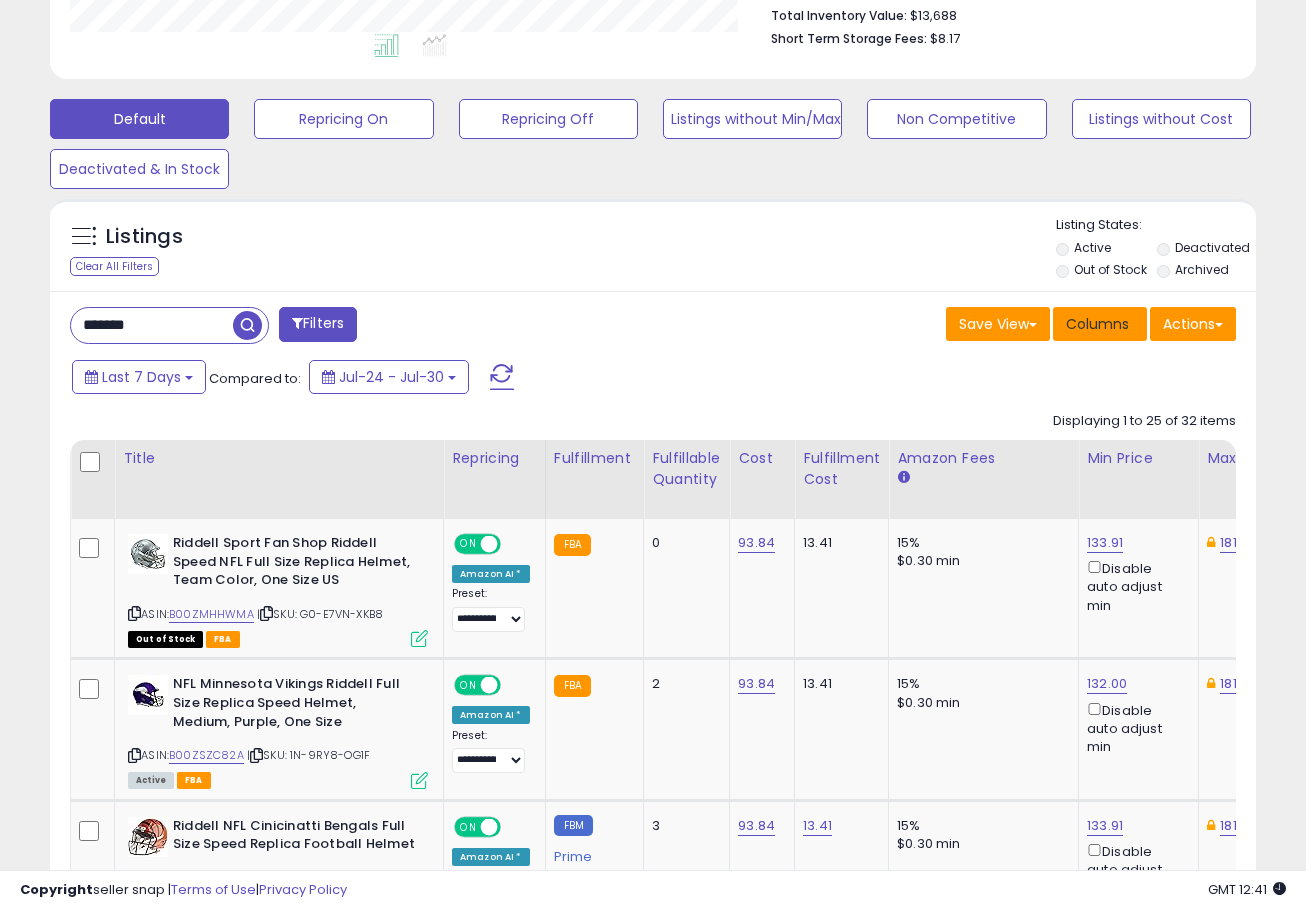 click on "Columns" at bounding box center (1097, 324) 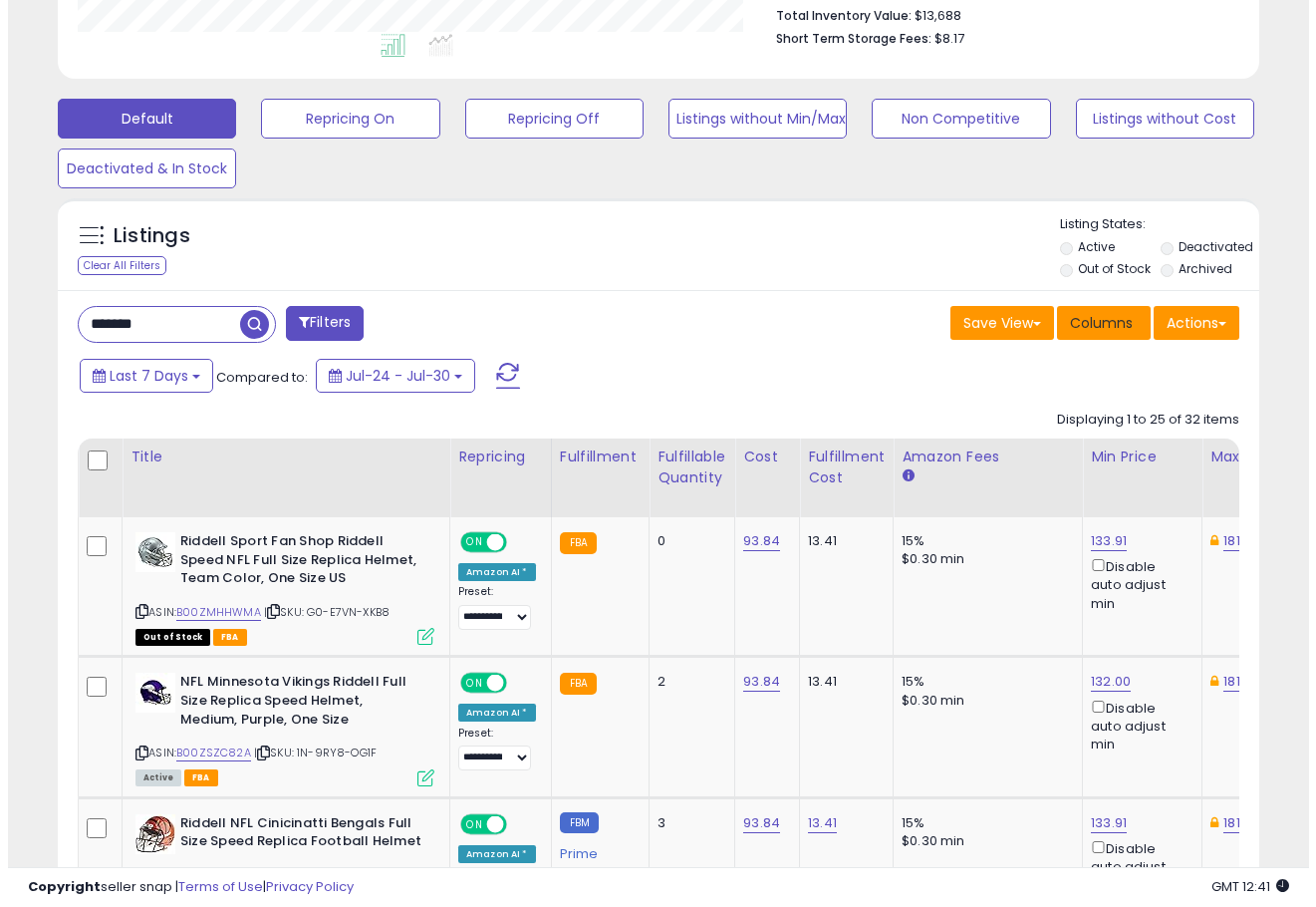 scroll, scrollTop: 996295, scrollLeft: 995512, axis: both 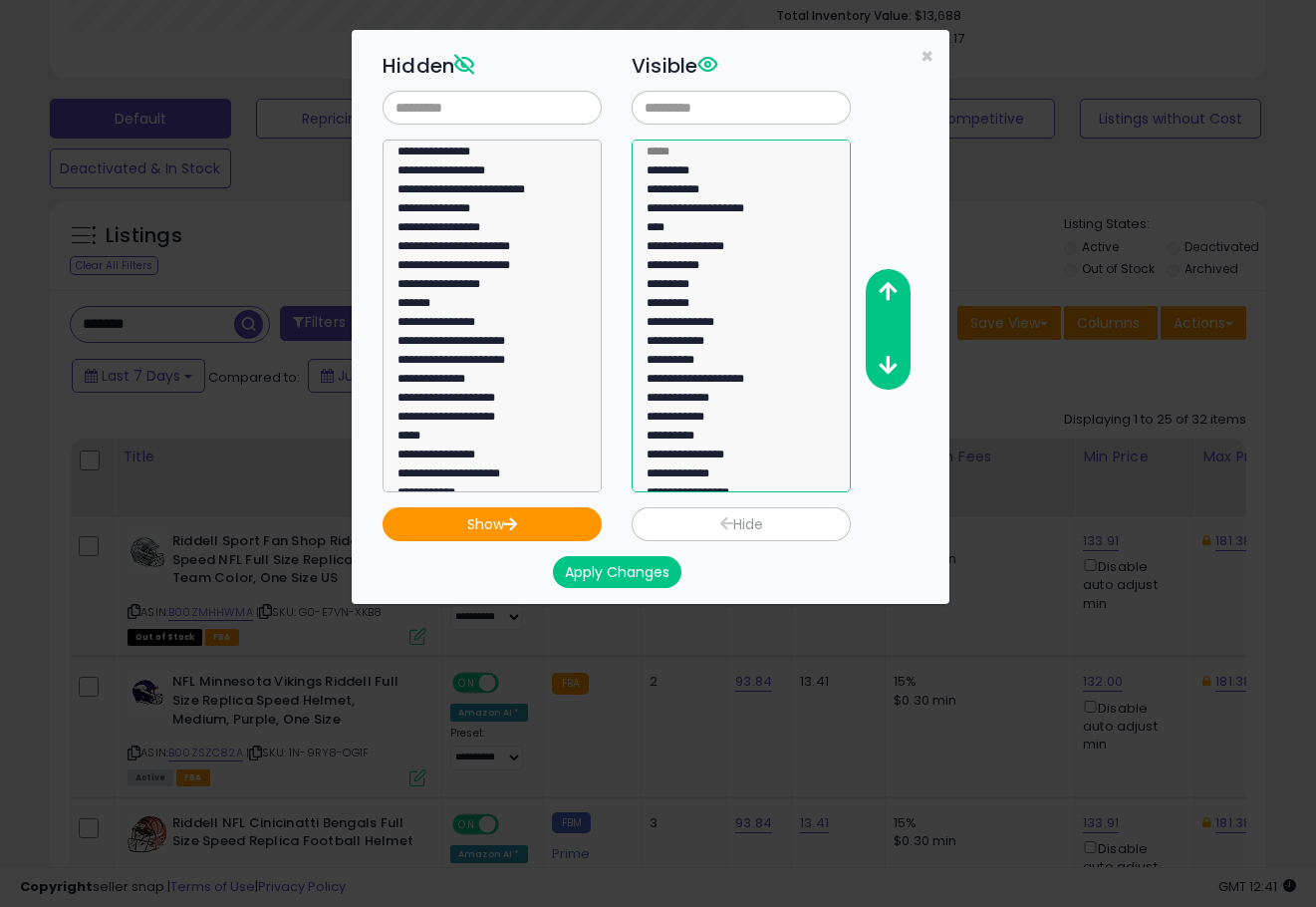 select on "**********" 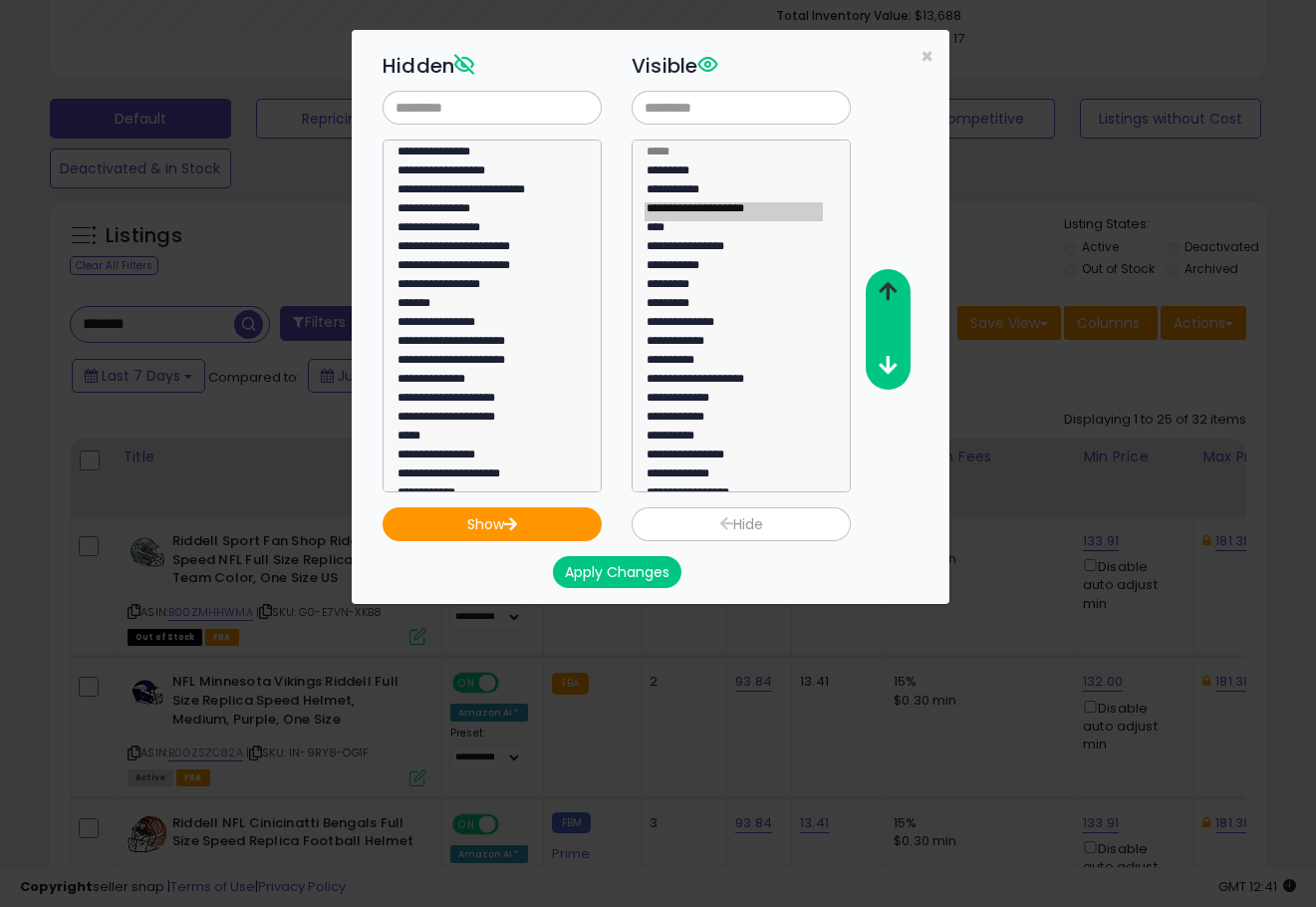 click at bounding box center [888, 291] 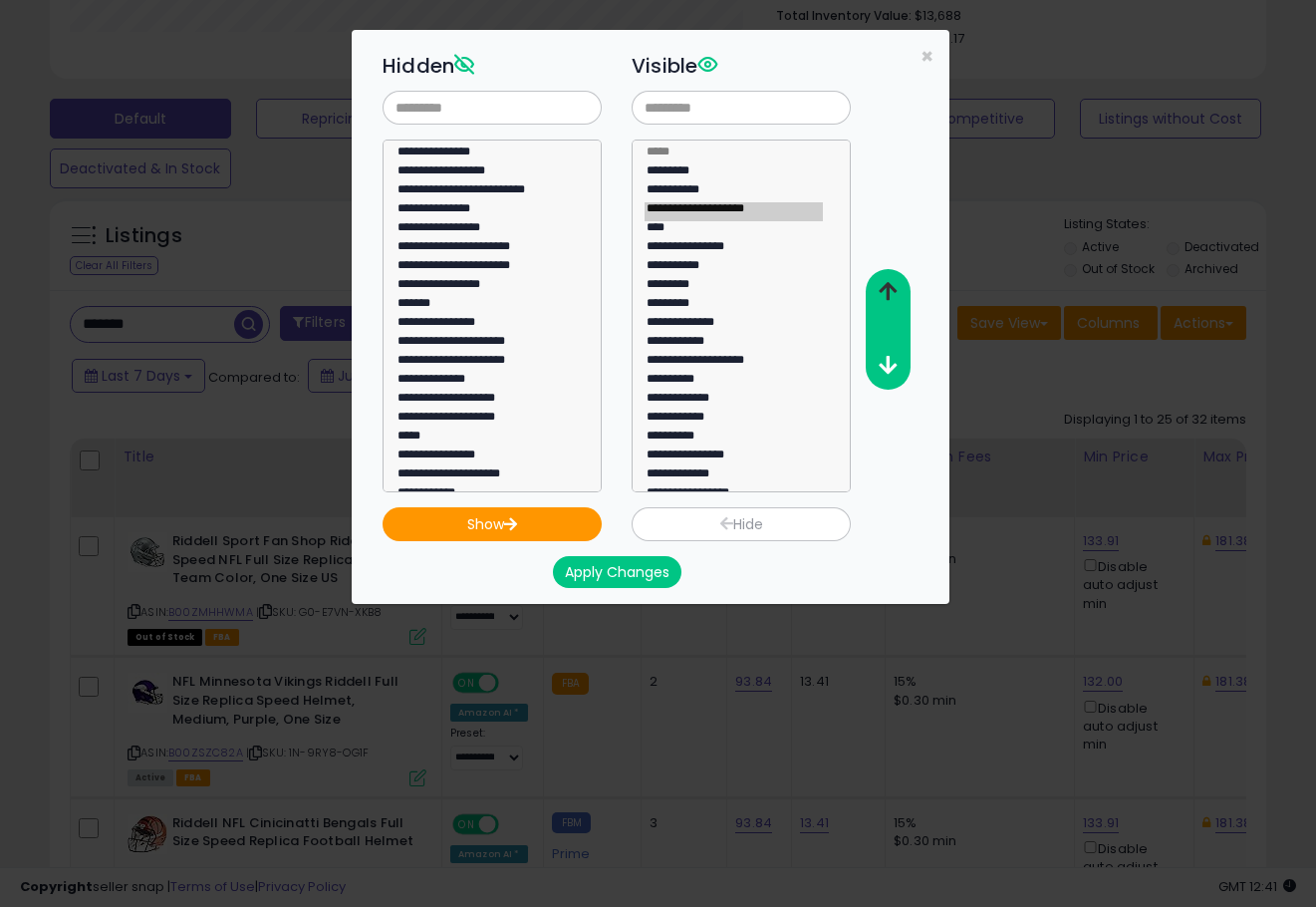 click at bounding box center [888, 291] 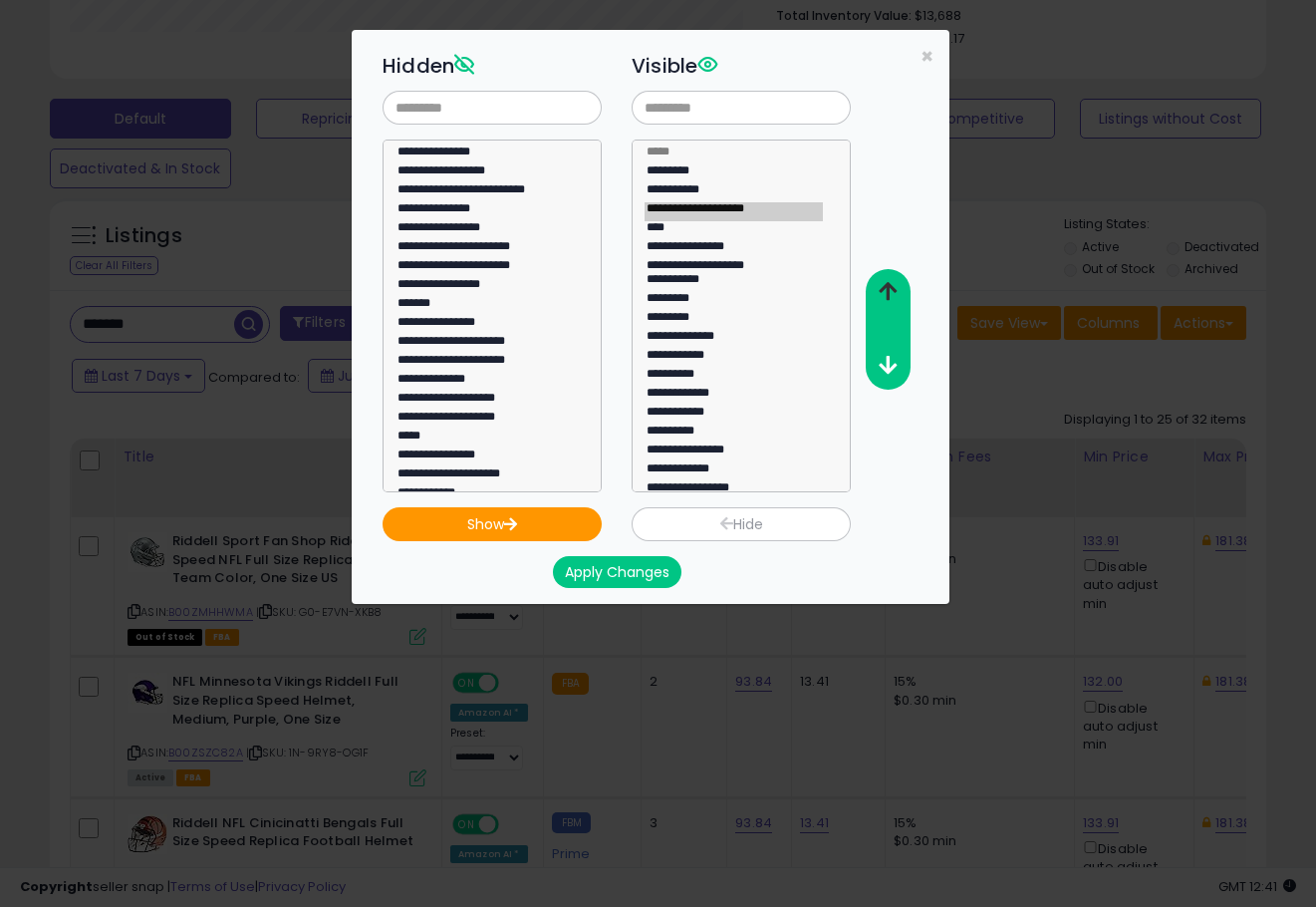 click at bounding box center (888, 291) 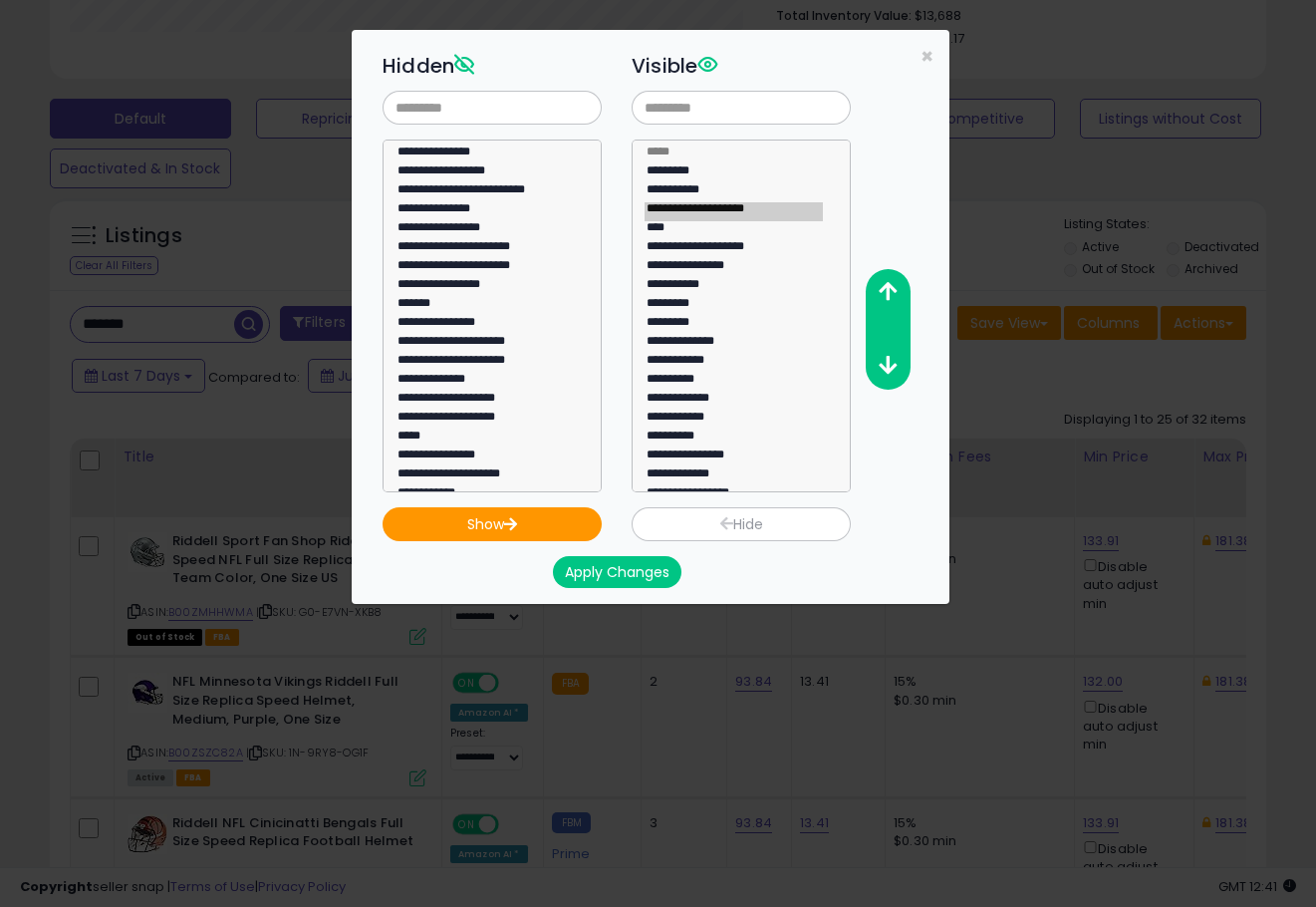 click on "Apply Changes" at bounding box center (617, 572) 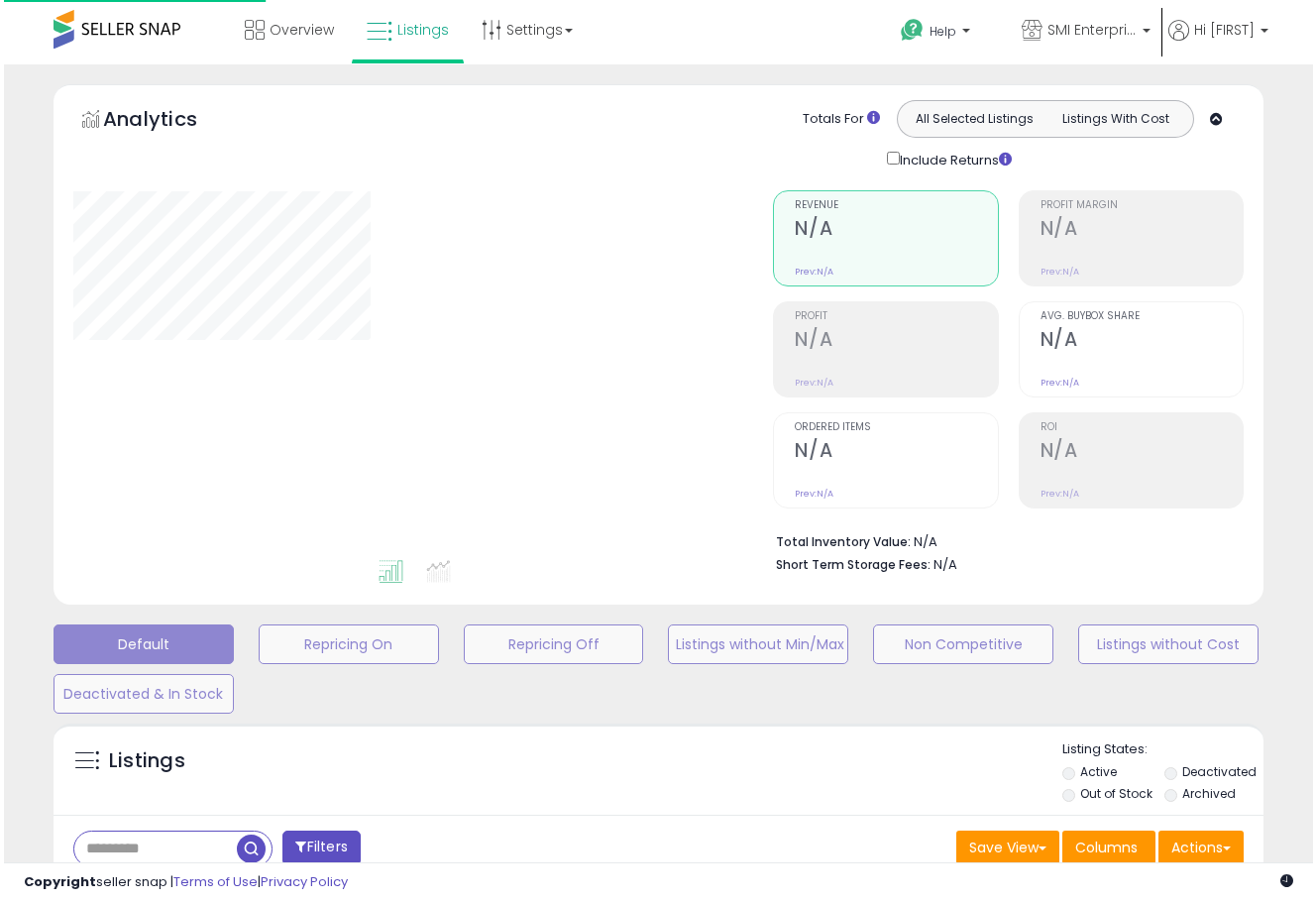 scroll, scrollTop: 328, scrollLeft: 0, axis: vertical 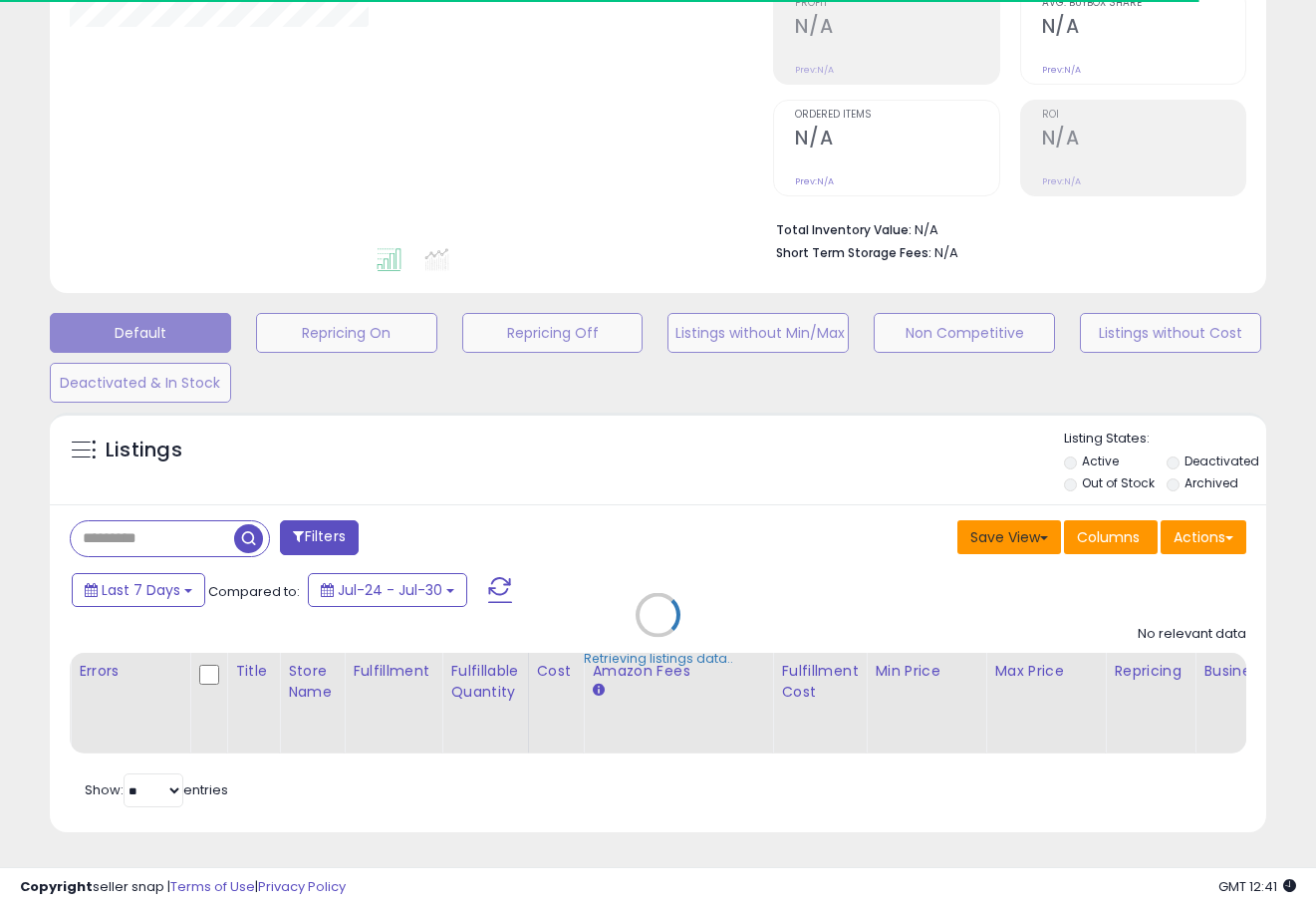 type on "*******" 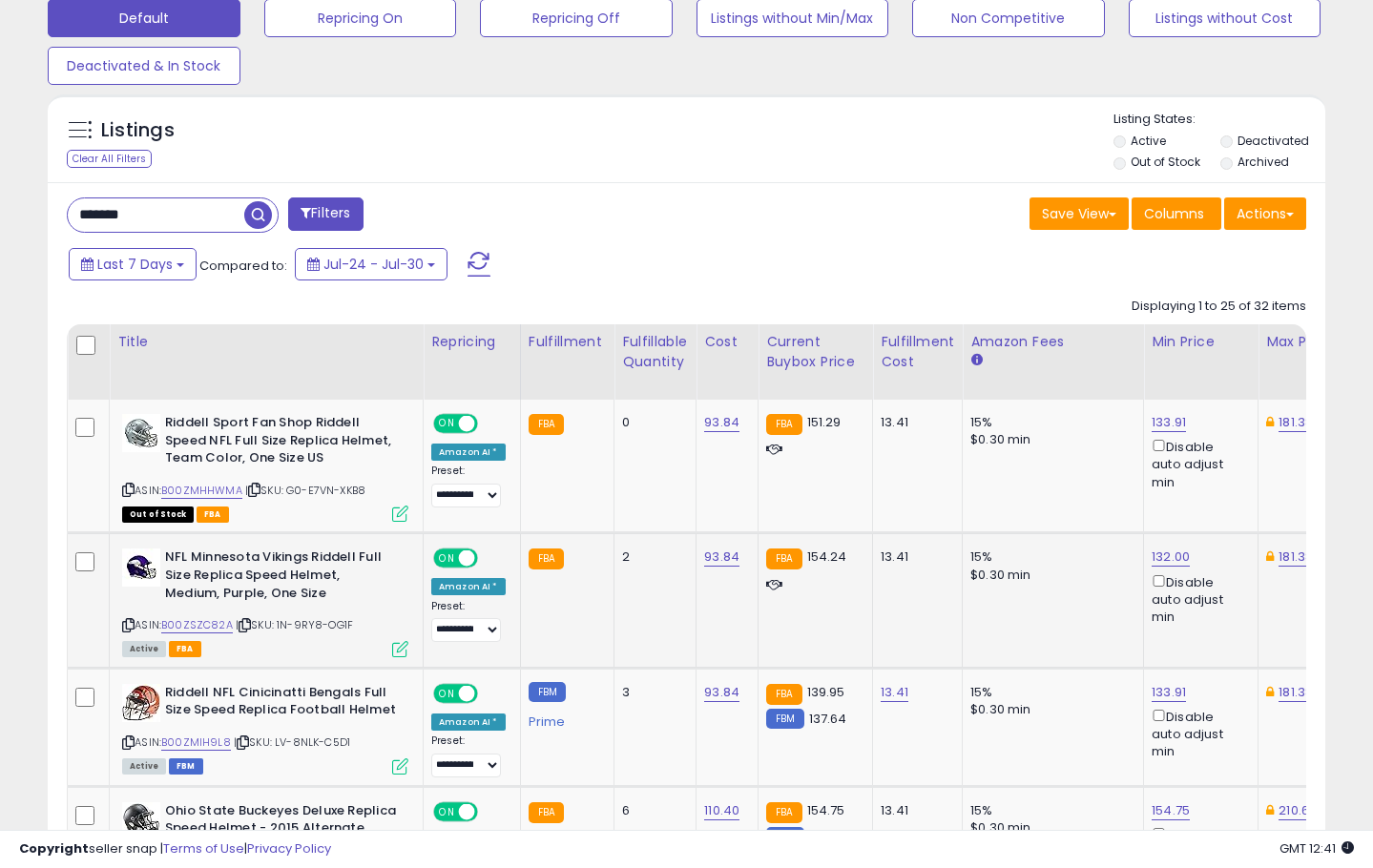 scroll, scrollTop: 697, scrollLeft: 0, axis: vertical 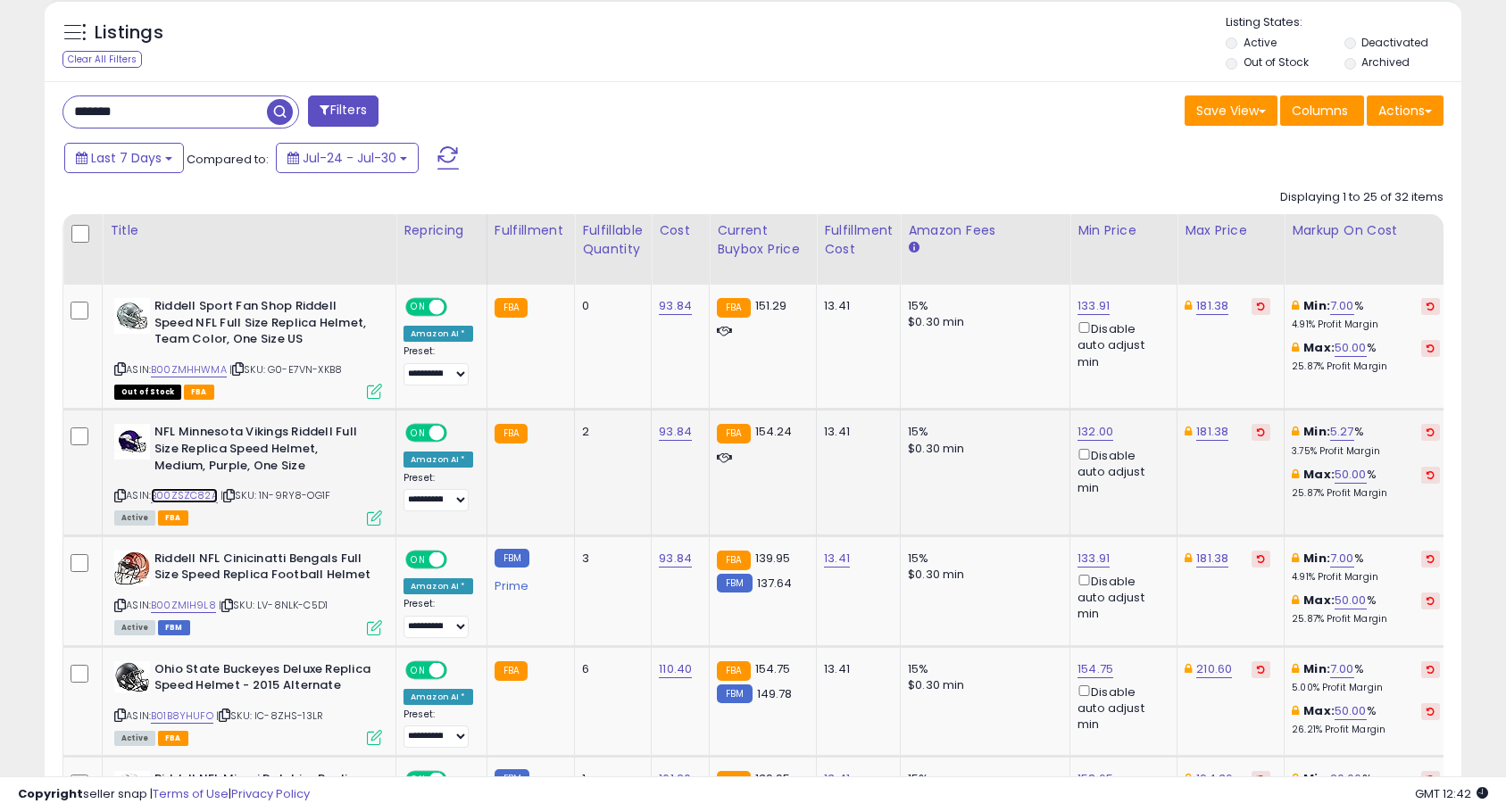 click on "B00ZSZC82A" at bounding box center (184, 495) 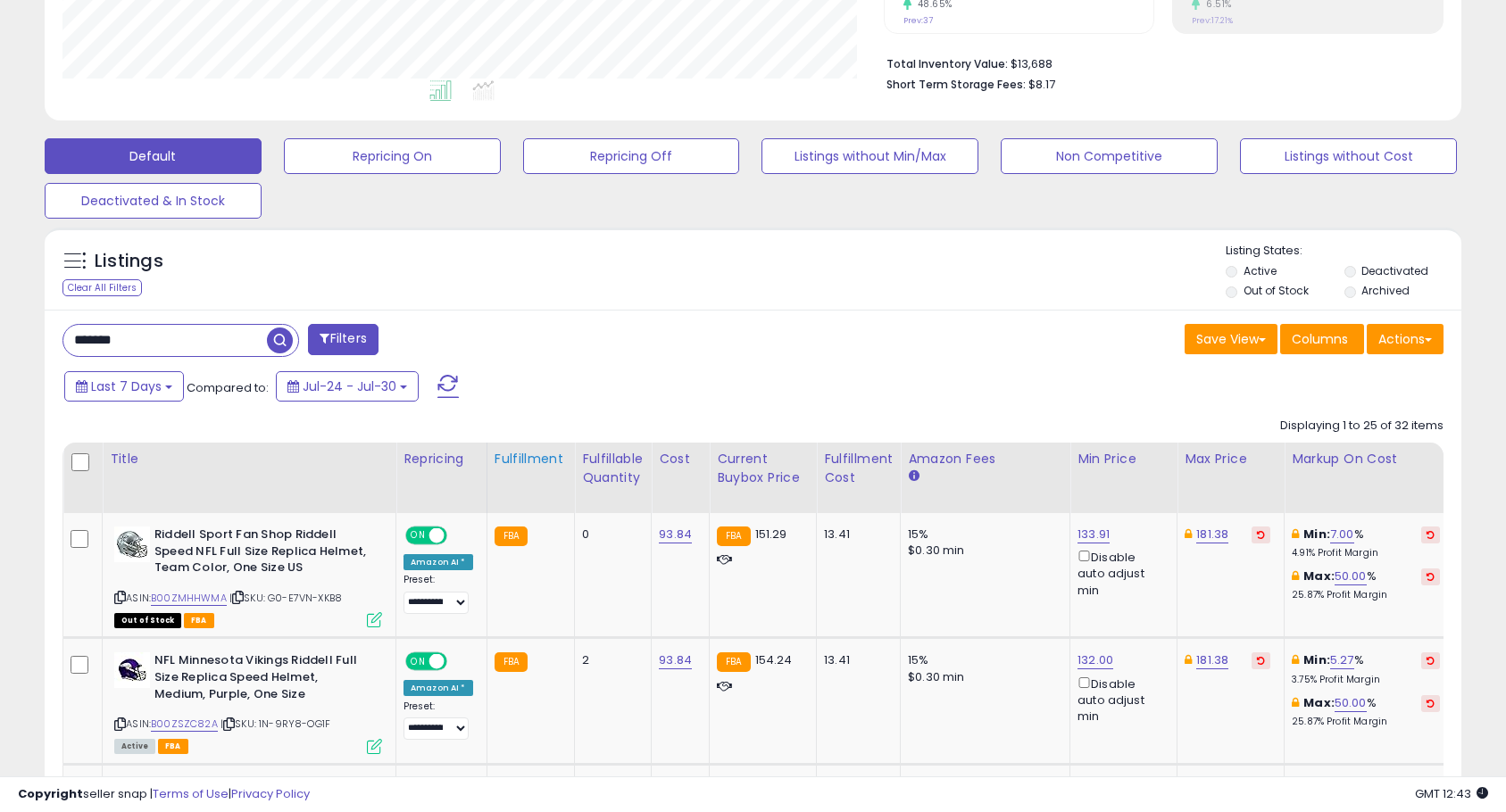 scroll, scrollTop: 474, scrollLeft: 0, axis: vertical 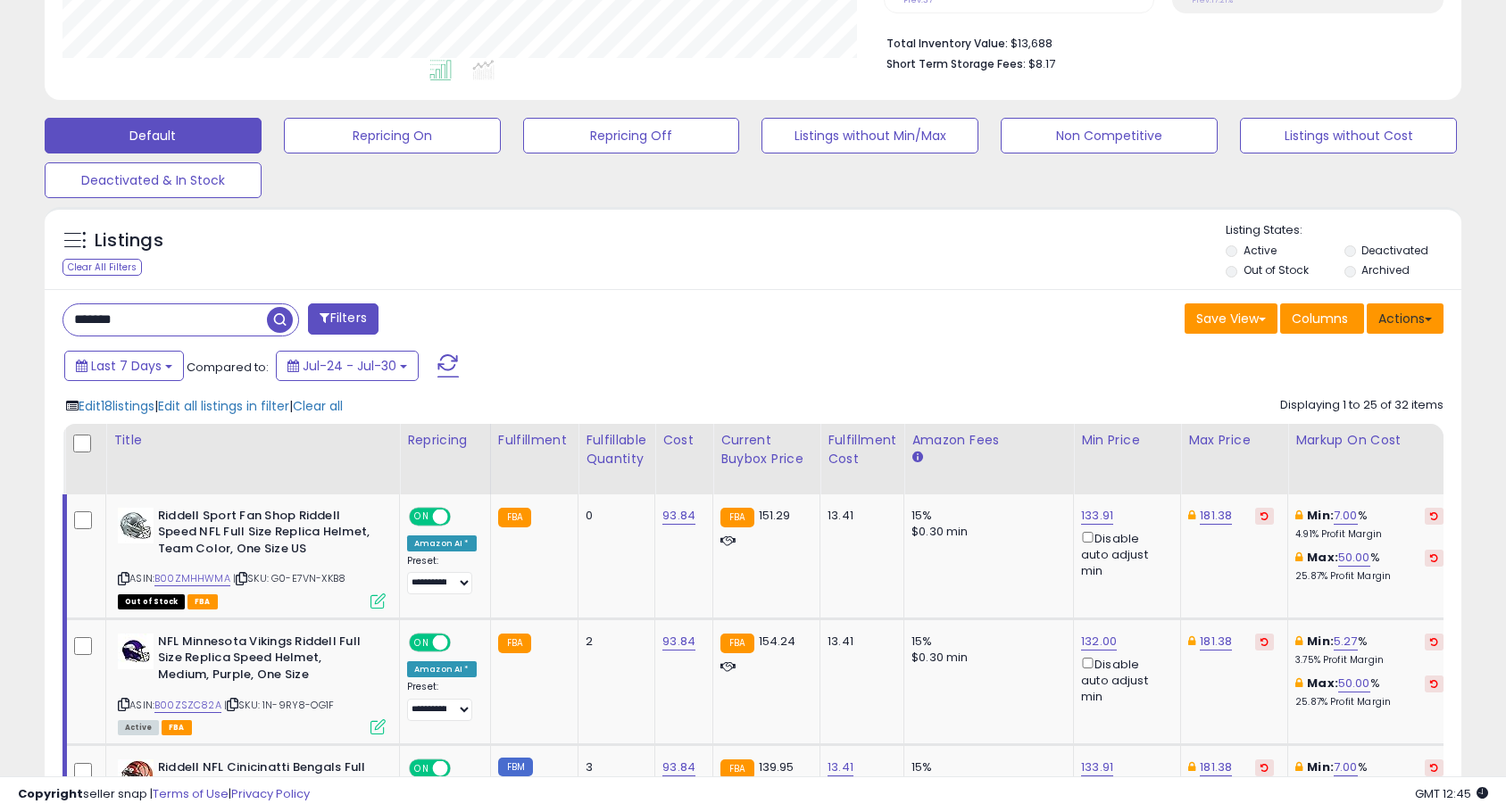 click on "Actions" at bounding box center [1405, 319] 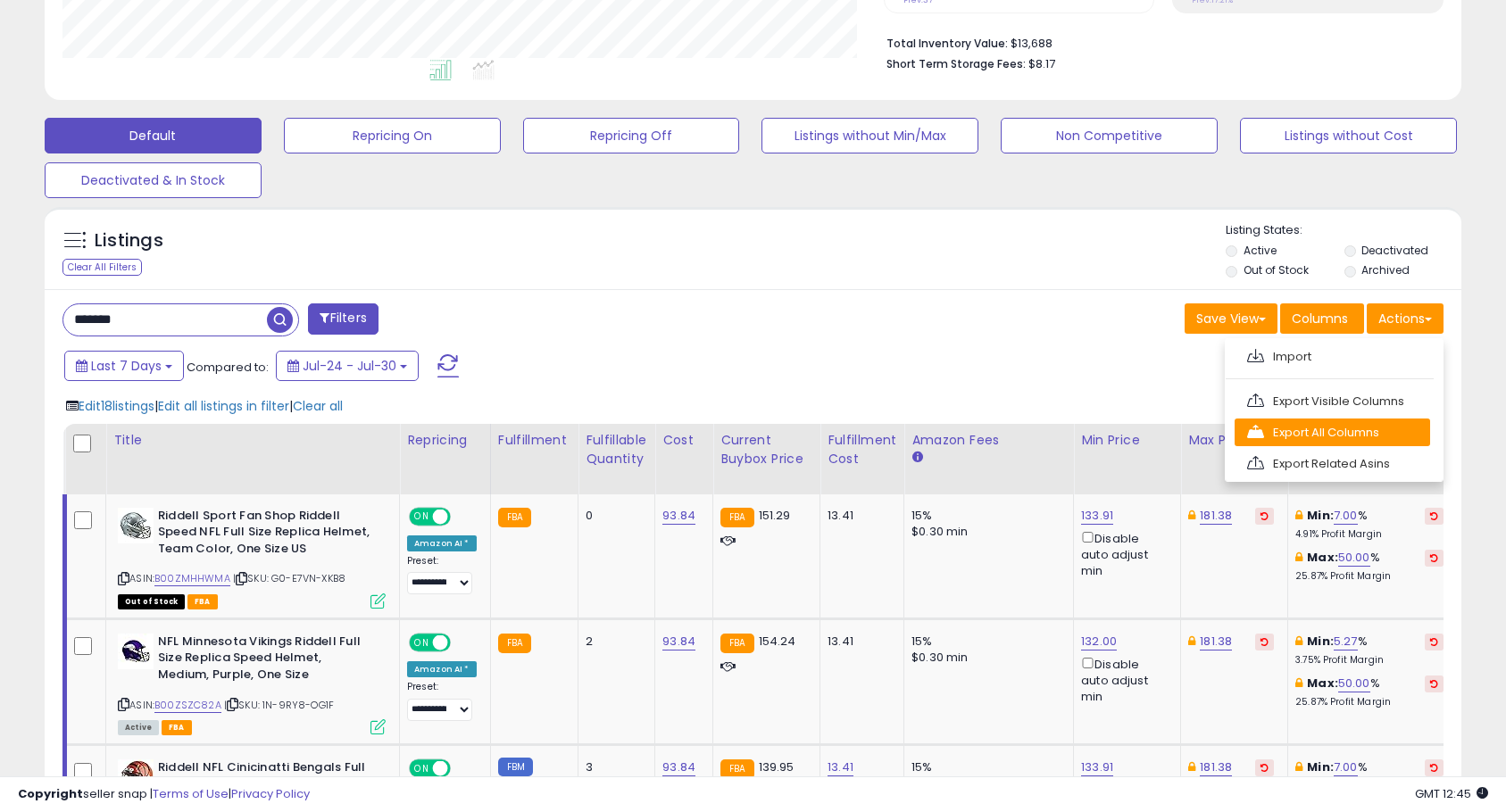 click at bounding box center (1255, 431) 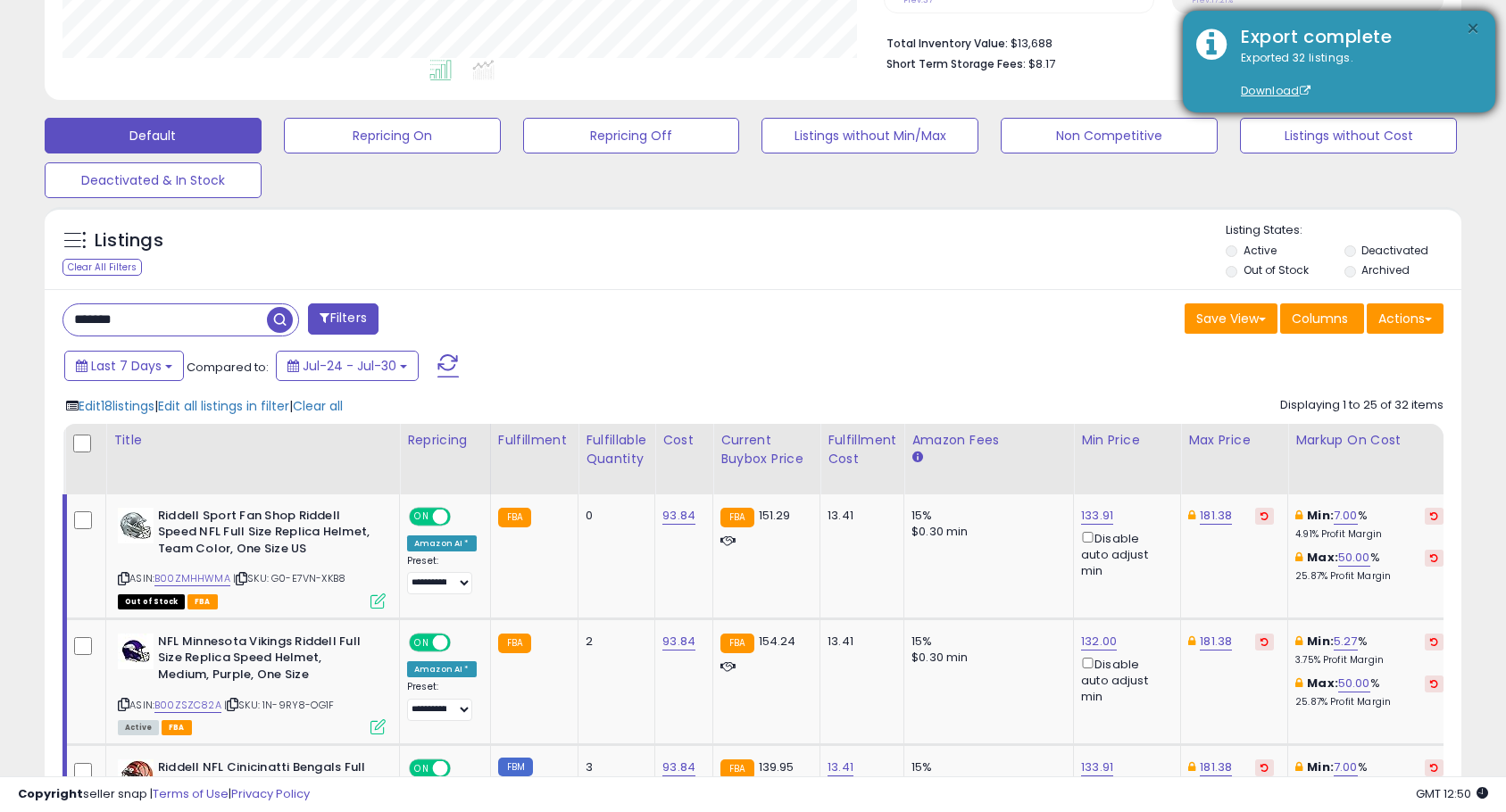click on "×" at bounding box center [1473, 29] 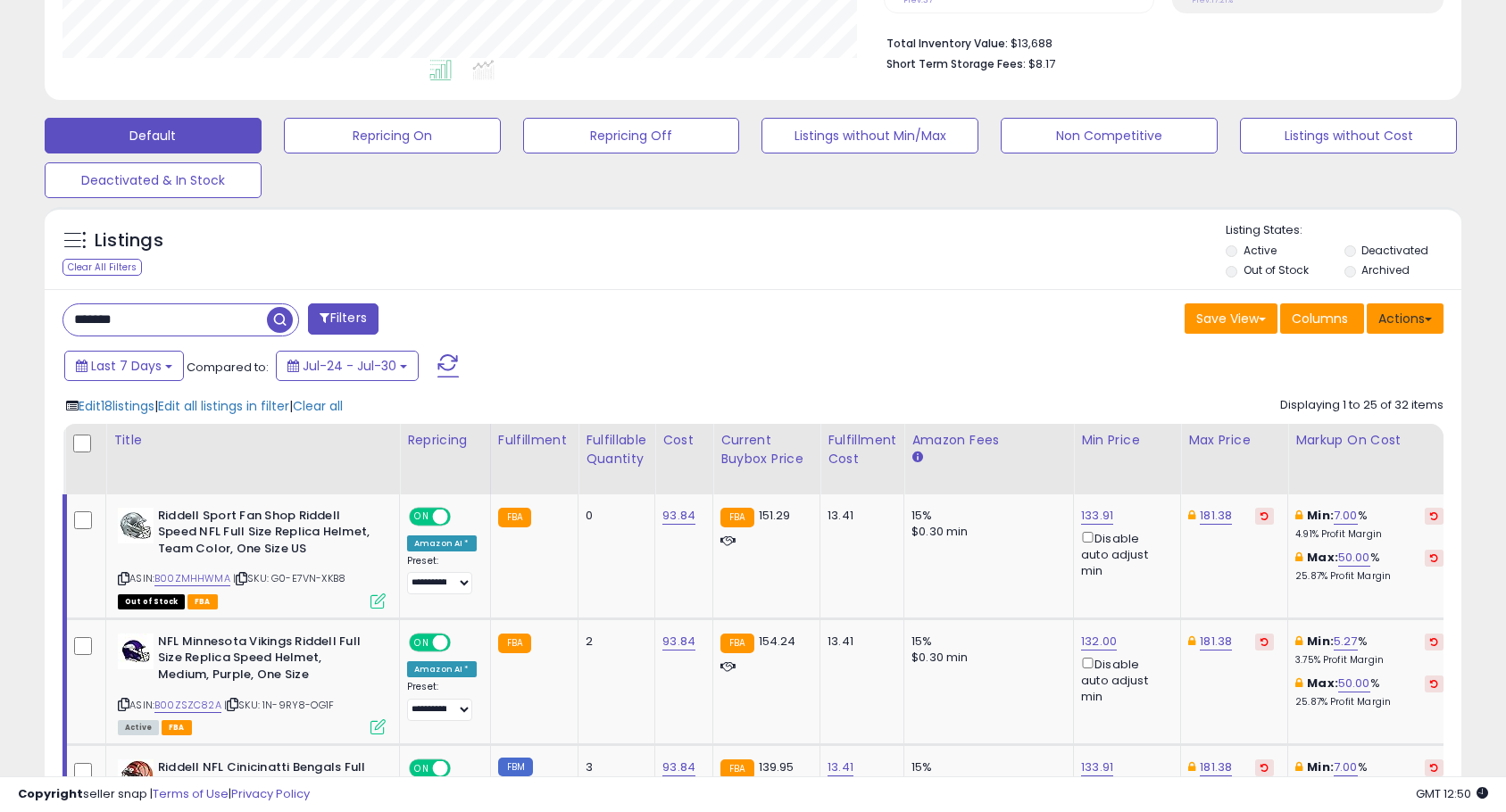 click on "Actions" at bounding box center [1405, 319] 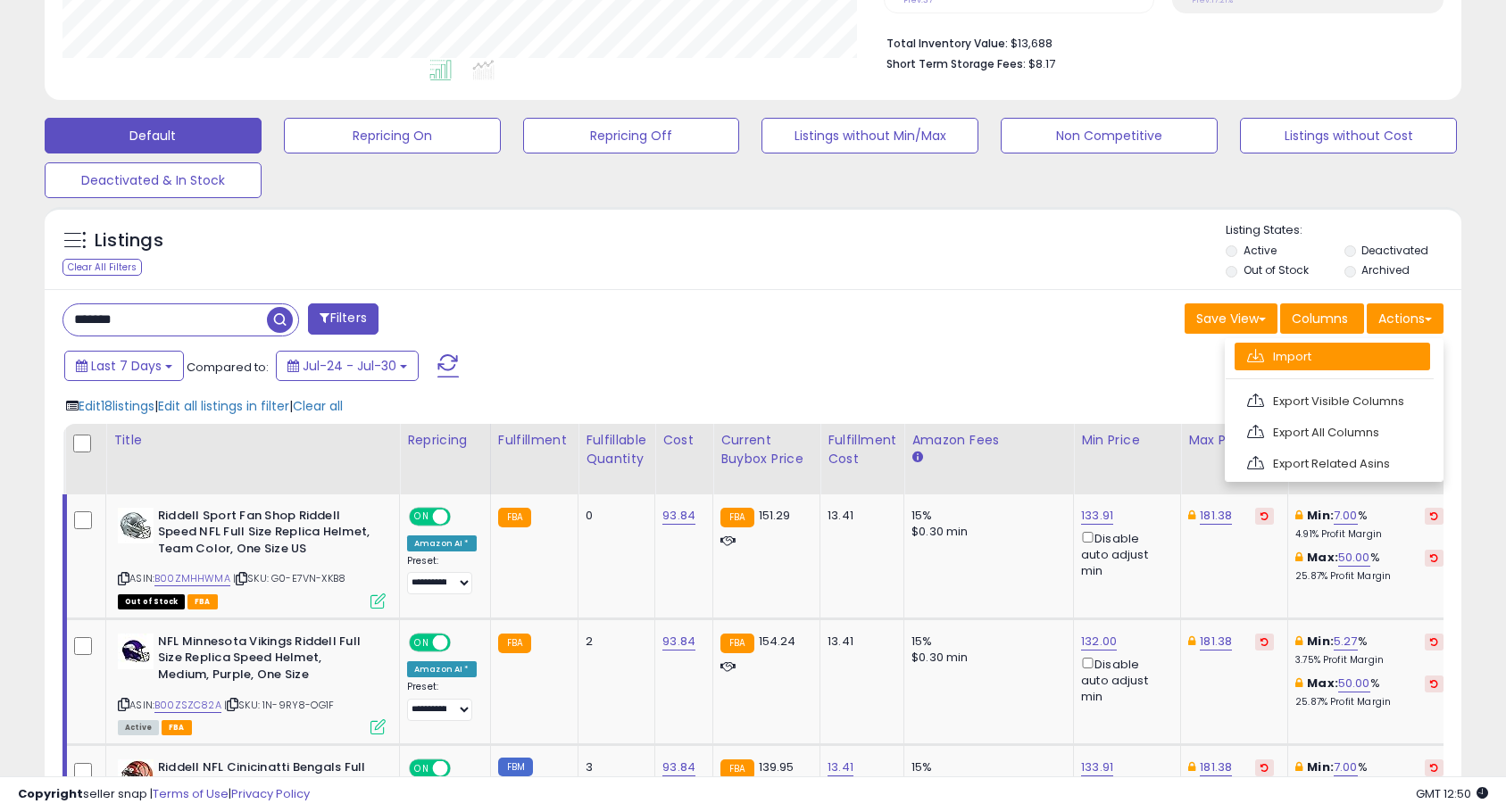 click on "Import" at bounding box center (1332, 356) 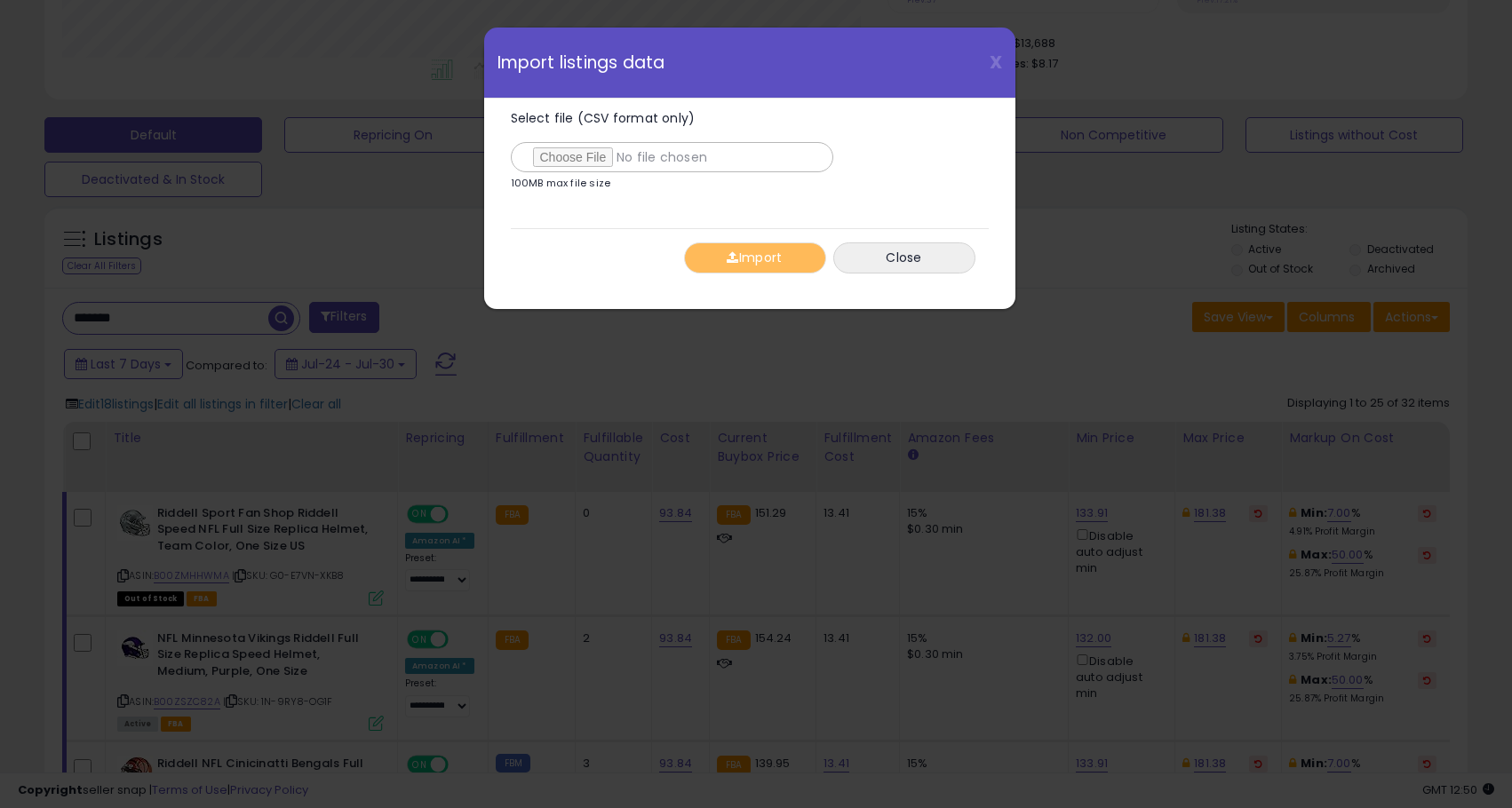 scroll, scrollTop: 887548, scrollLeft: 887541, axis: both 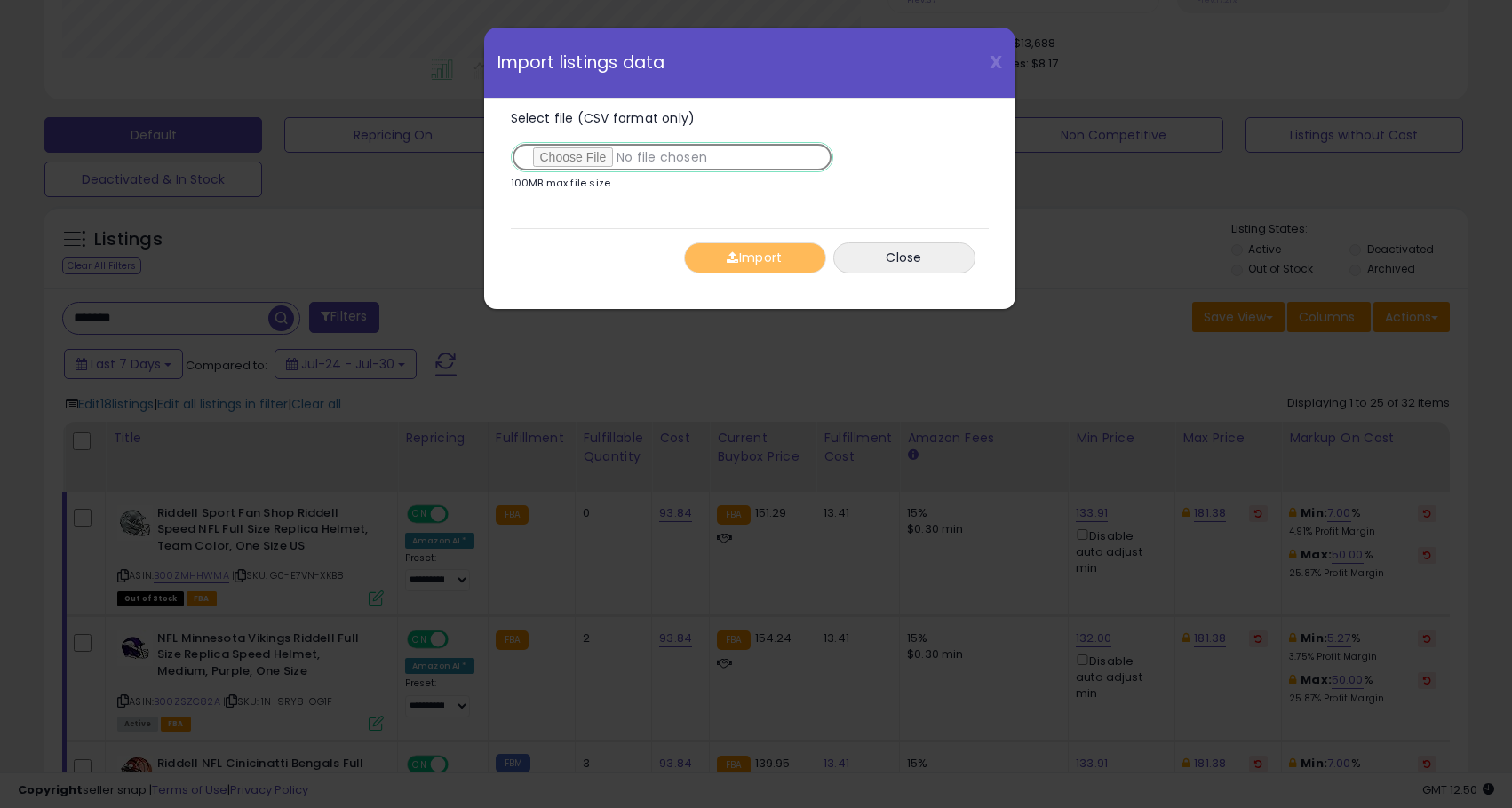 click on "Select file (CSV format only)" at bounding box center [672, 157] 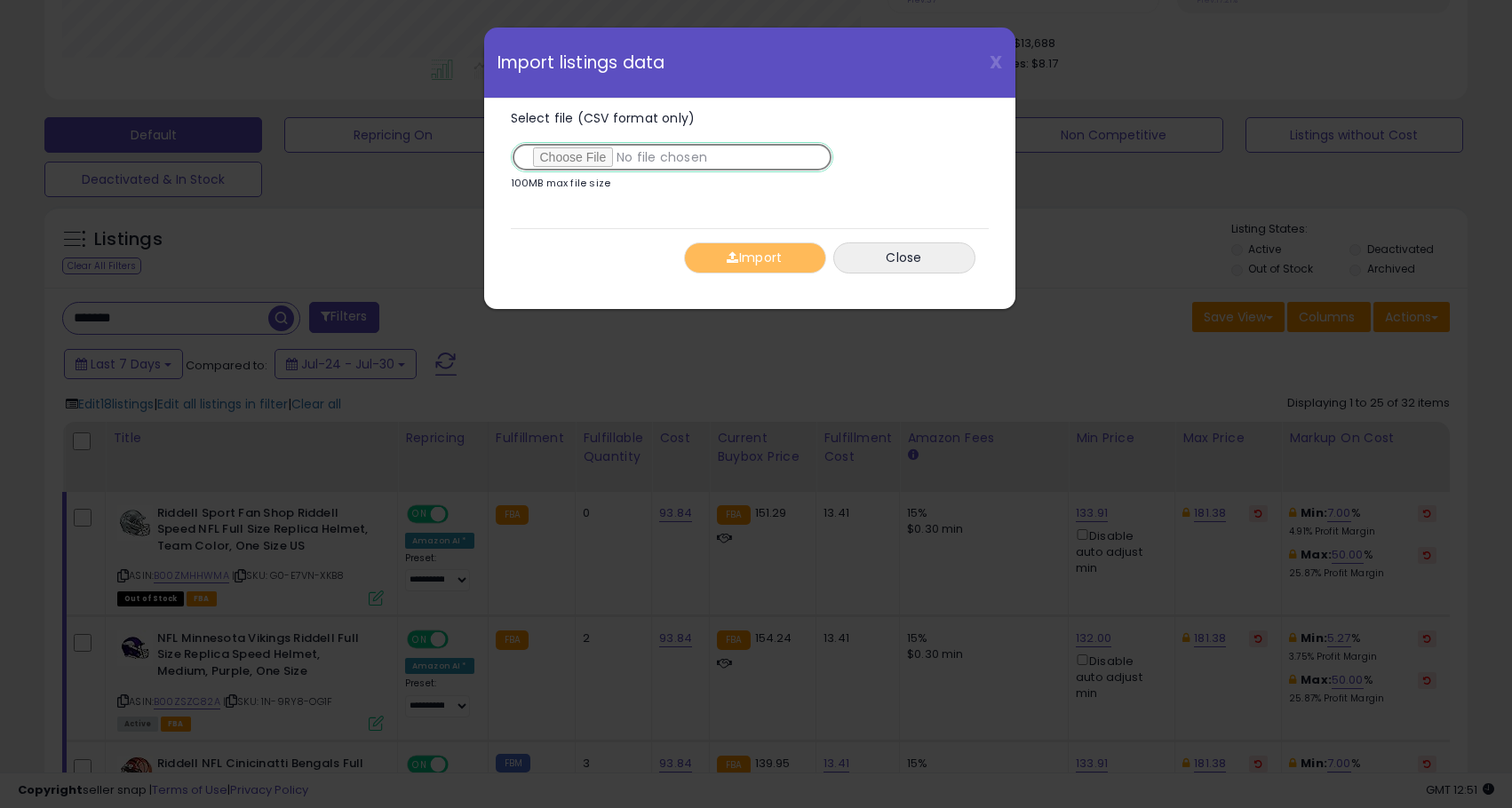 type on "**********" 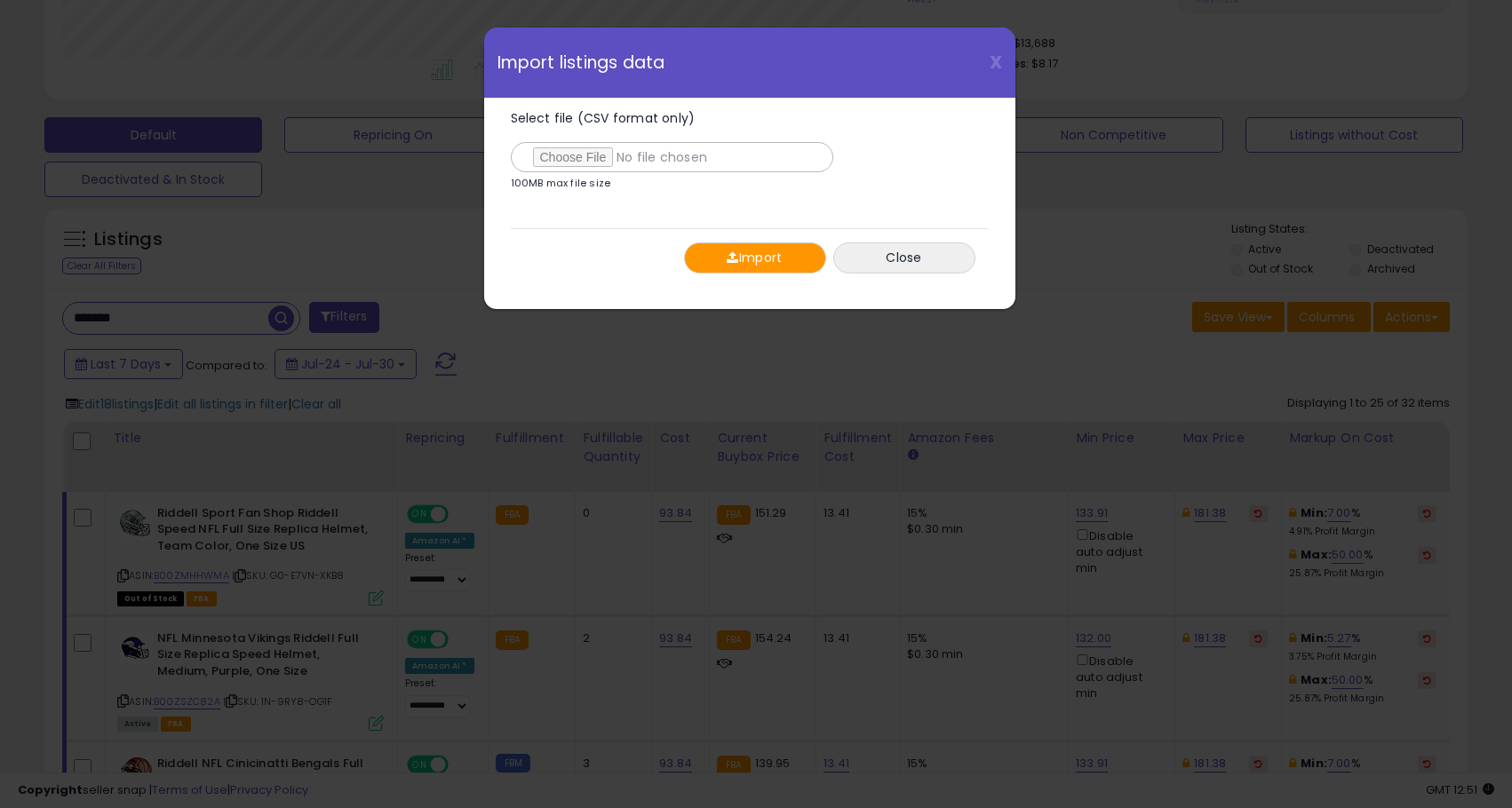 click on "Import" at bounding box center [755, 257] 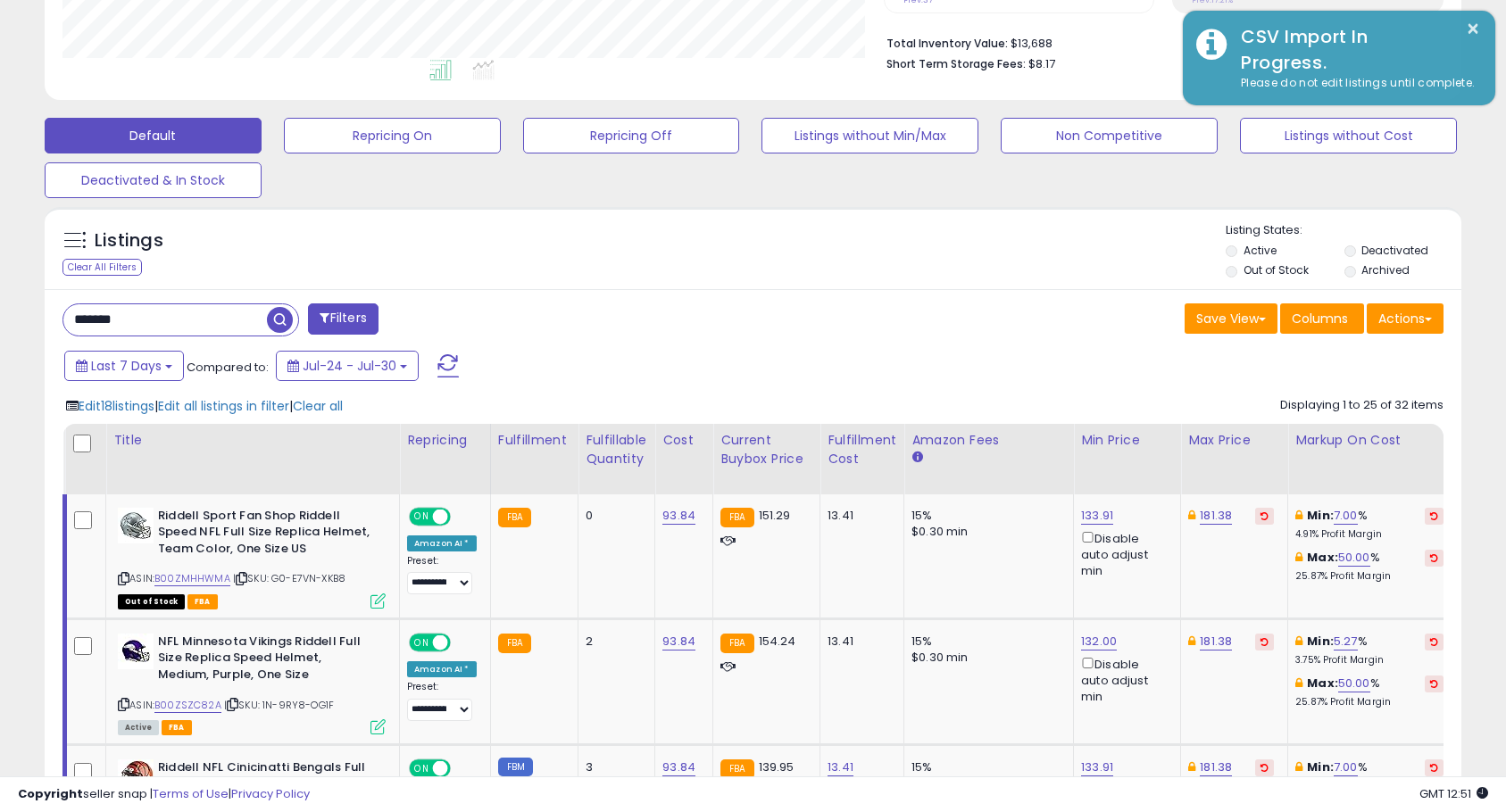 scroll, scrollTop: 366, scrollLeft: 821, axis: both 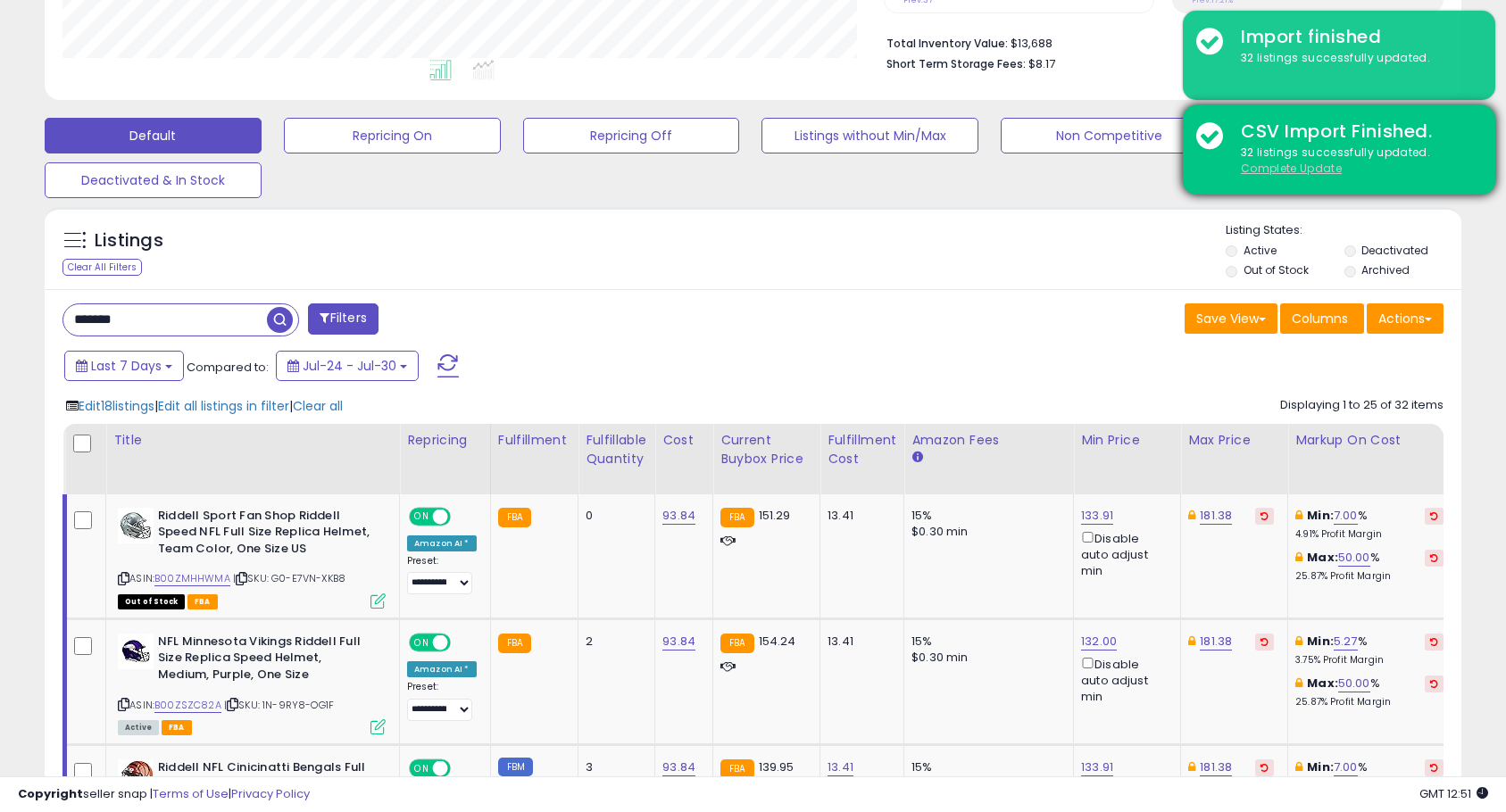 click on "Complete Update" at bounding box center [1291, 168] 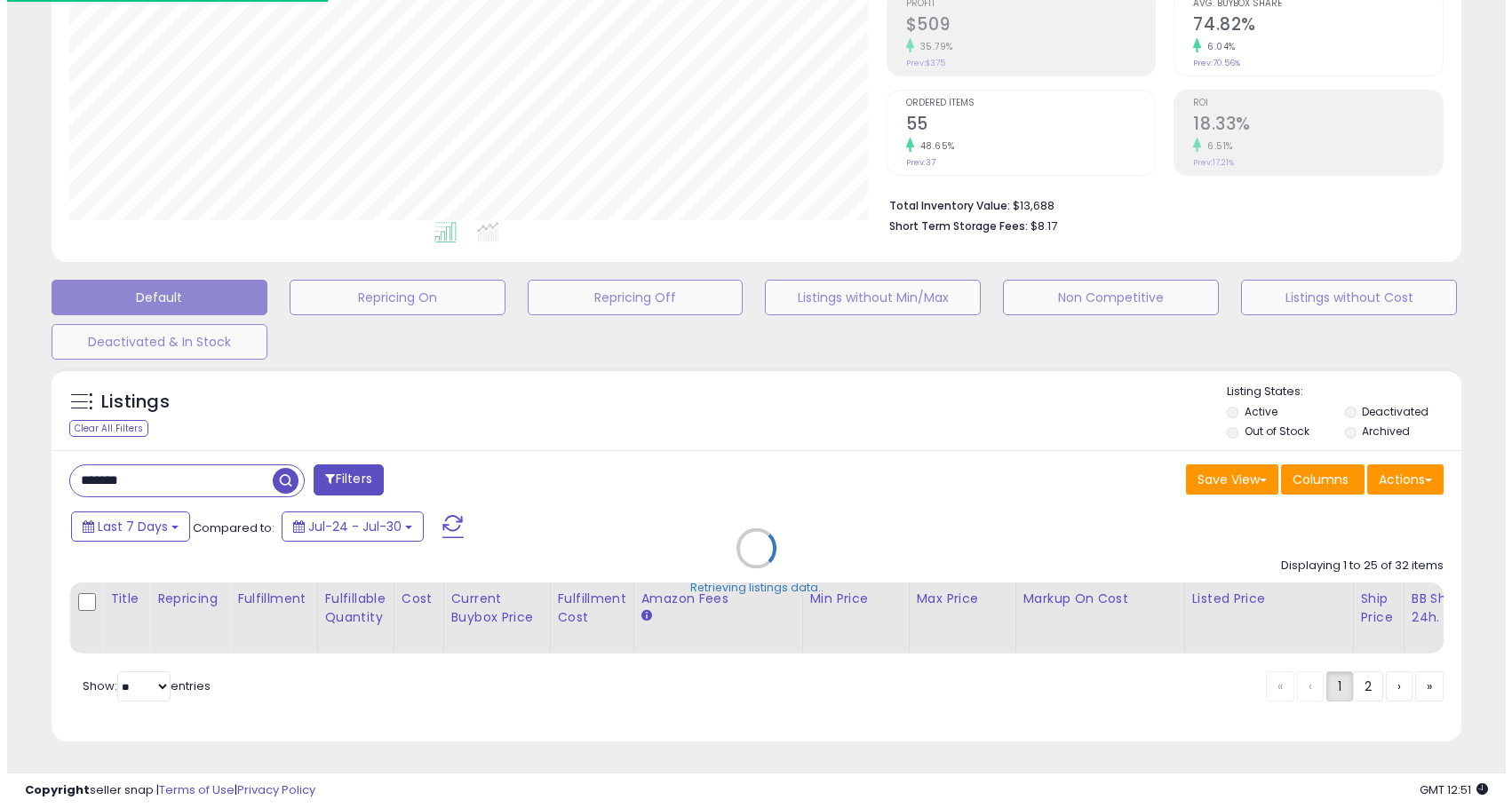 scroll, scrollTop: 293, scrollLeft: 0, axis: vertical 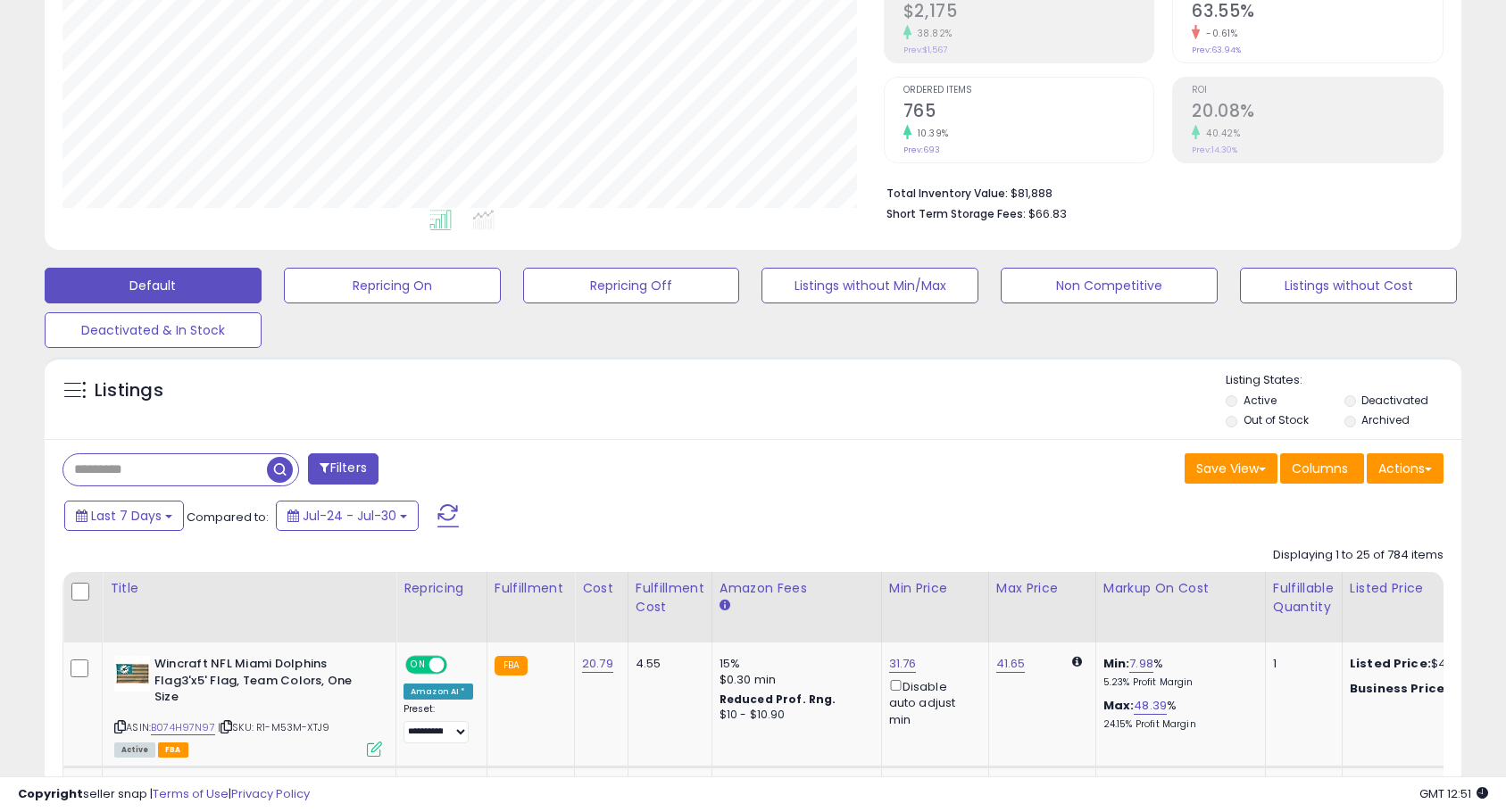 click at bounding box center [165, 469] 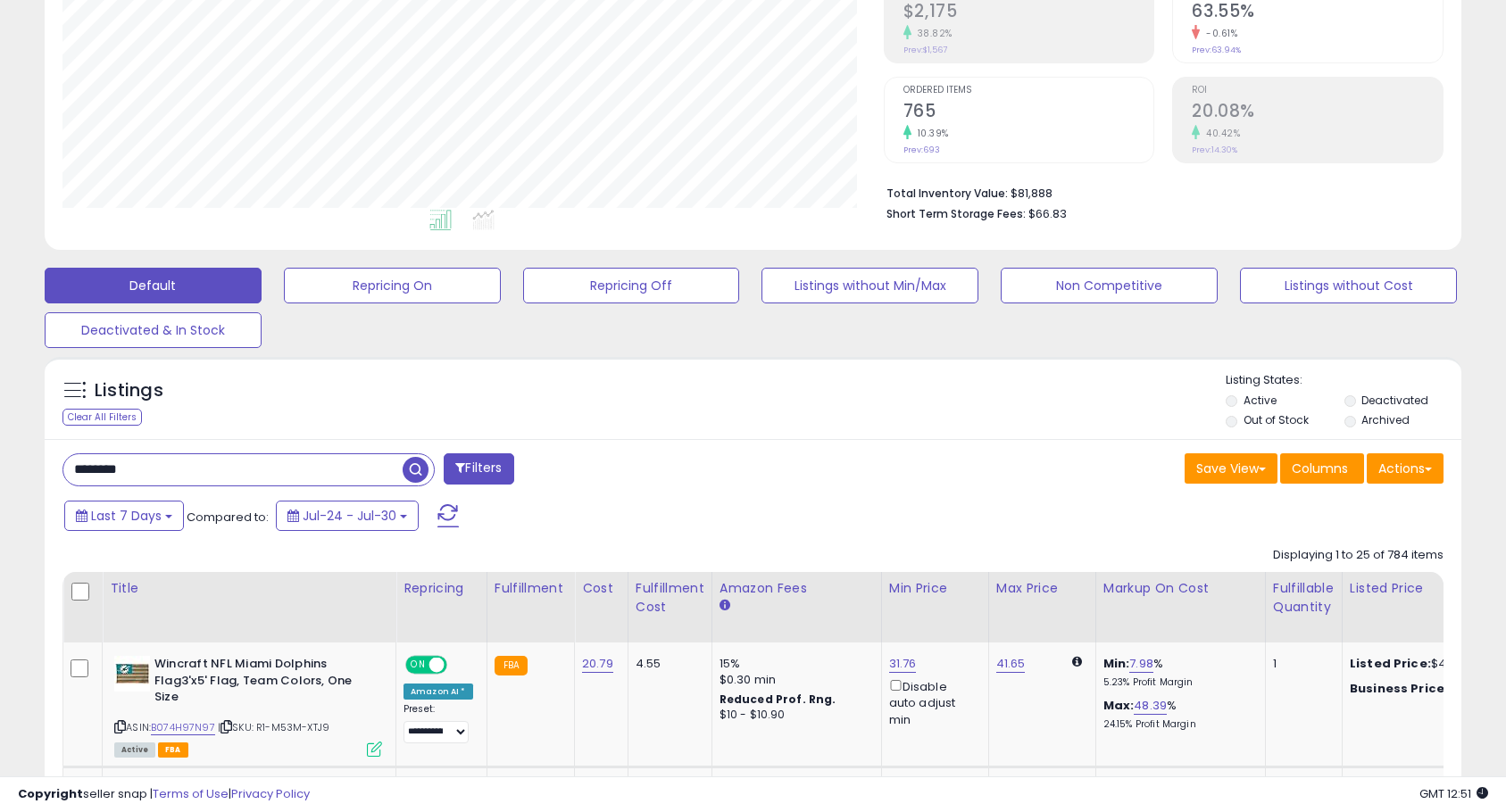 type on "*******" 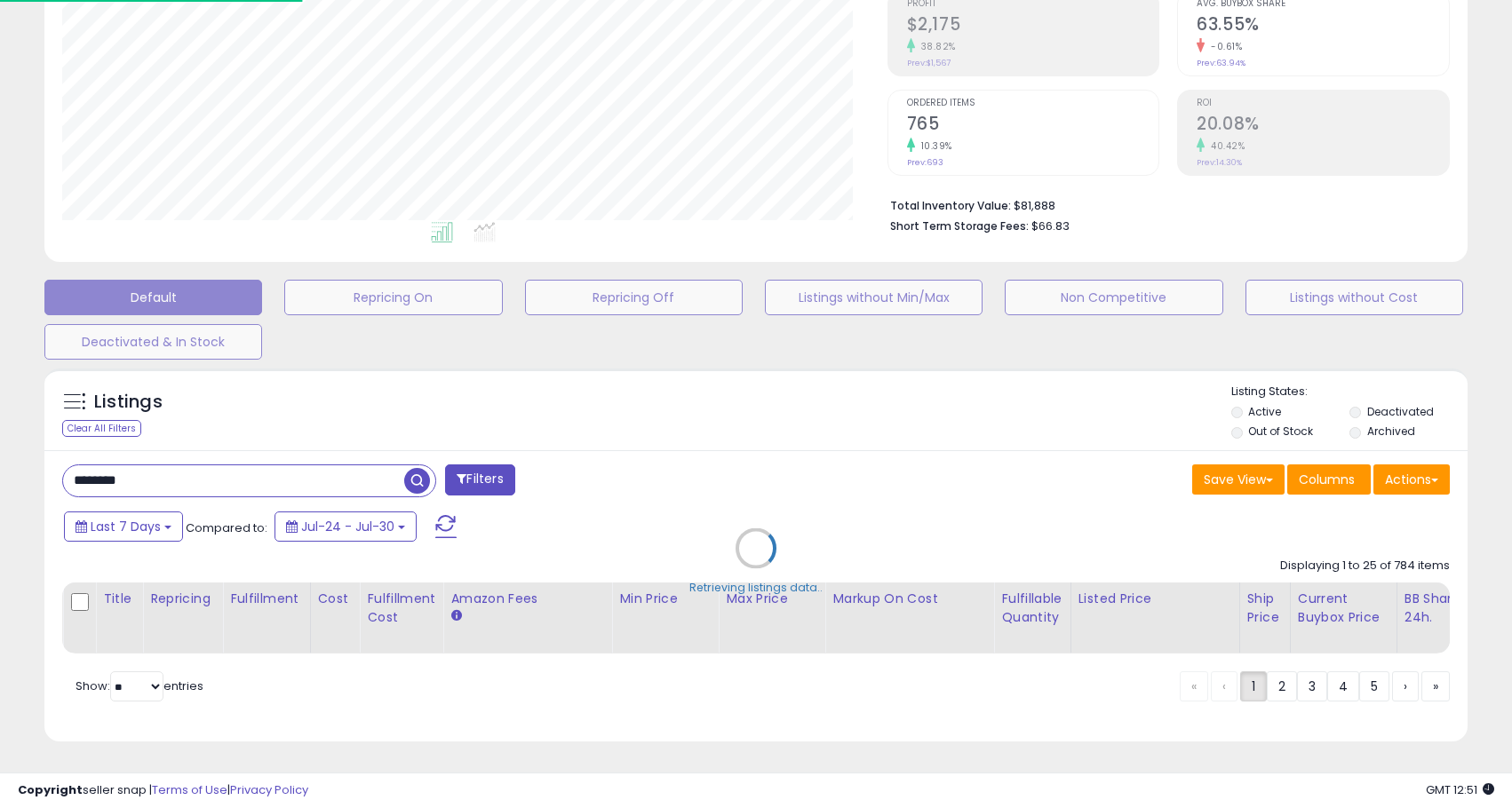 scroll, scrollTop: 887548, scrollLeft: 887541, axis: both 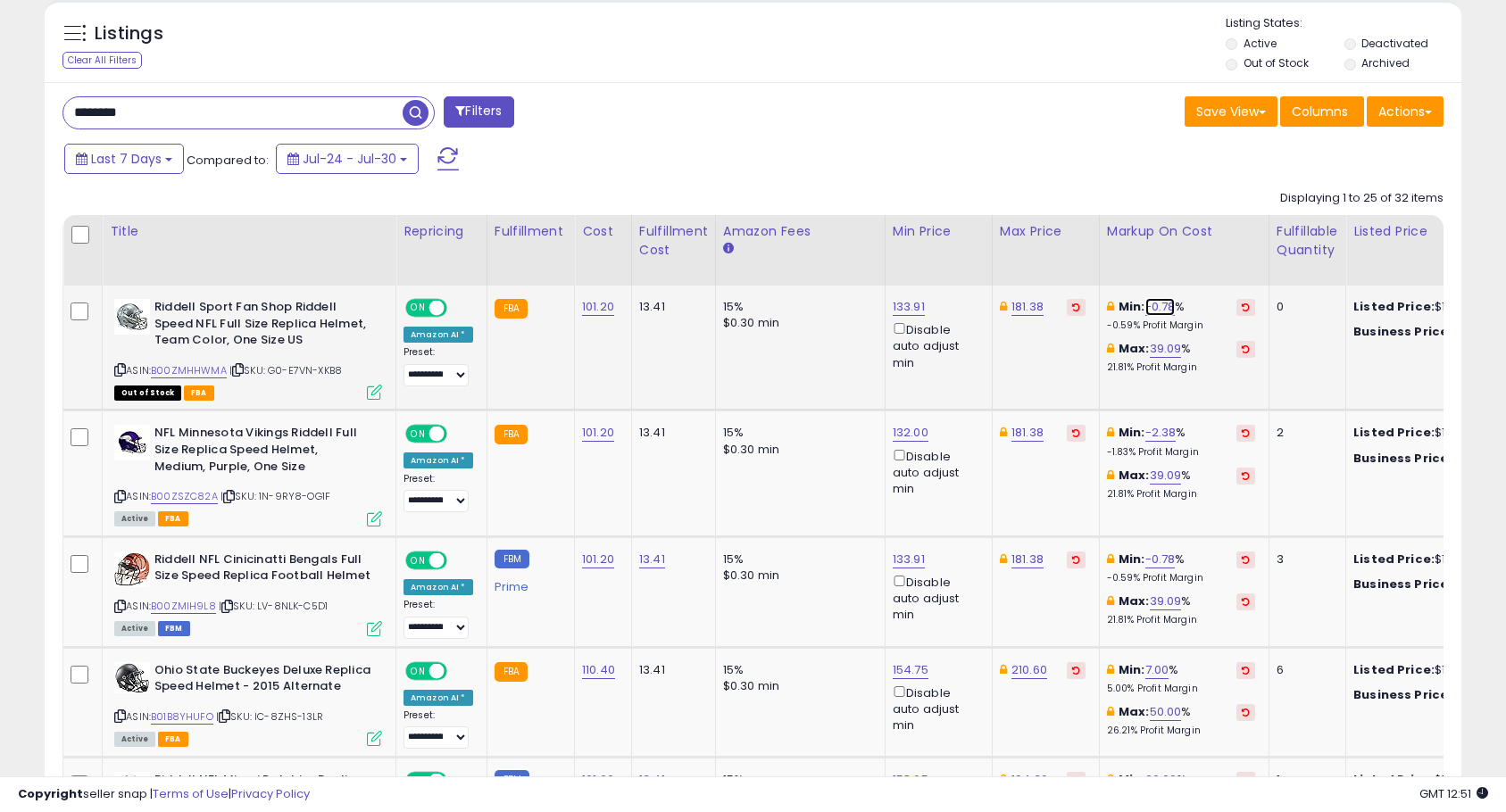 click on "-0.78" at bounding box center (1161, 307) 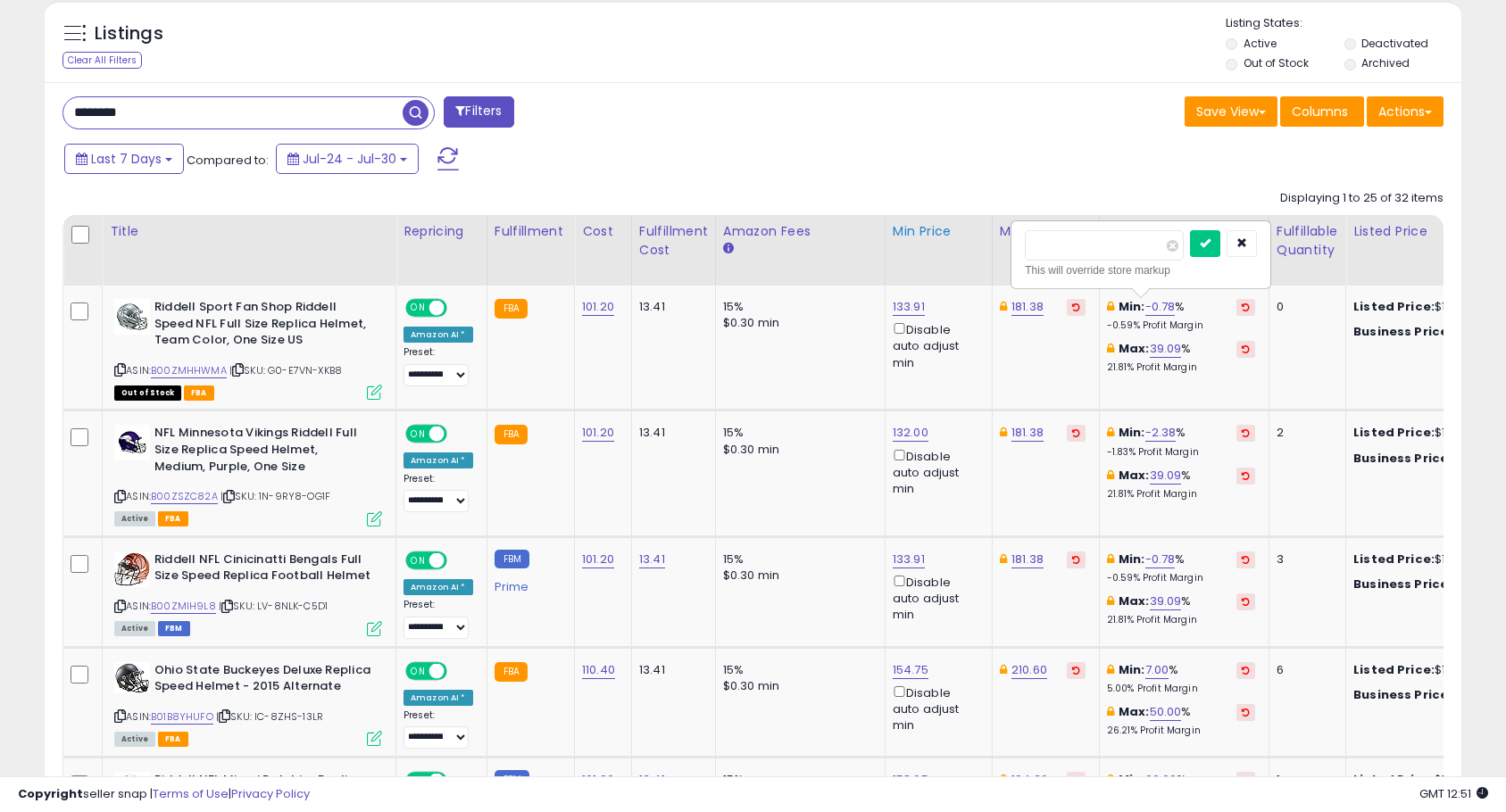 drag, startPoint x: 1094, startPoint y: 260, endPoint x: 911, endPoint y: 262, distance: 183.01093 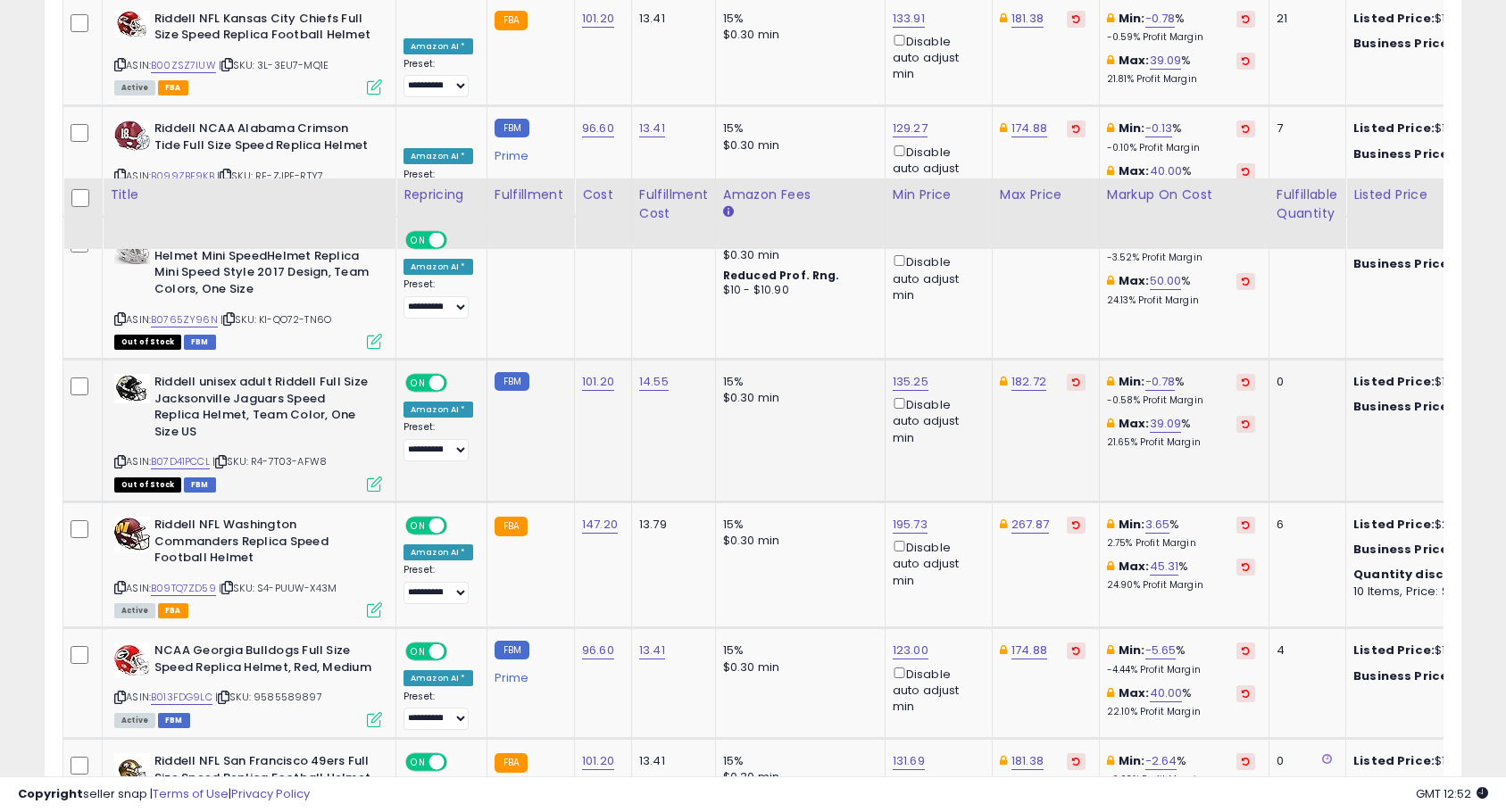 scroll, scrollTop: 3388, scrollLeft: 0, axis: vertical 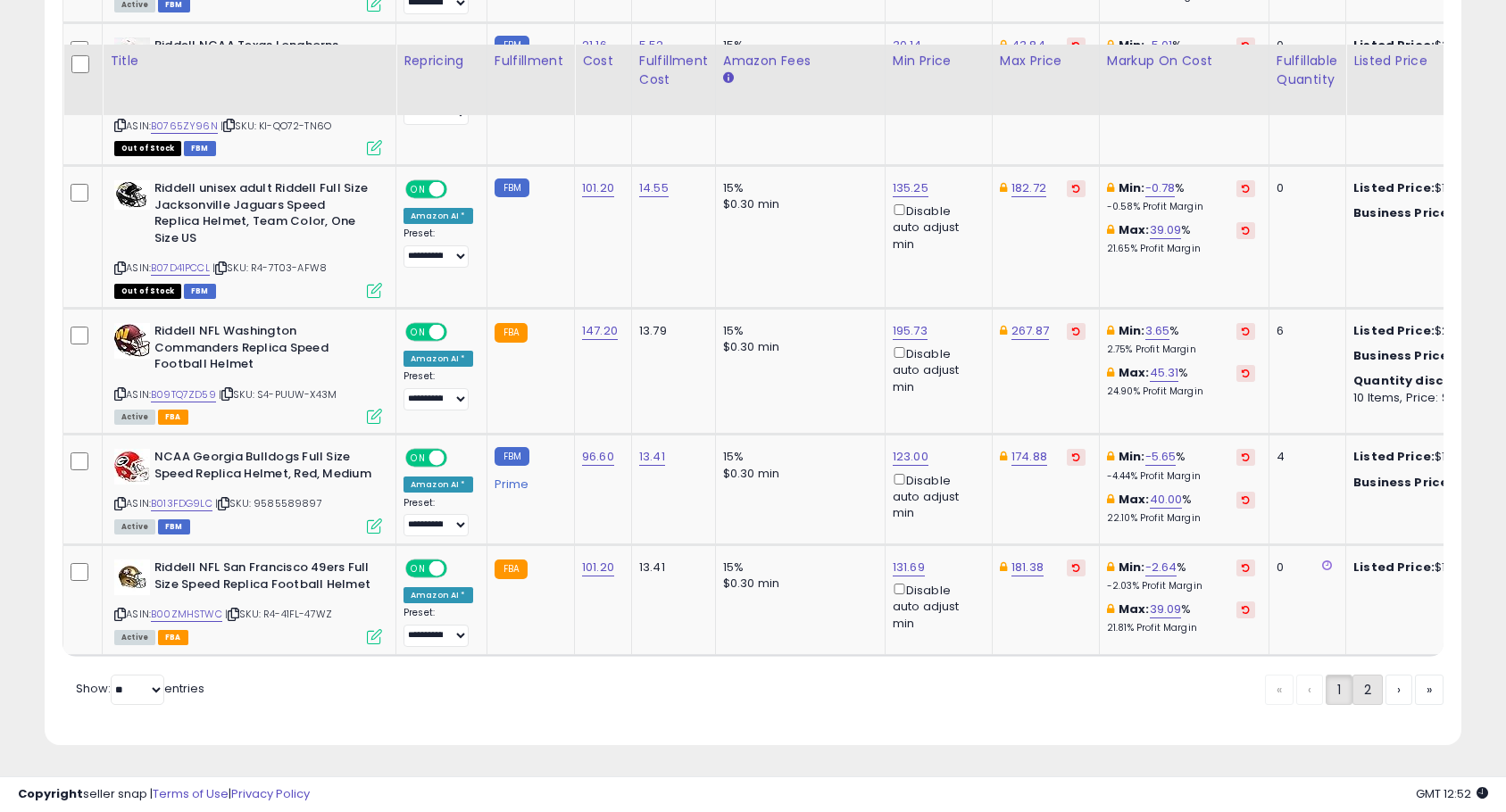 click on "2" 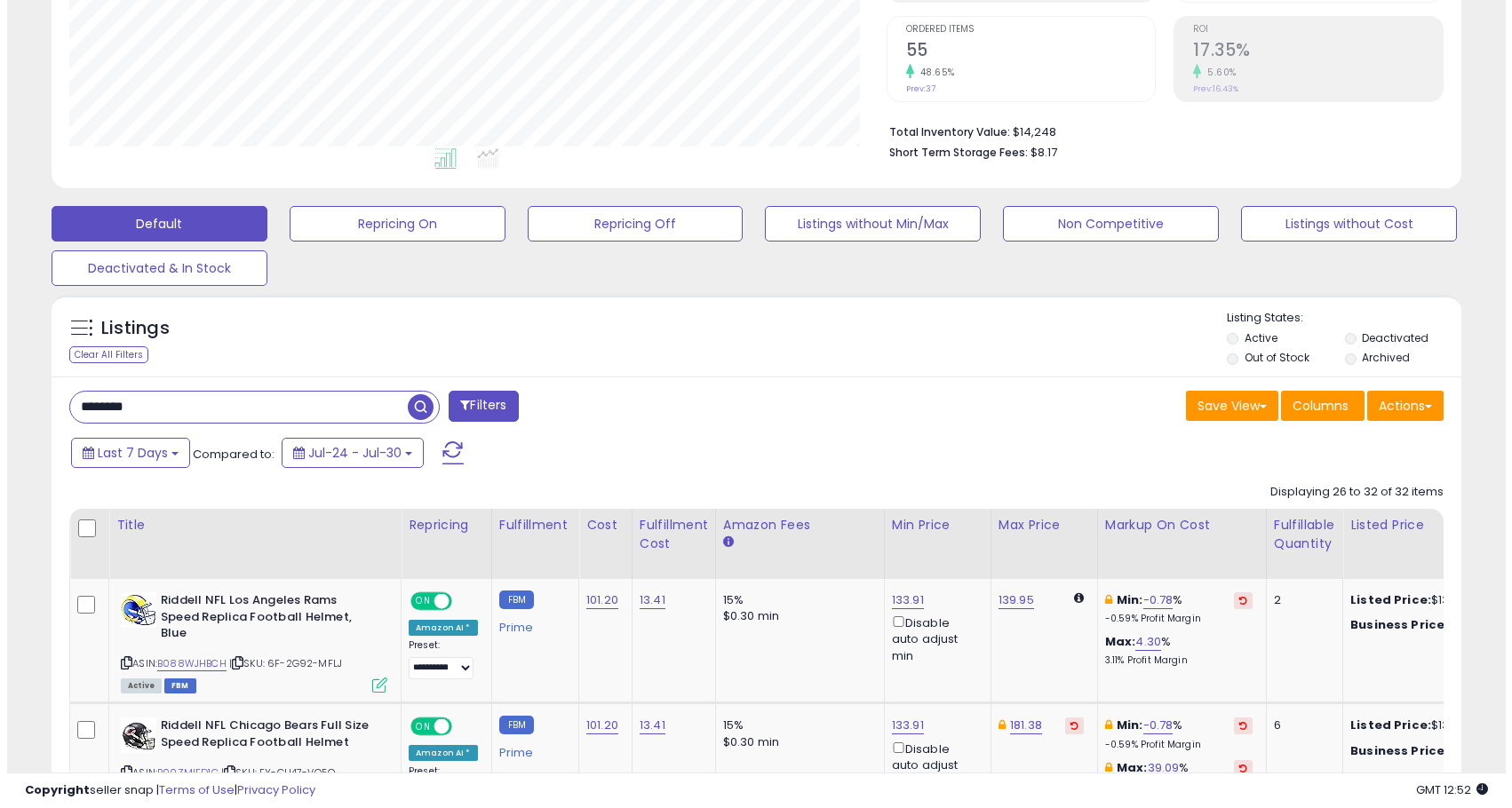 scroll, scrollTop: 355, scrollLeft: 0, axis: vertical 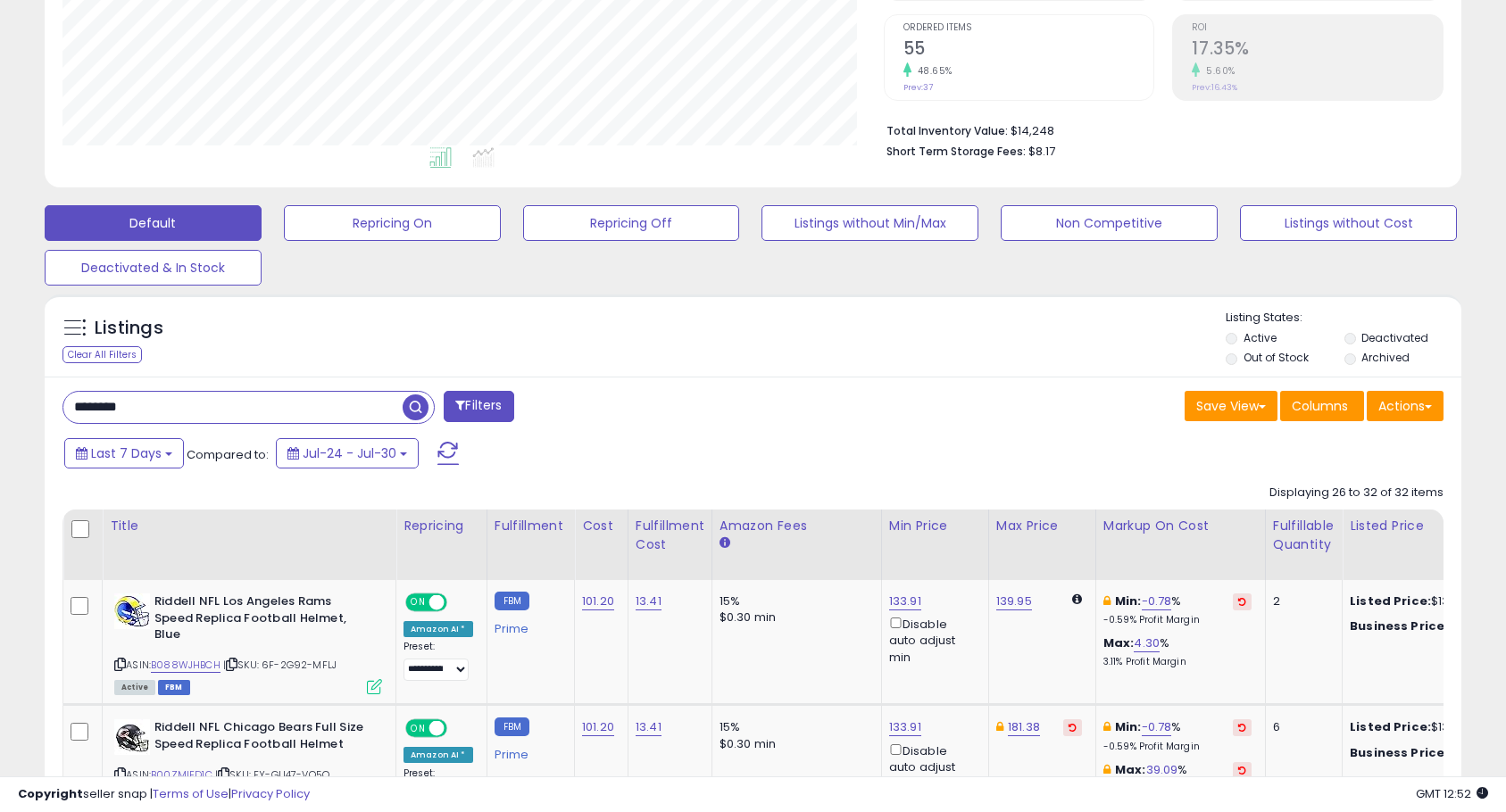 click 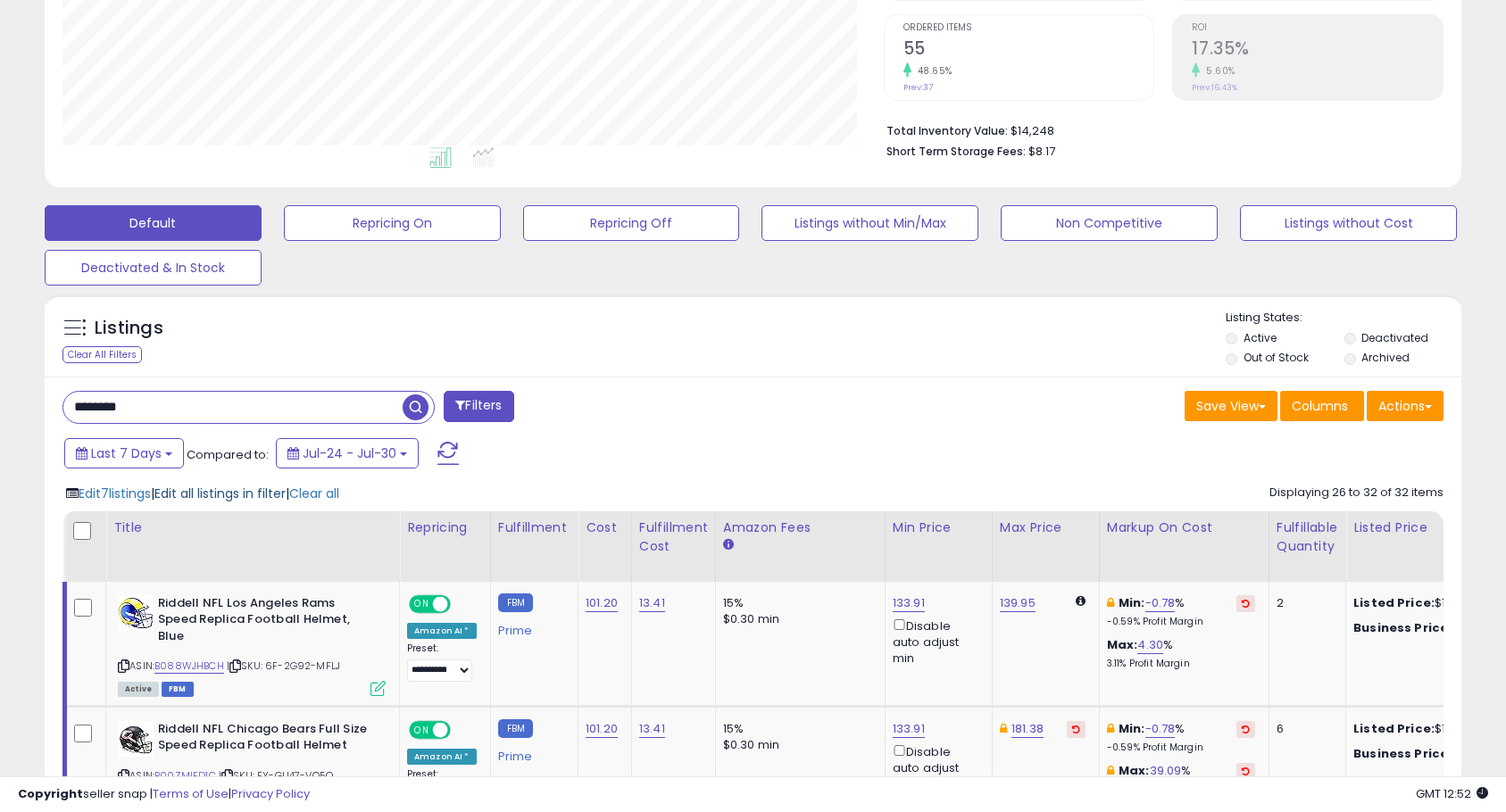 click on "Edit all listings in filter" at bounding box center [220, 493] 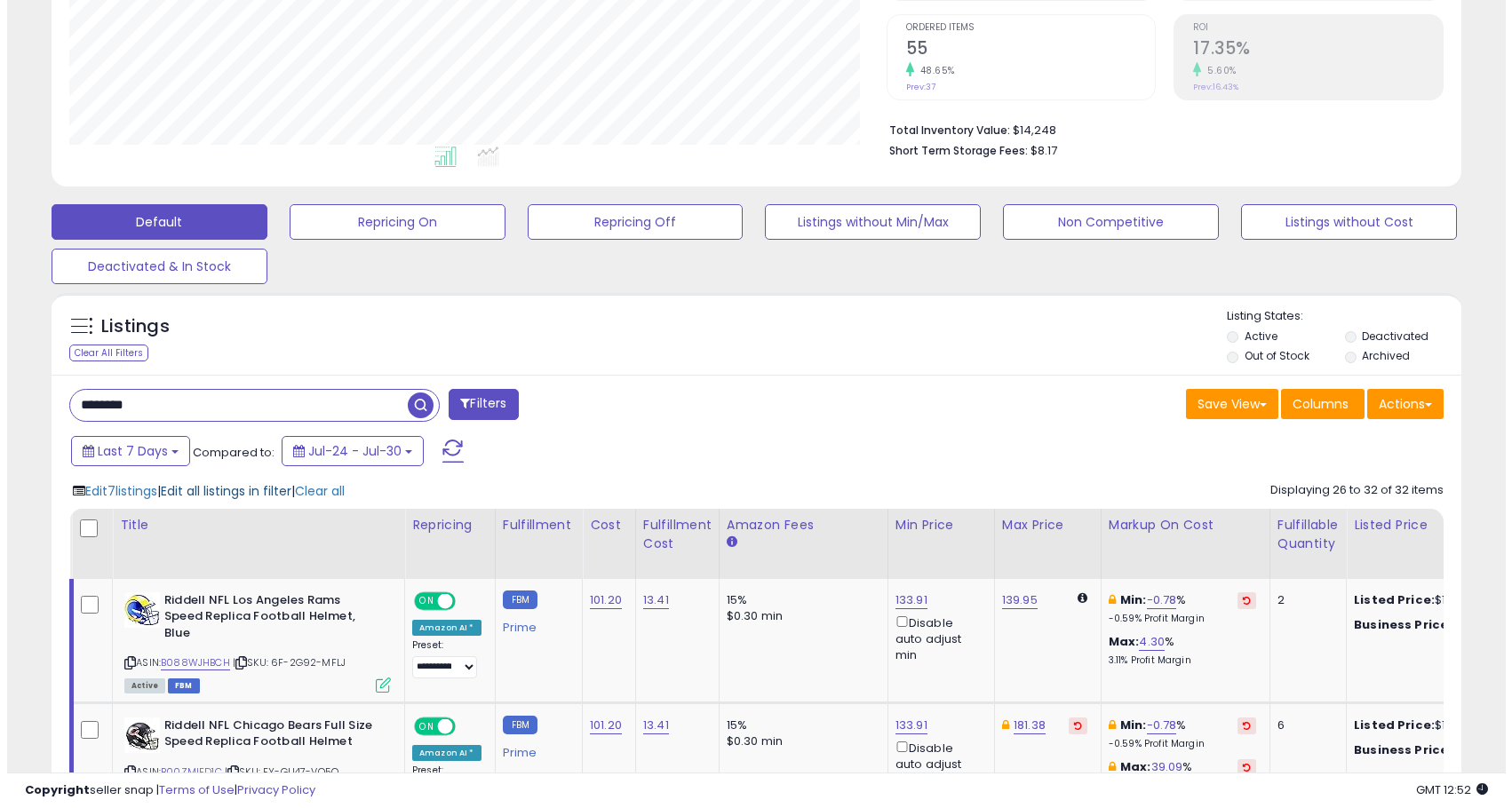 scroll, scrollTop: 887548, scrollLeft: 887541, axis: both 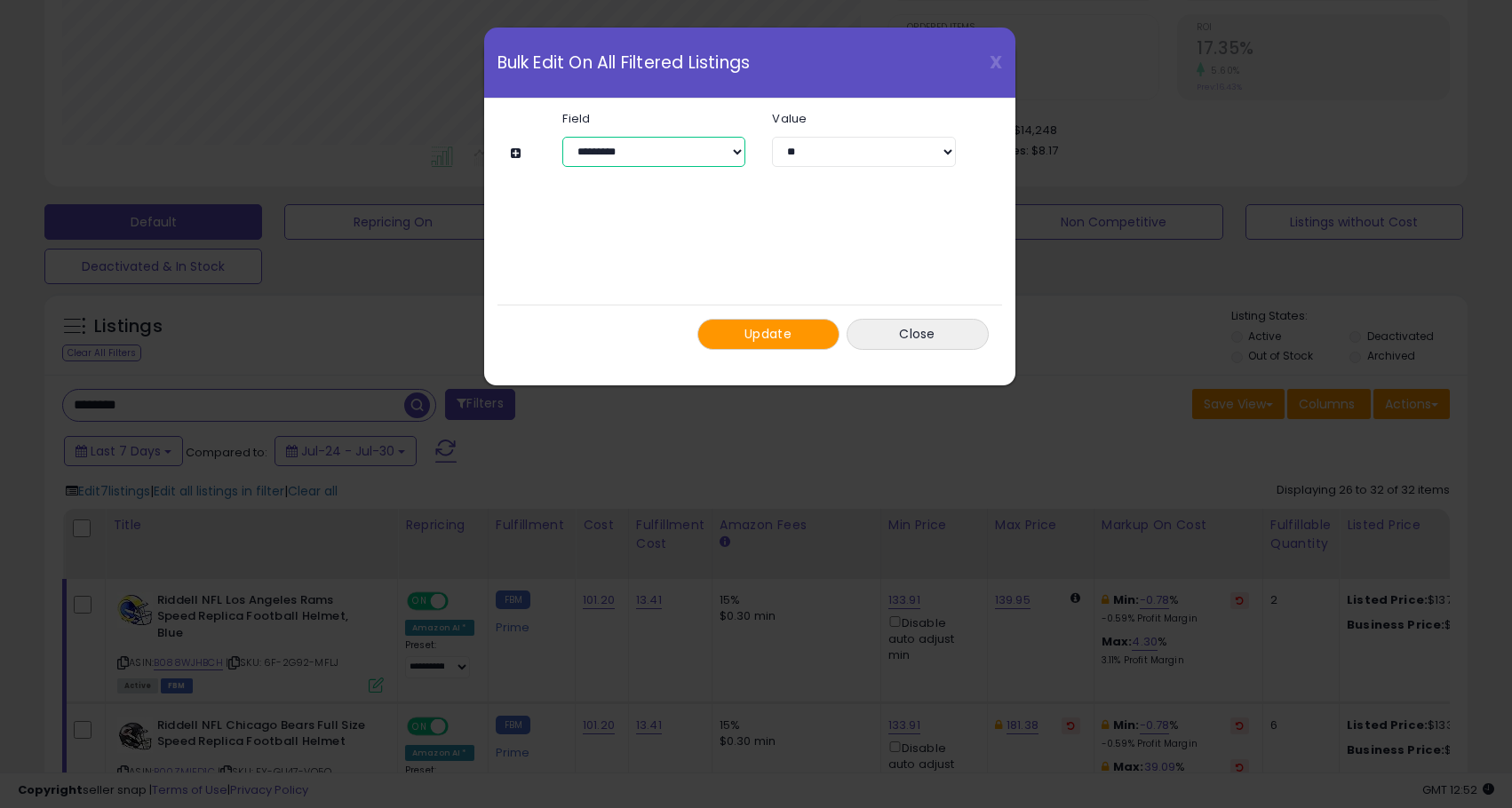 click on "**********" at bounding box center (654, 152) 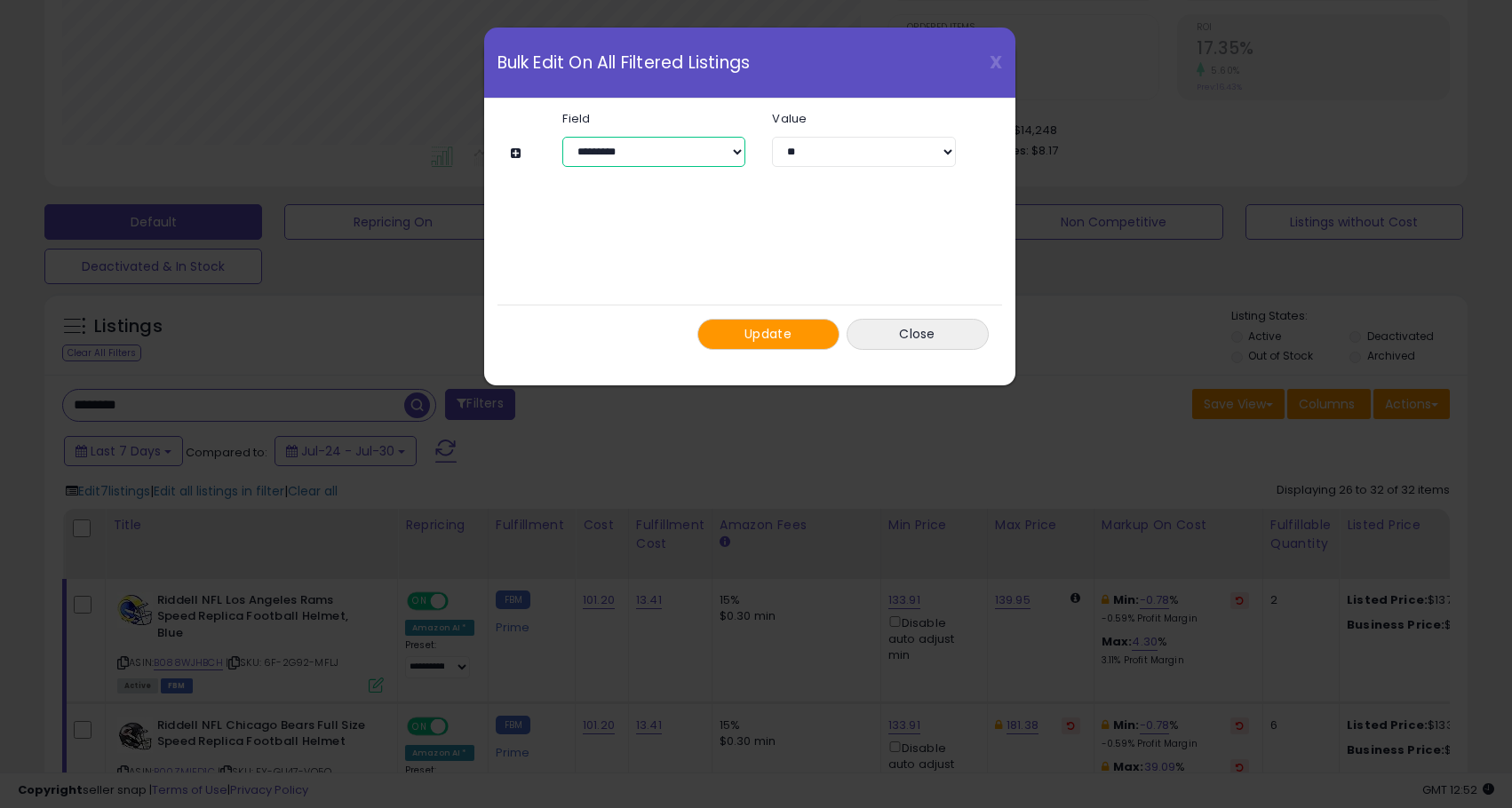 select on "**********" 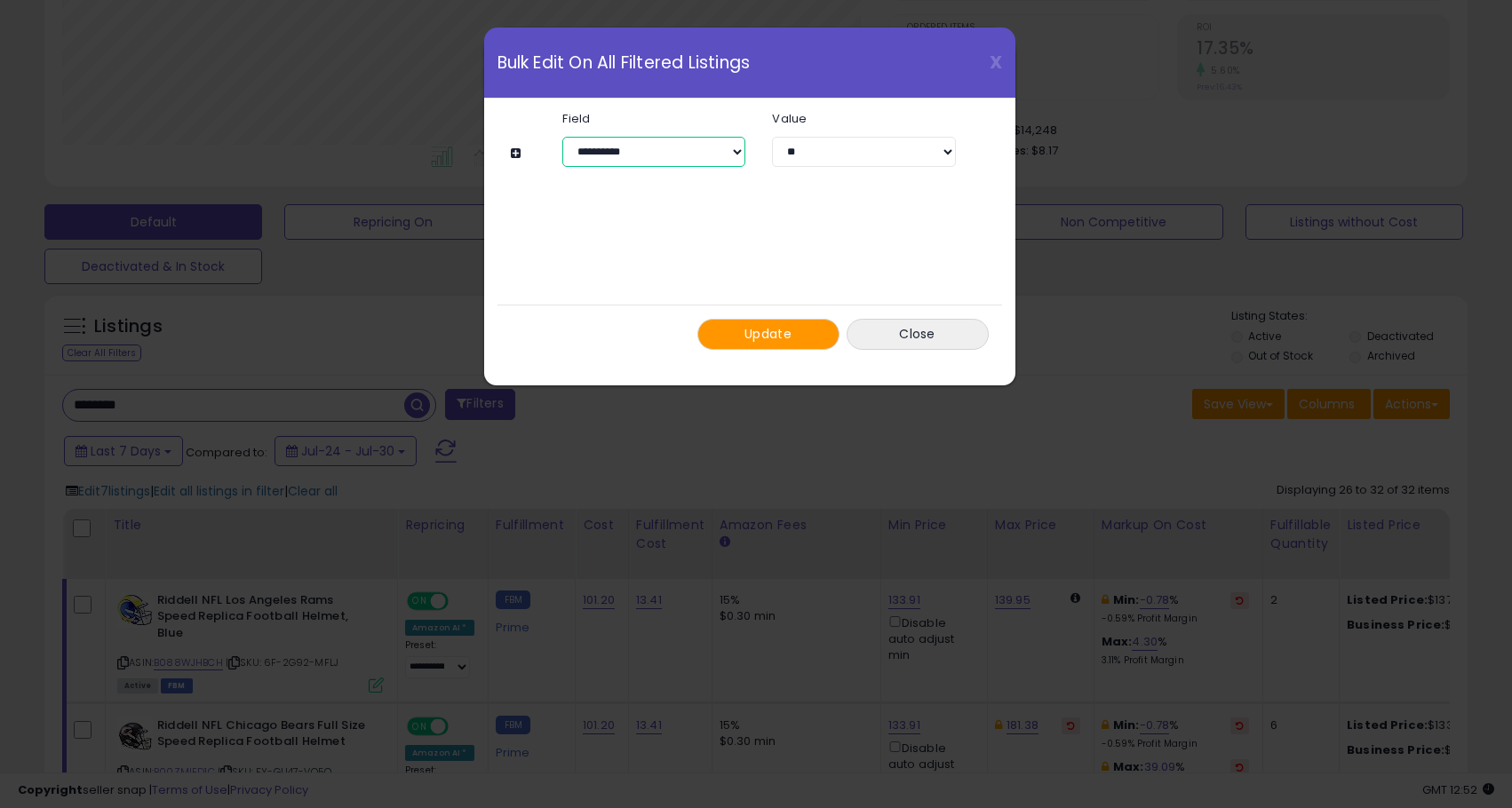 click on "**********" at bounding box center [654, 152] 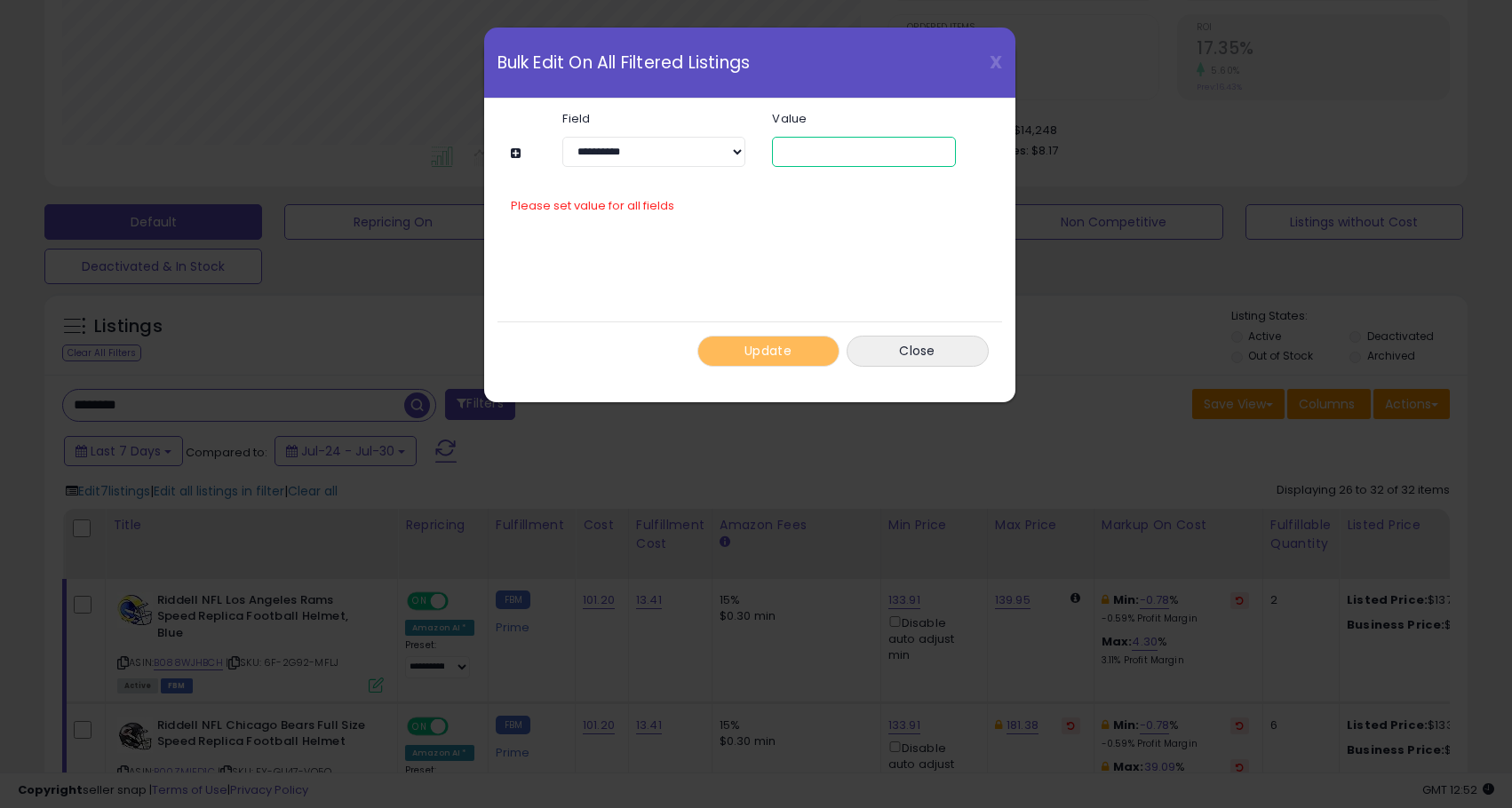 click at bounding box center [863, 152] 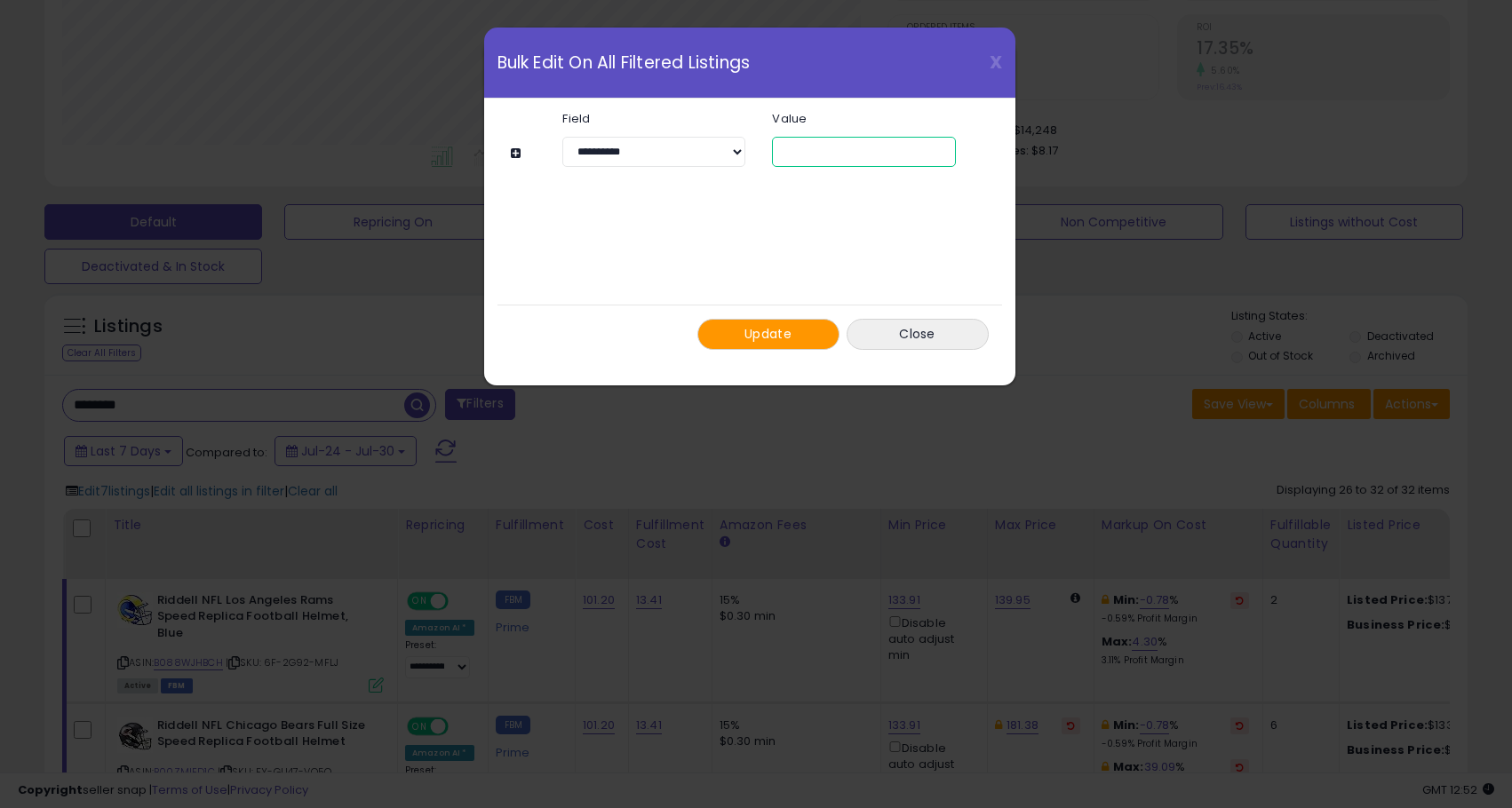 type on "*" 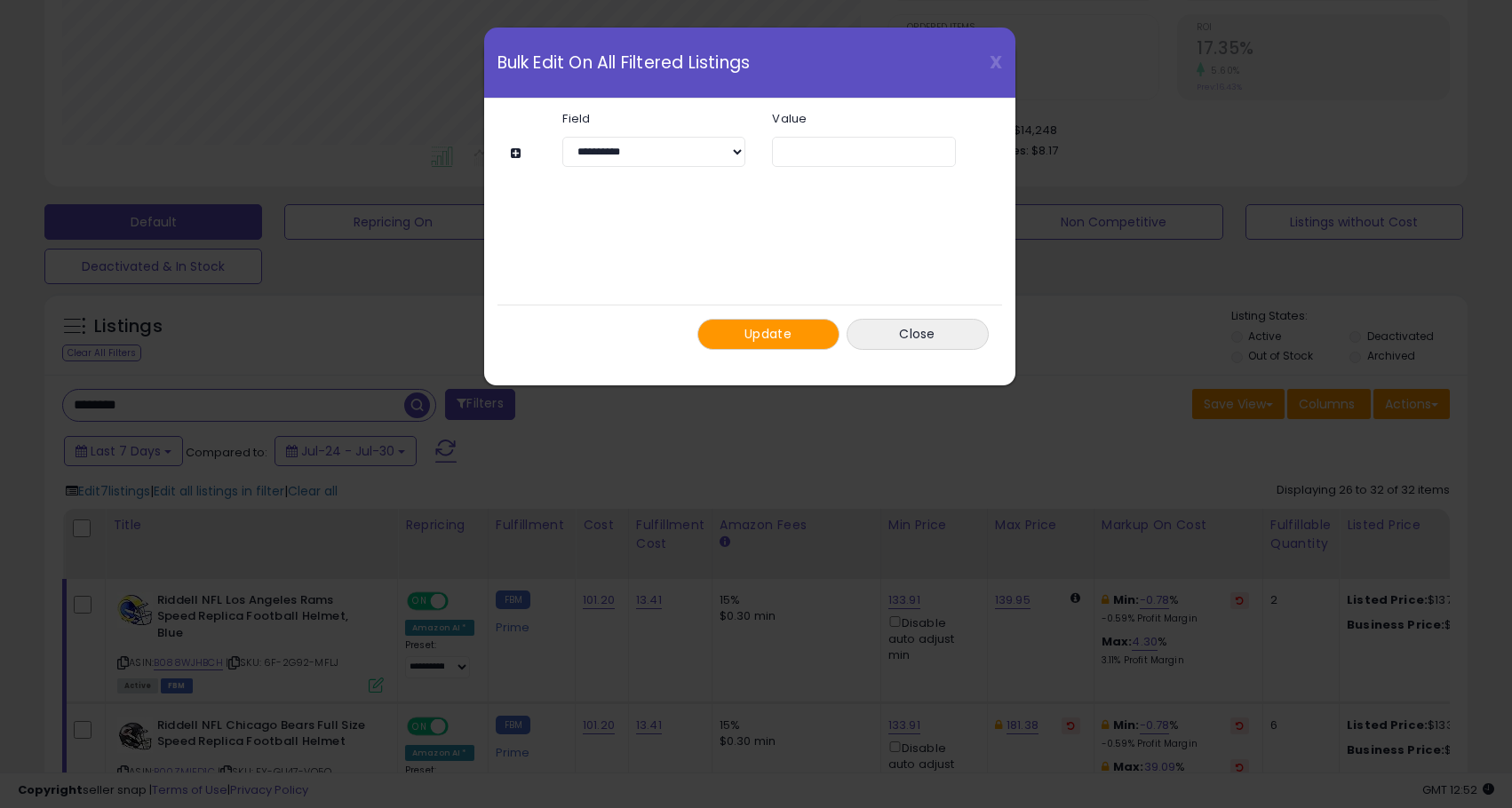 click on "Update" at bounding box center [768, 334] 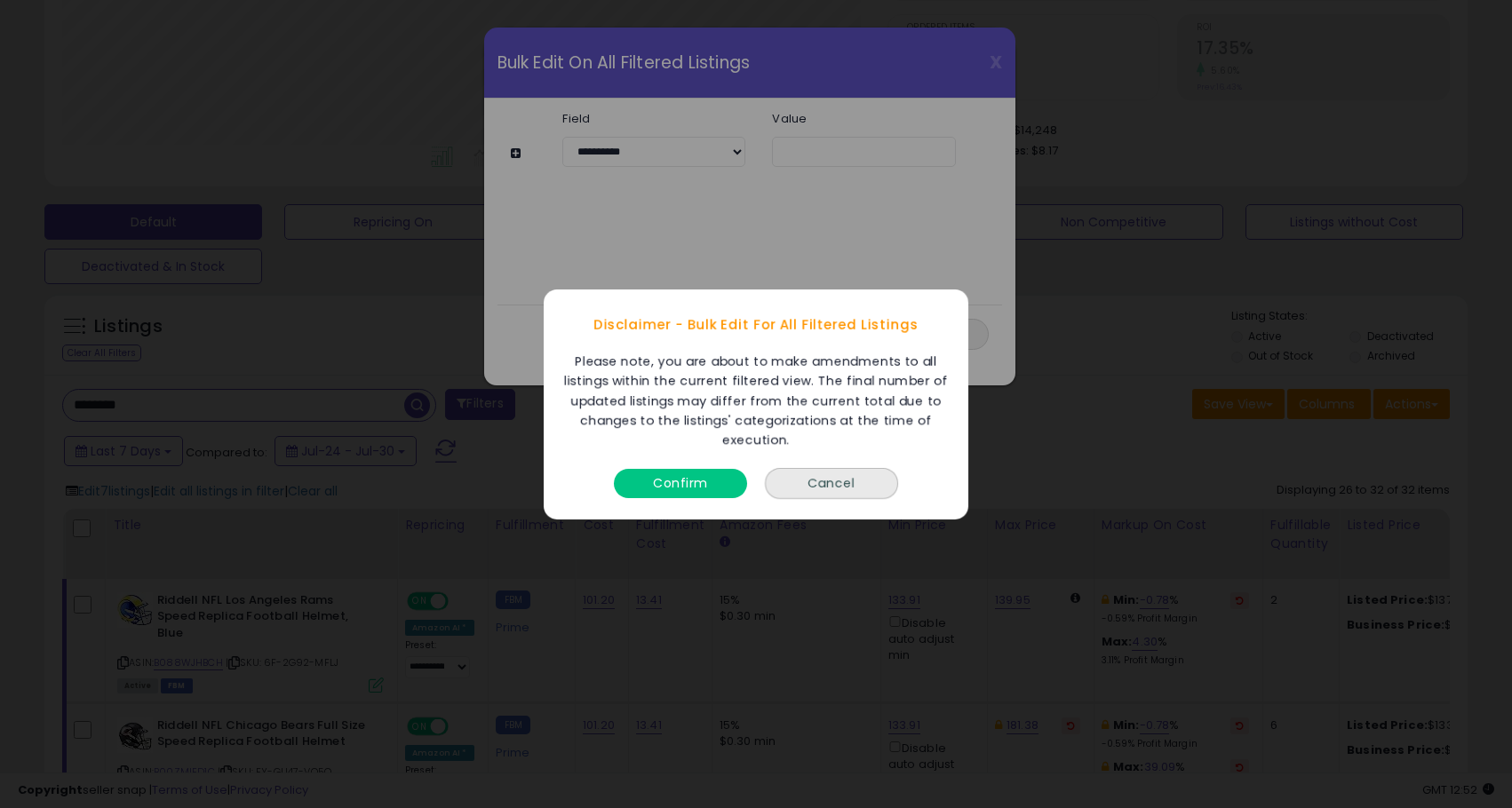 click on "Confirm" at bounding box center [680, 482] 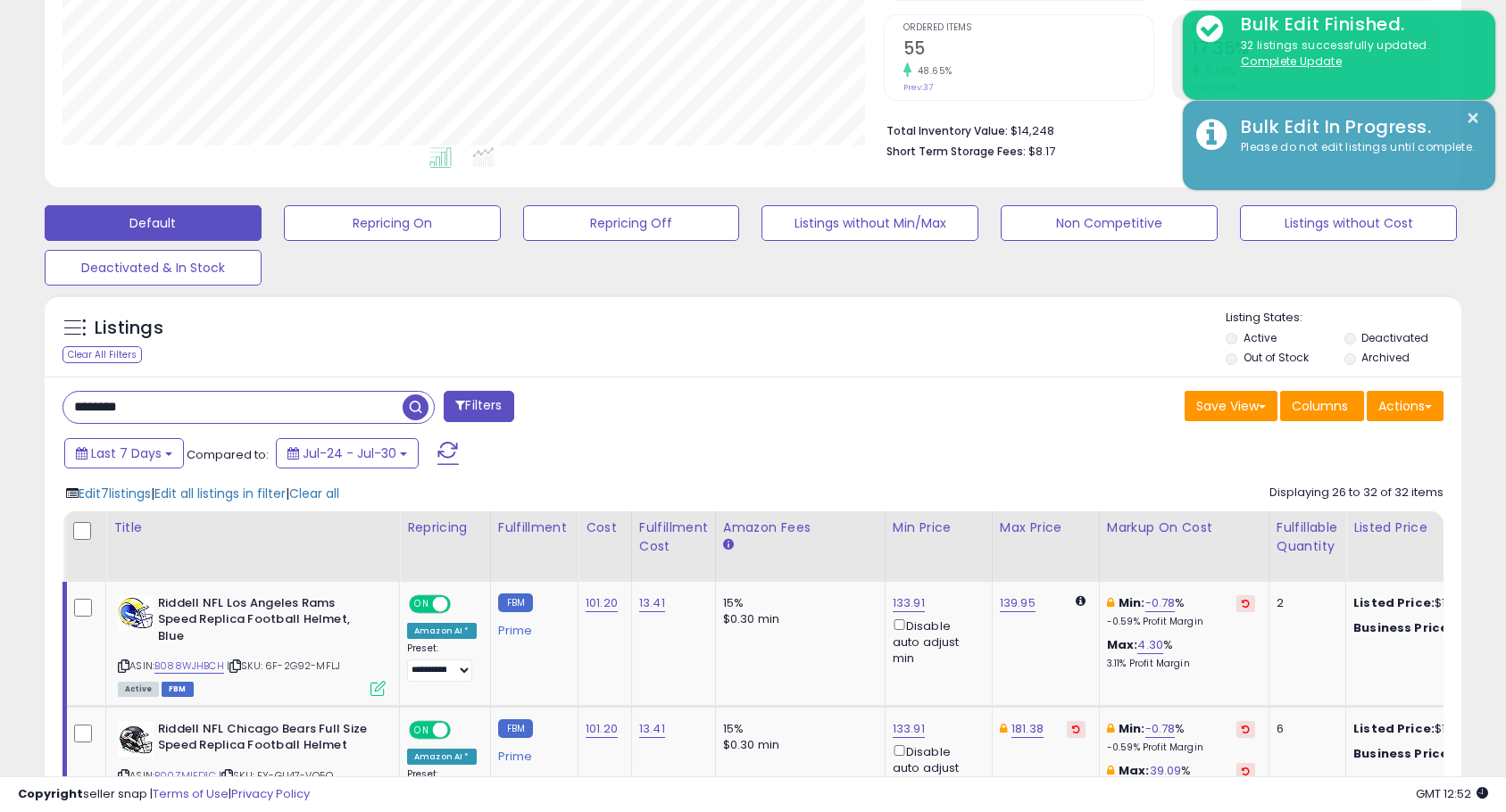 scroll, scrollTop: 366, scrollLeft: 821, axis: both 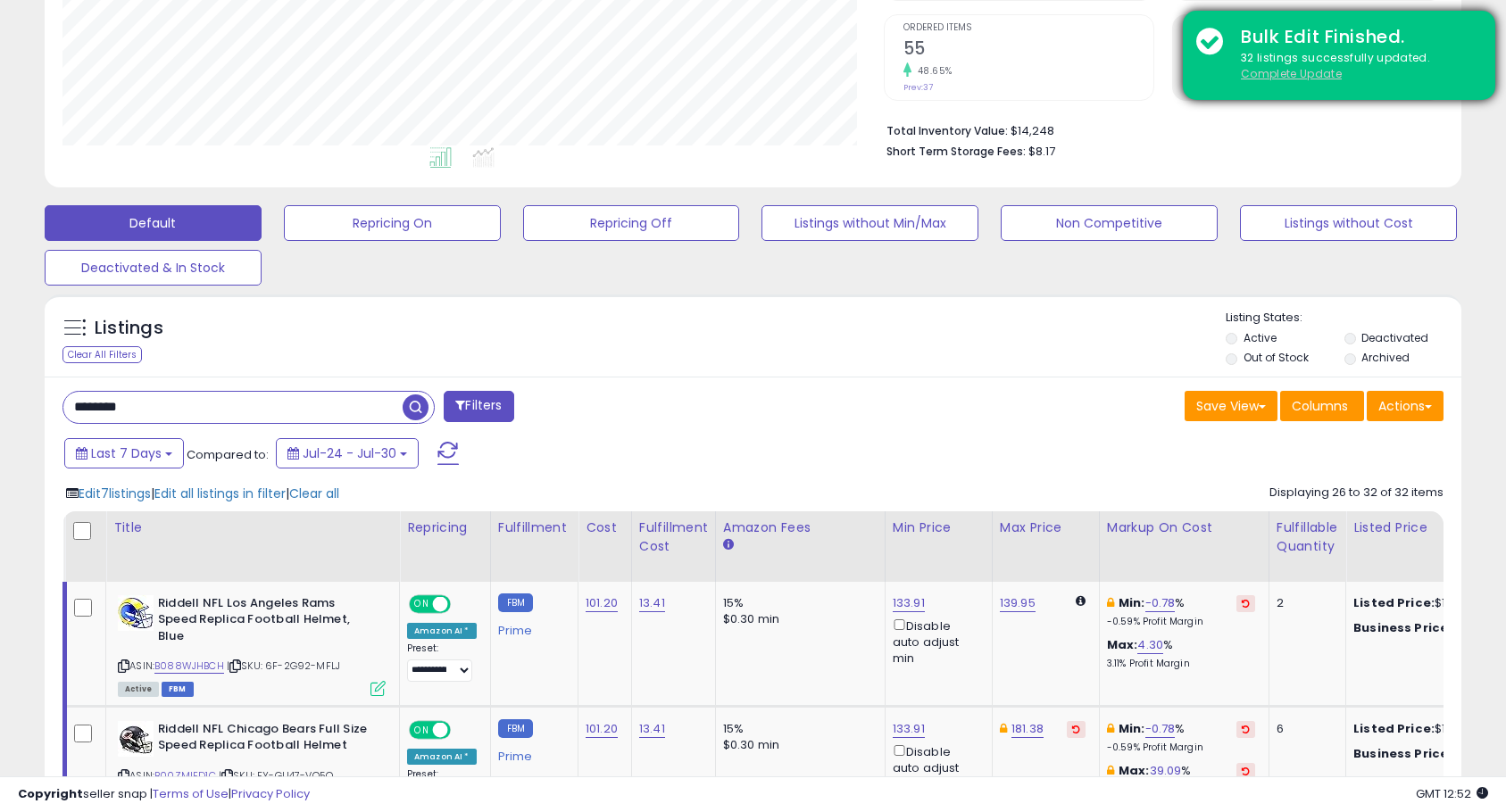 click on "Complete Update" at bounding box center [1291, 73] 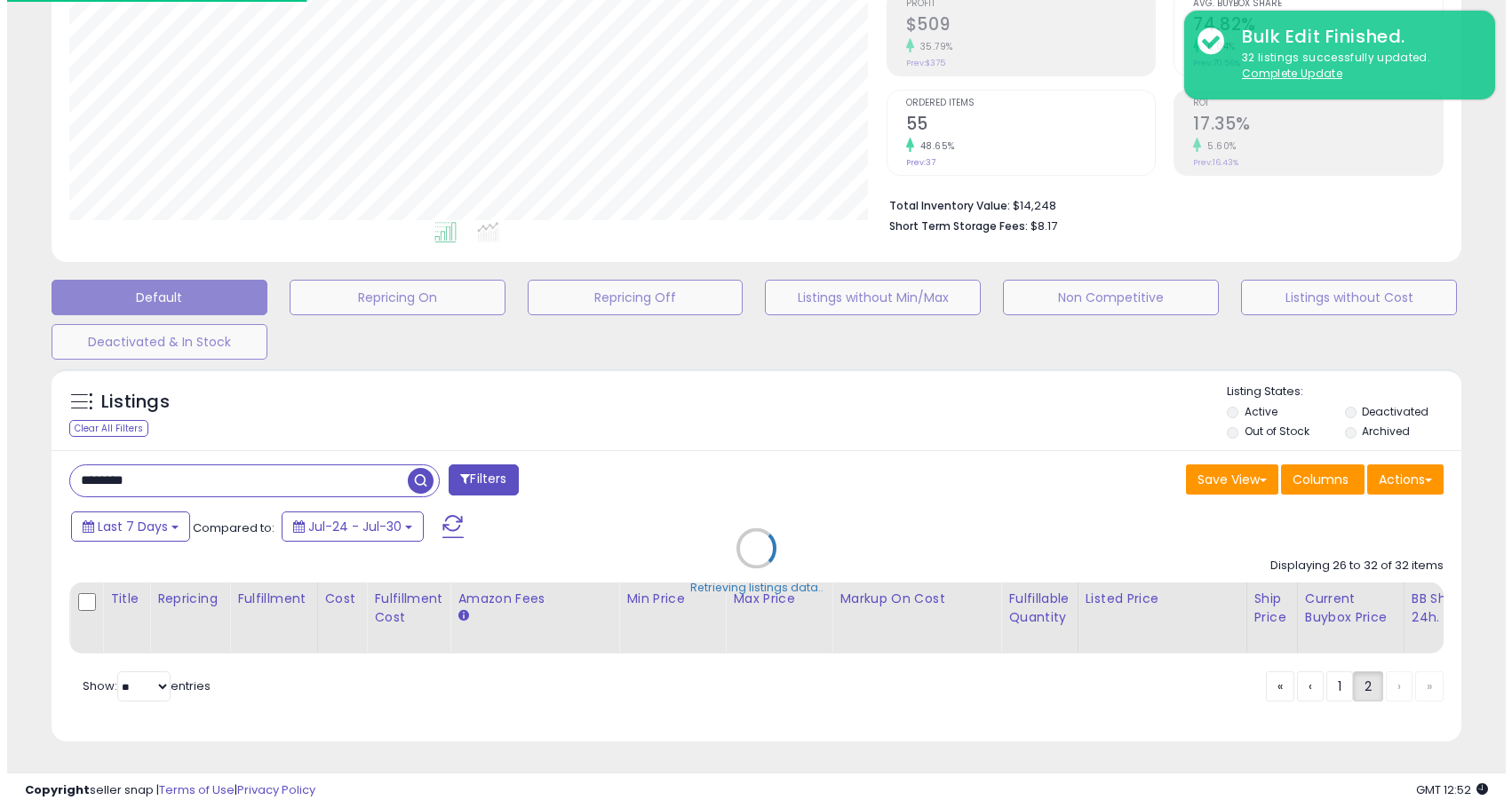 scroll, scrollTop: 293, scrollLeft: 0, axis: vertical 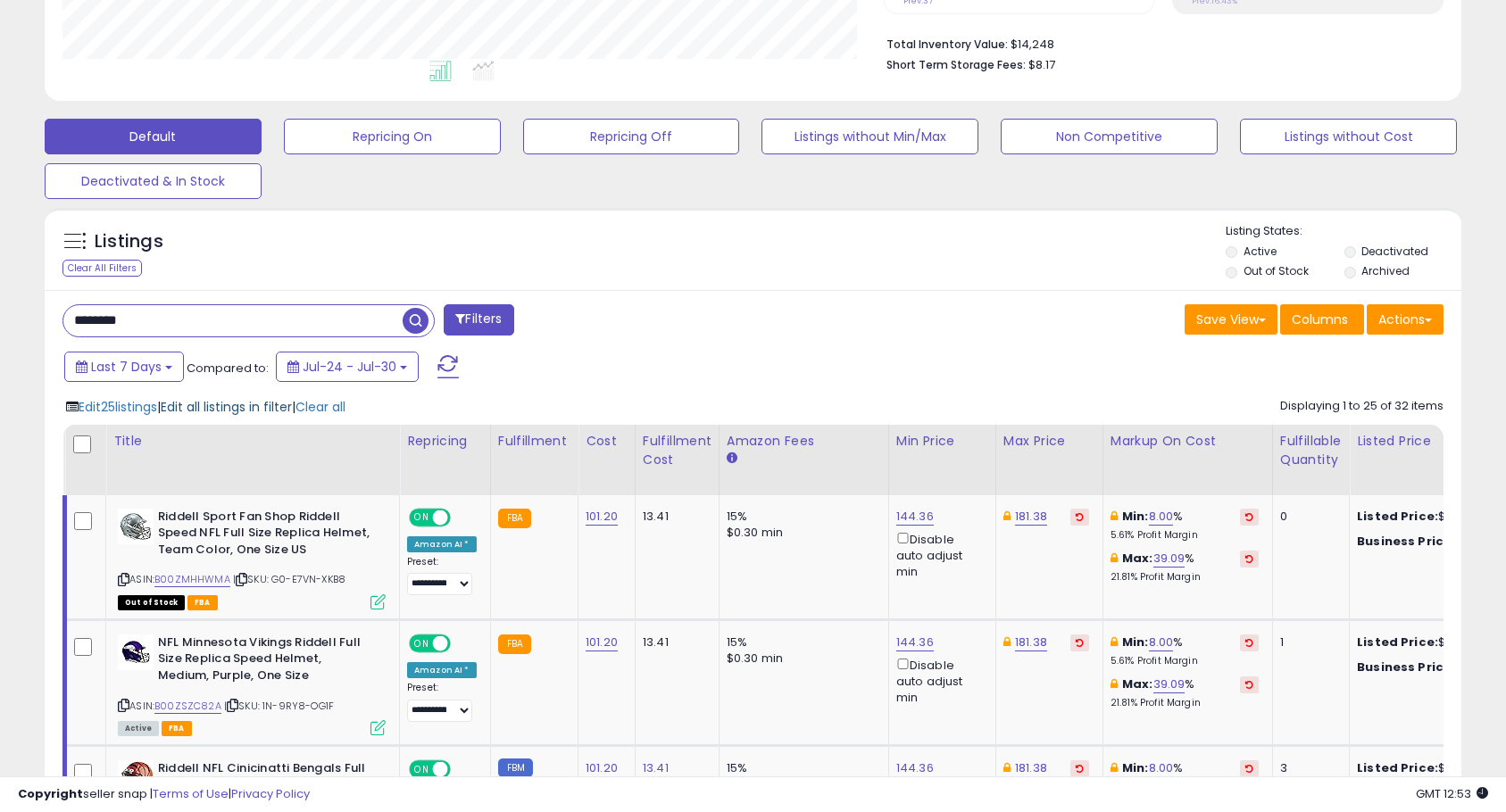 click on "Edit all listings in filter" at bounding box center [226, 407] 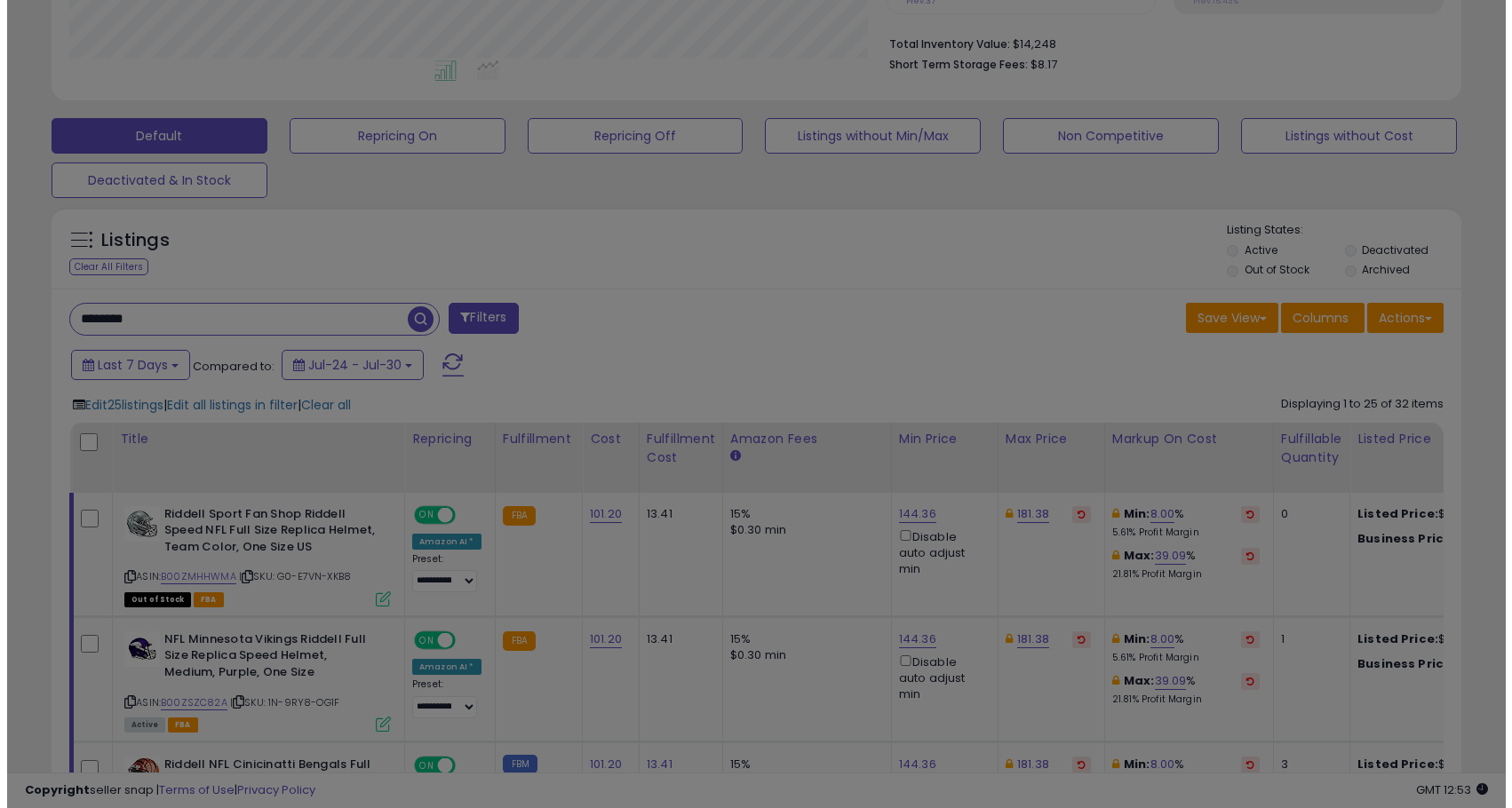 scroll, scrollTop: 887548, scrollLeft: 887541, axis: both 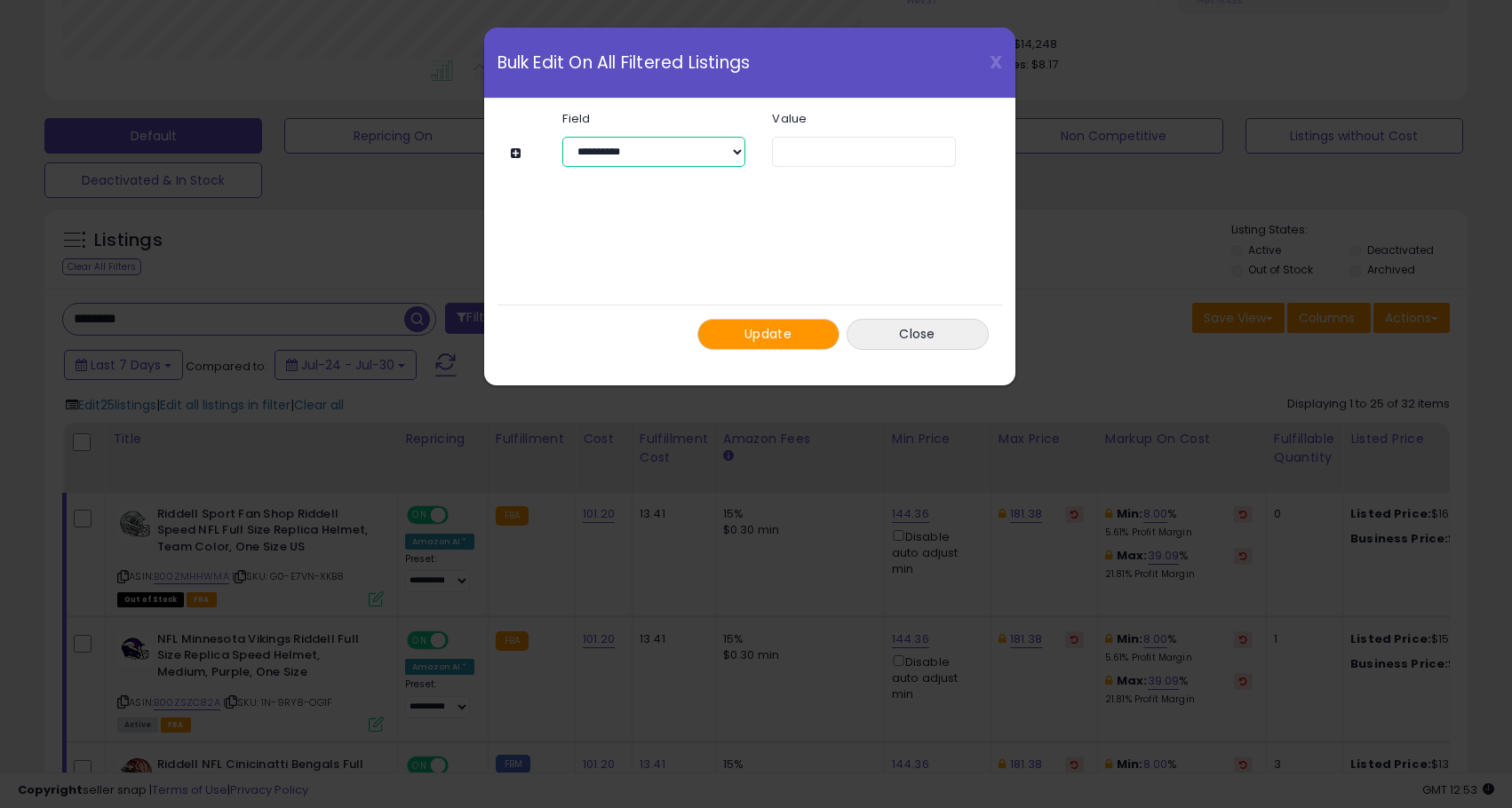 click on "**********" at bounding box center (654, 152) 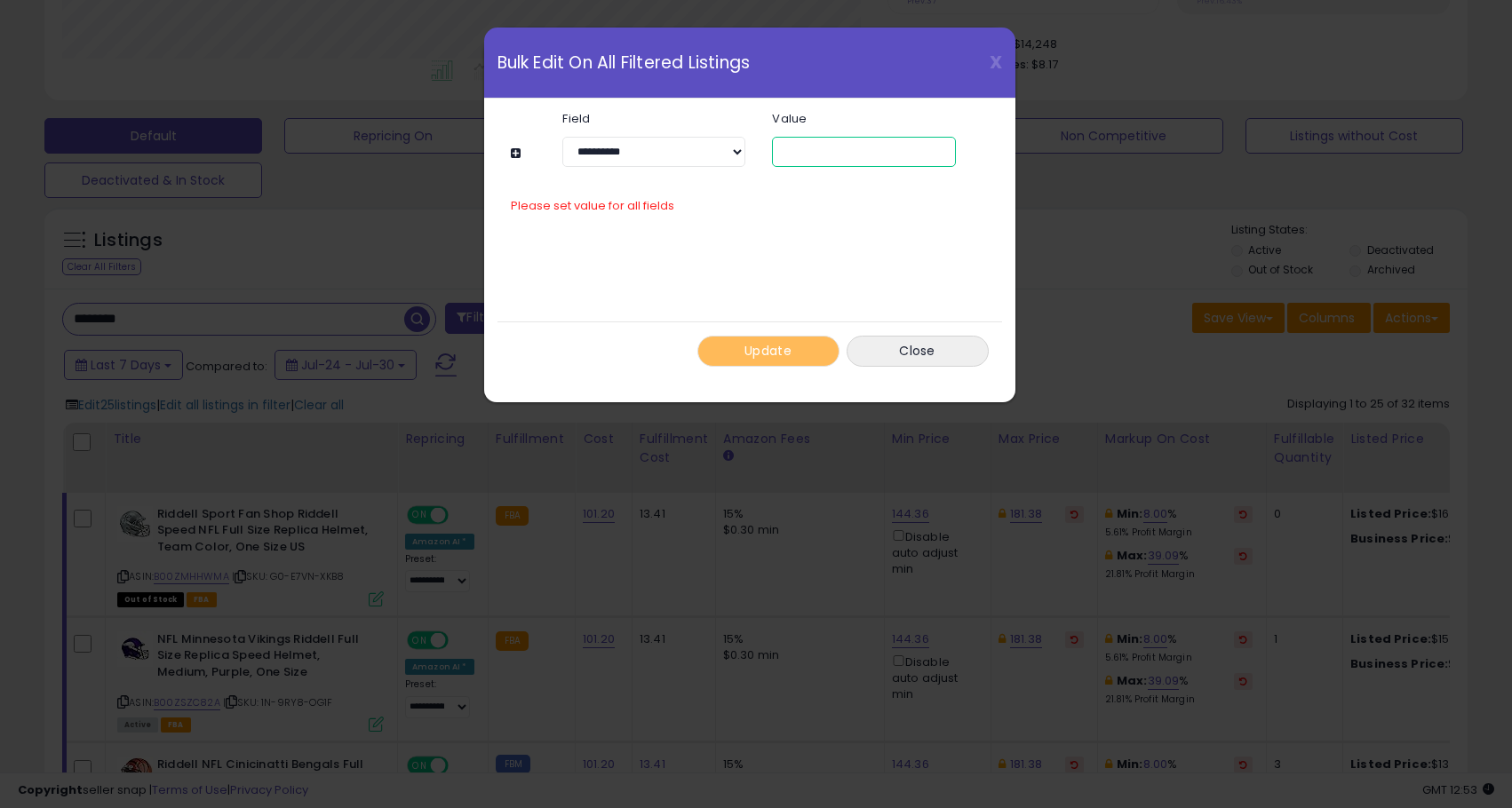 click at bounding box center [863, 152] 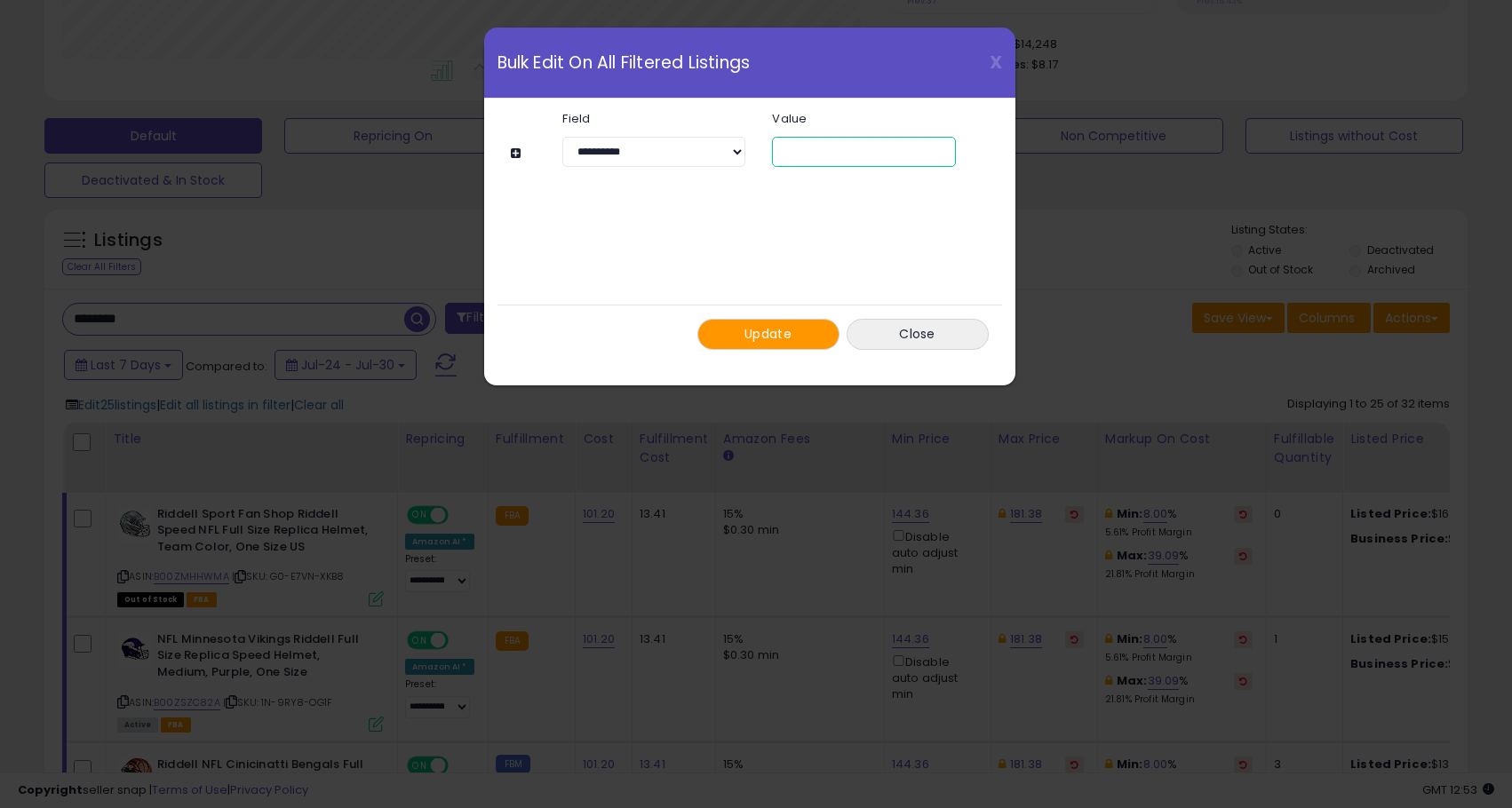 type on "**" 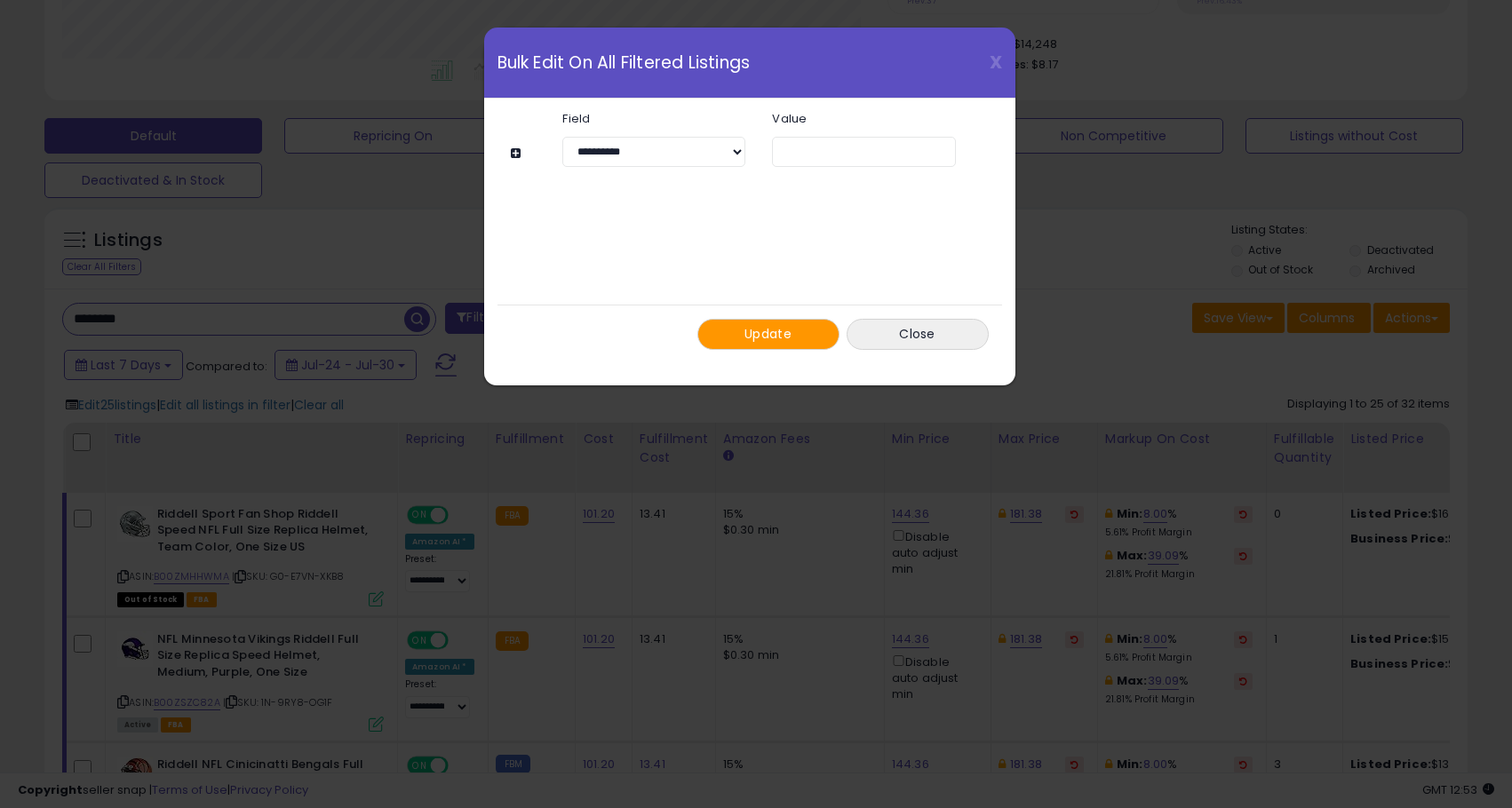 click on "Update" at bounding box center [768, 334] 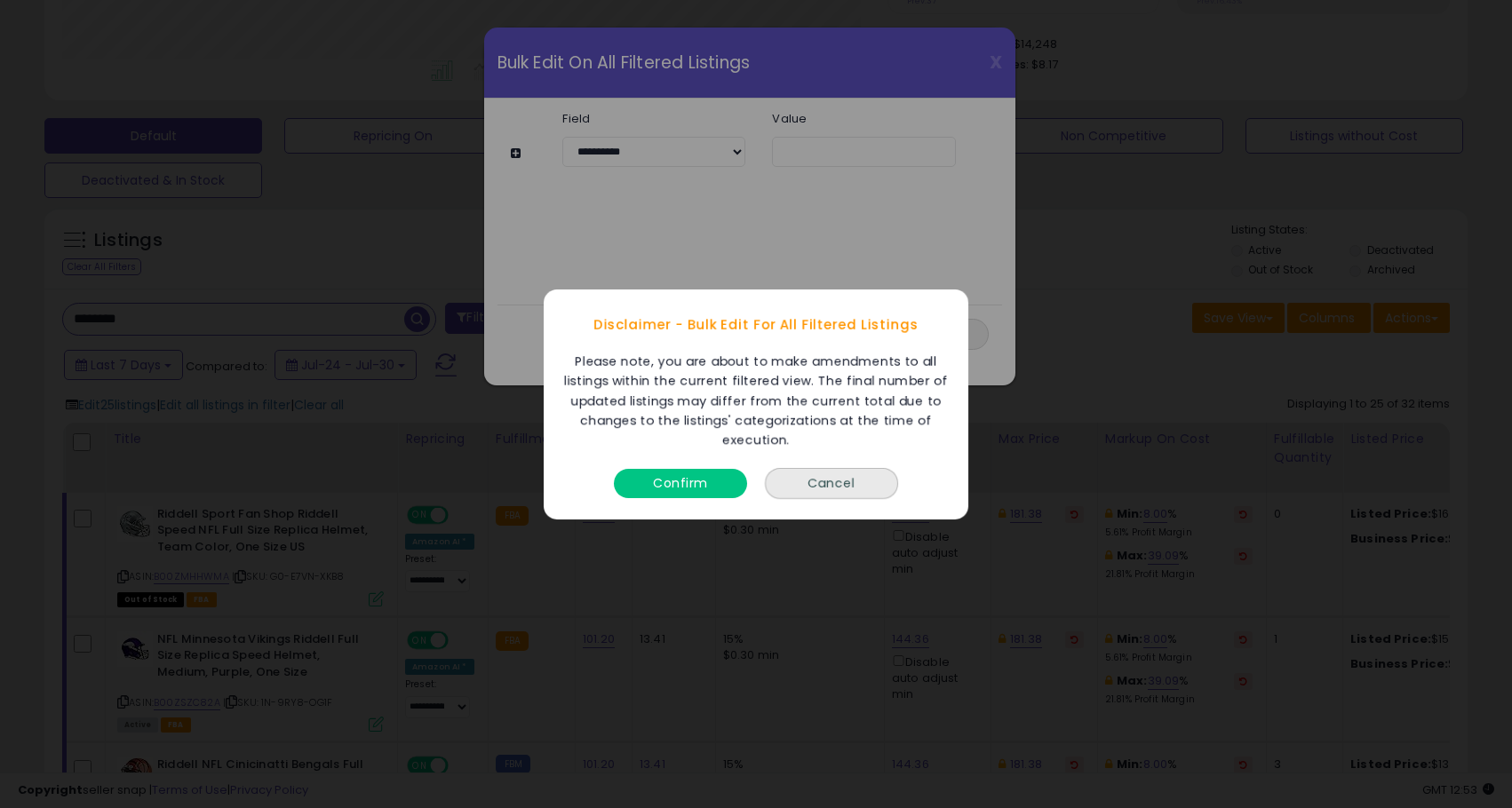 click on "Confirm" at bounding box center (680, 482) 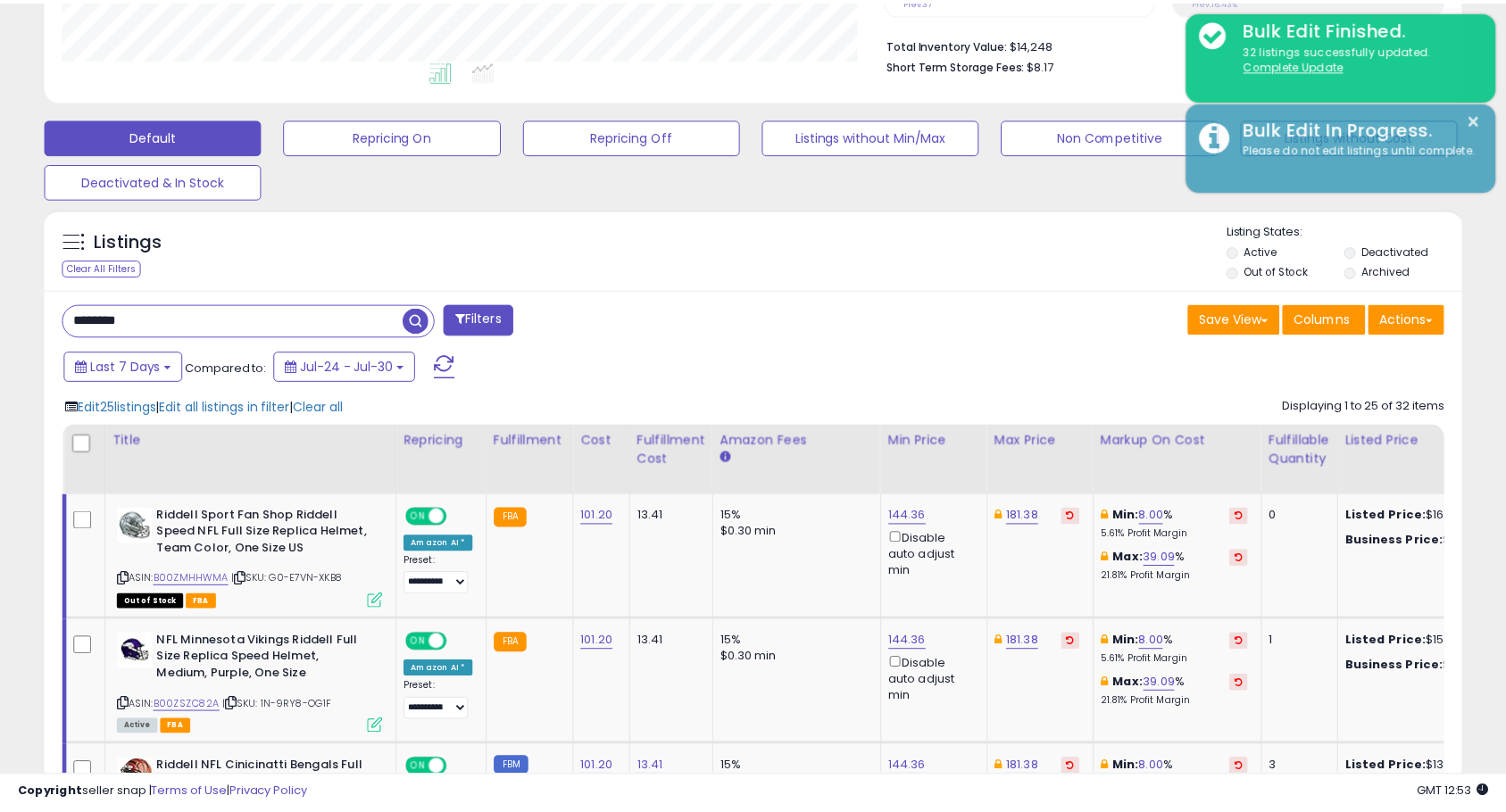 scroll, scrollTop: 366, scrollLeft: 821, axis: both 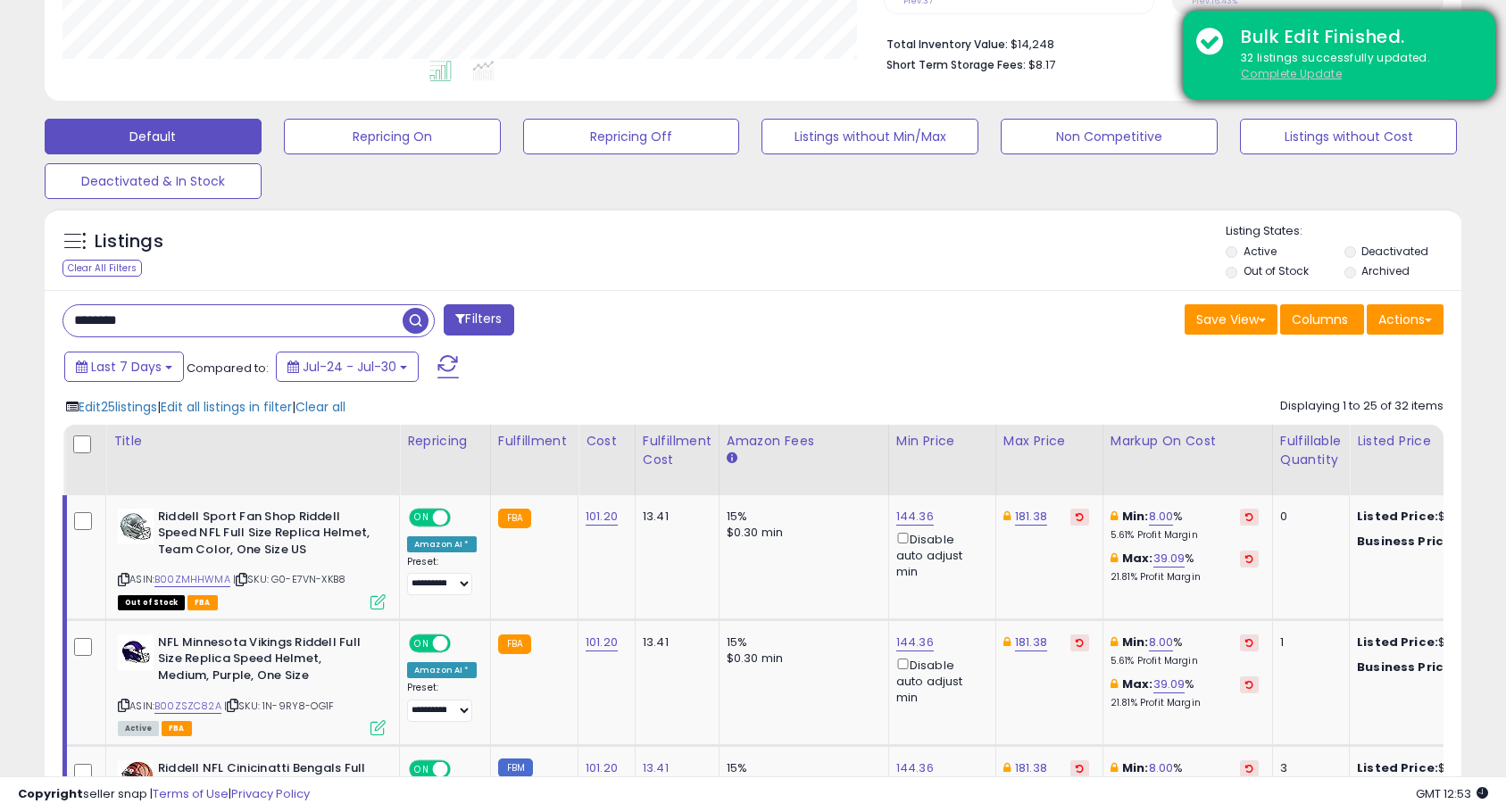 click on "Complete Update" at bounding box center (1291, 73) 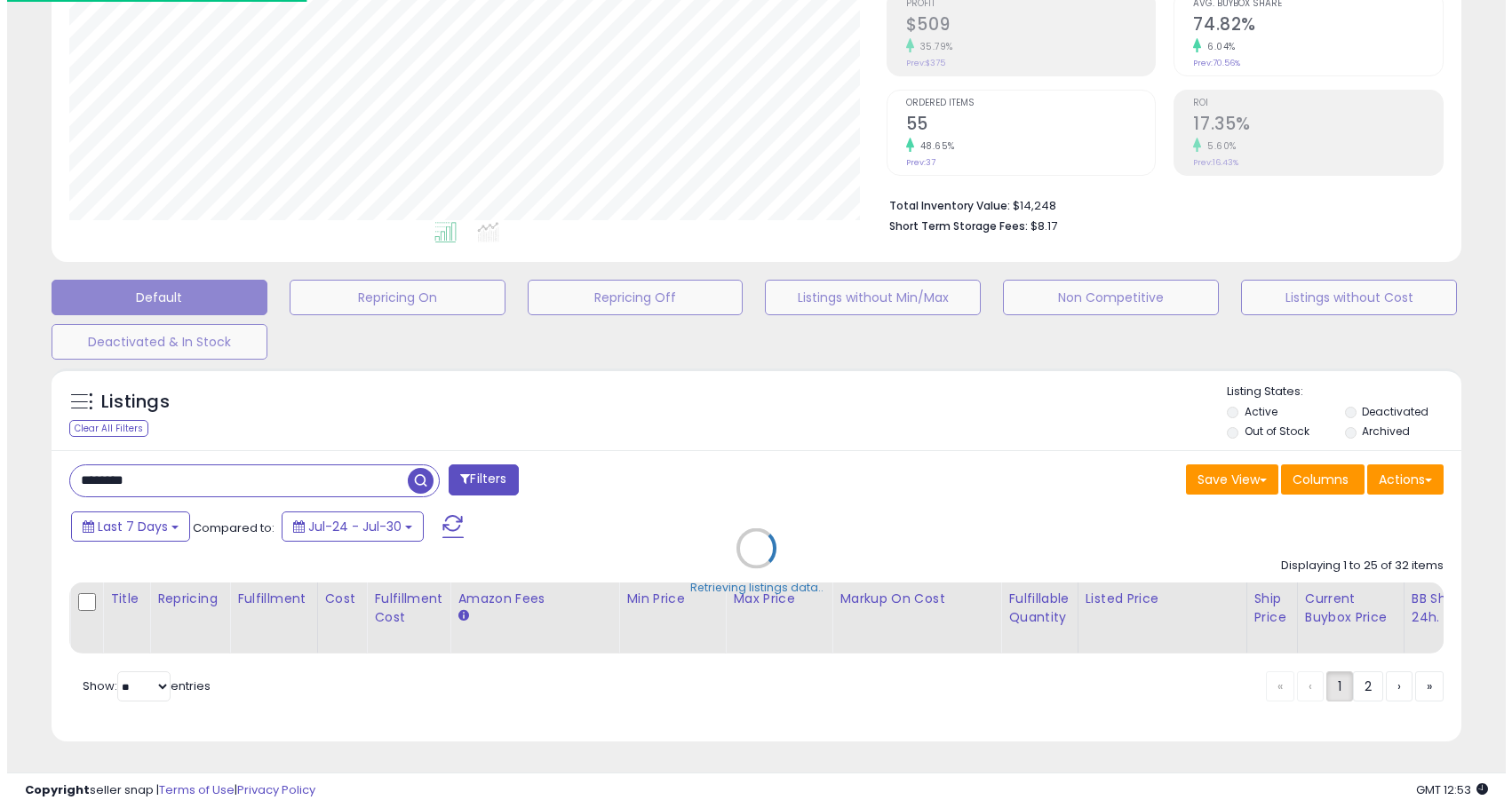 scroll, scrollTop: 293, scrollLeft: 0, axis: vertical 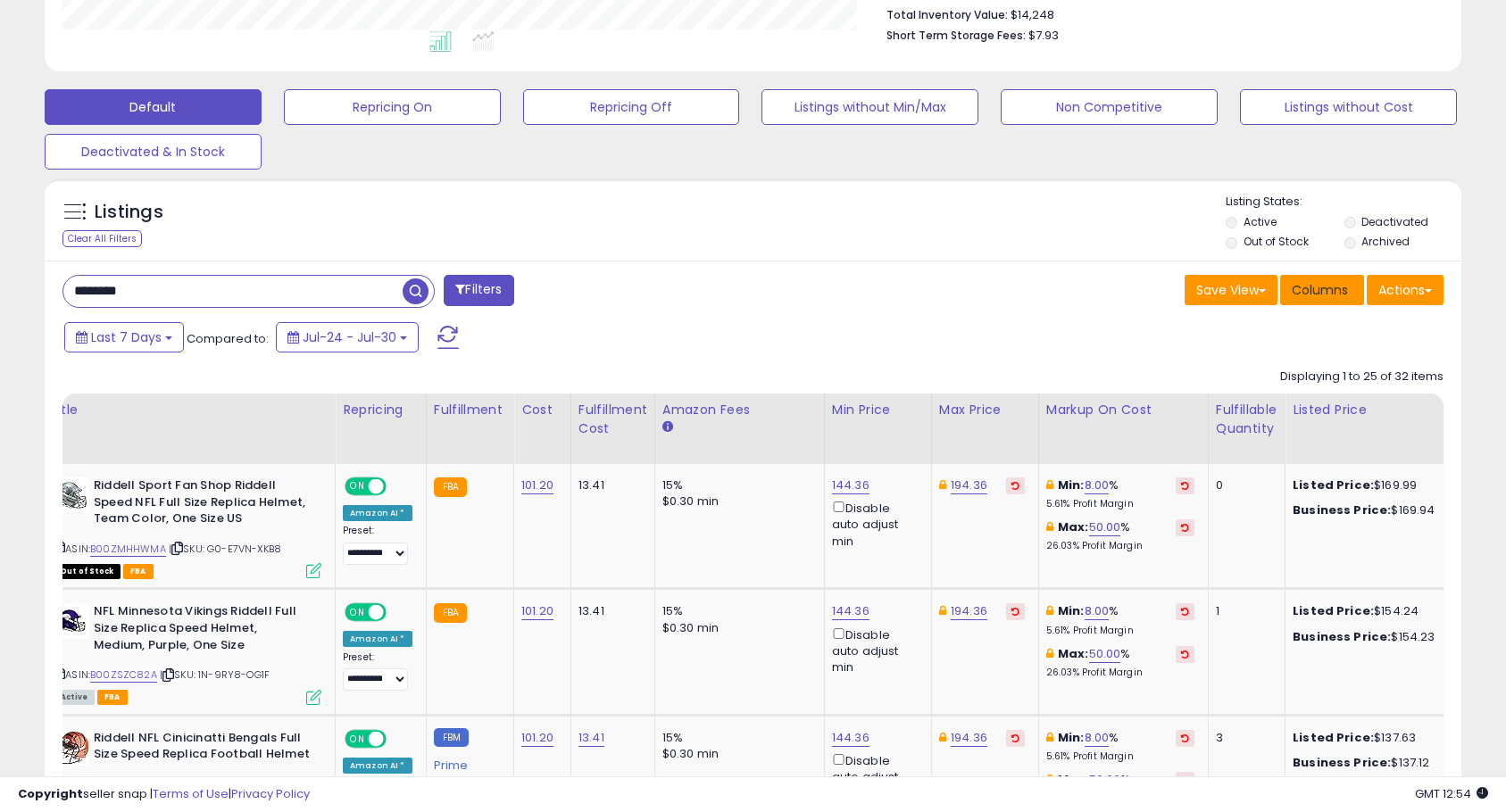 click on "Columns" at bounding box center (1319, 290) 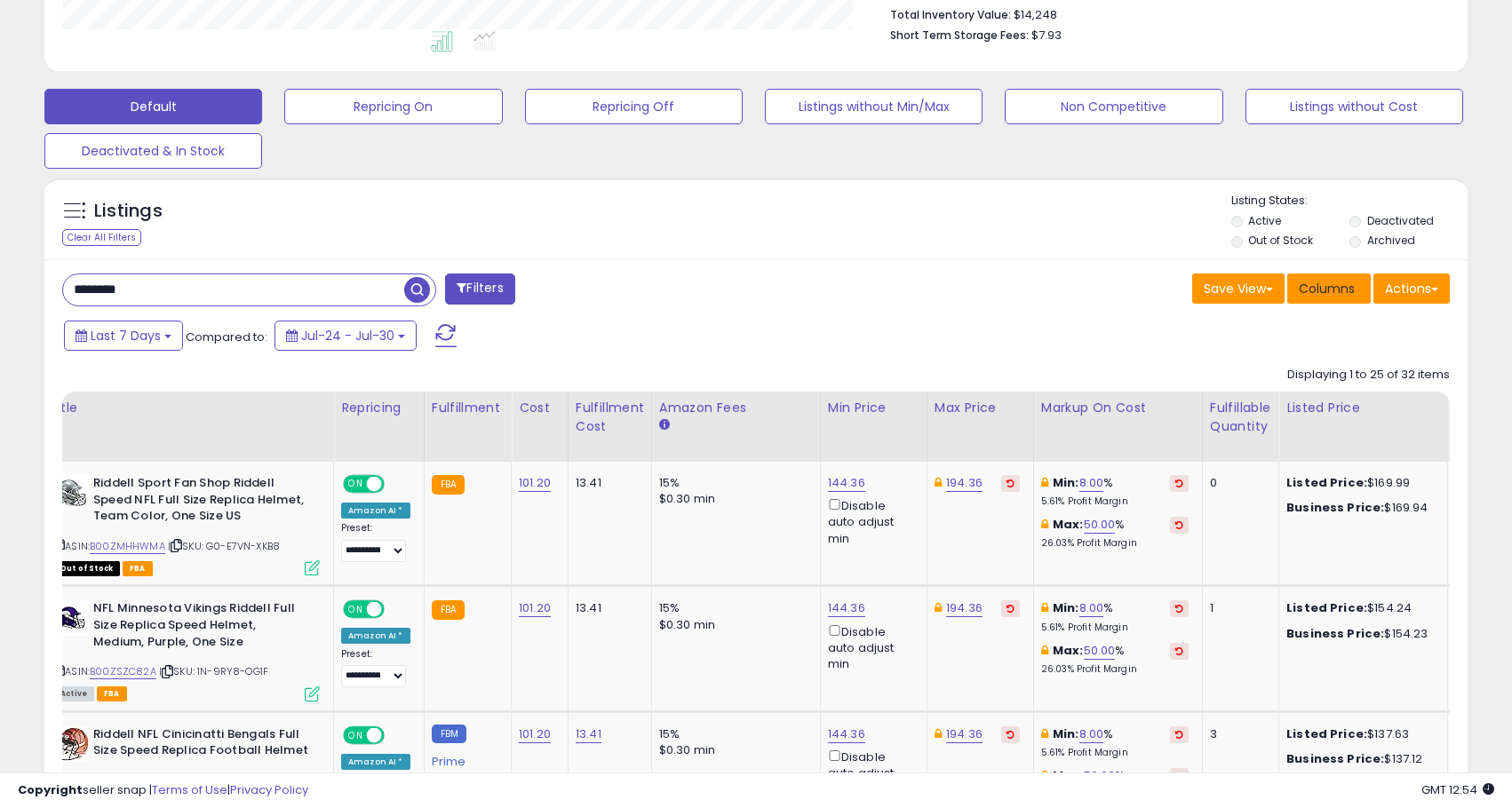 scroll, scrollTop: 887548, scrollLeft: 887541, axis: both 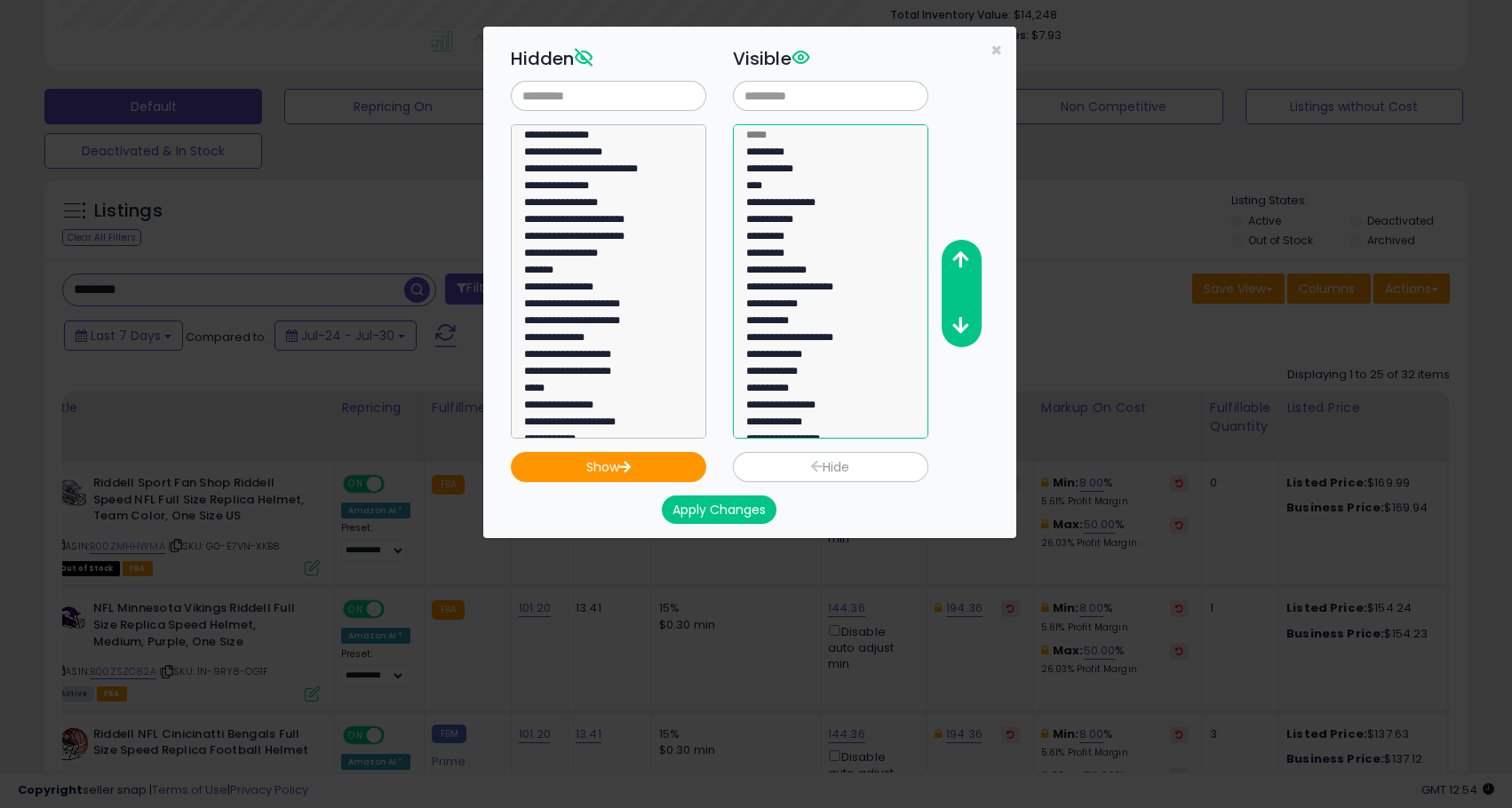 click on "**********" 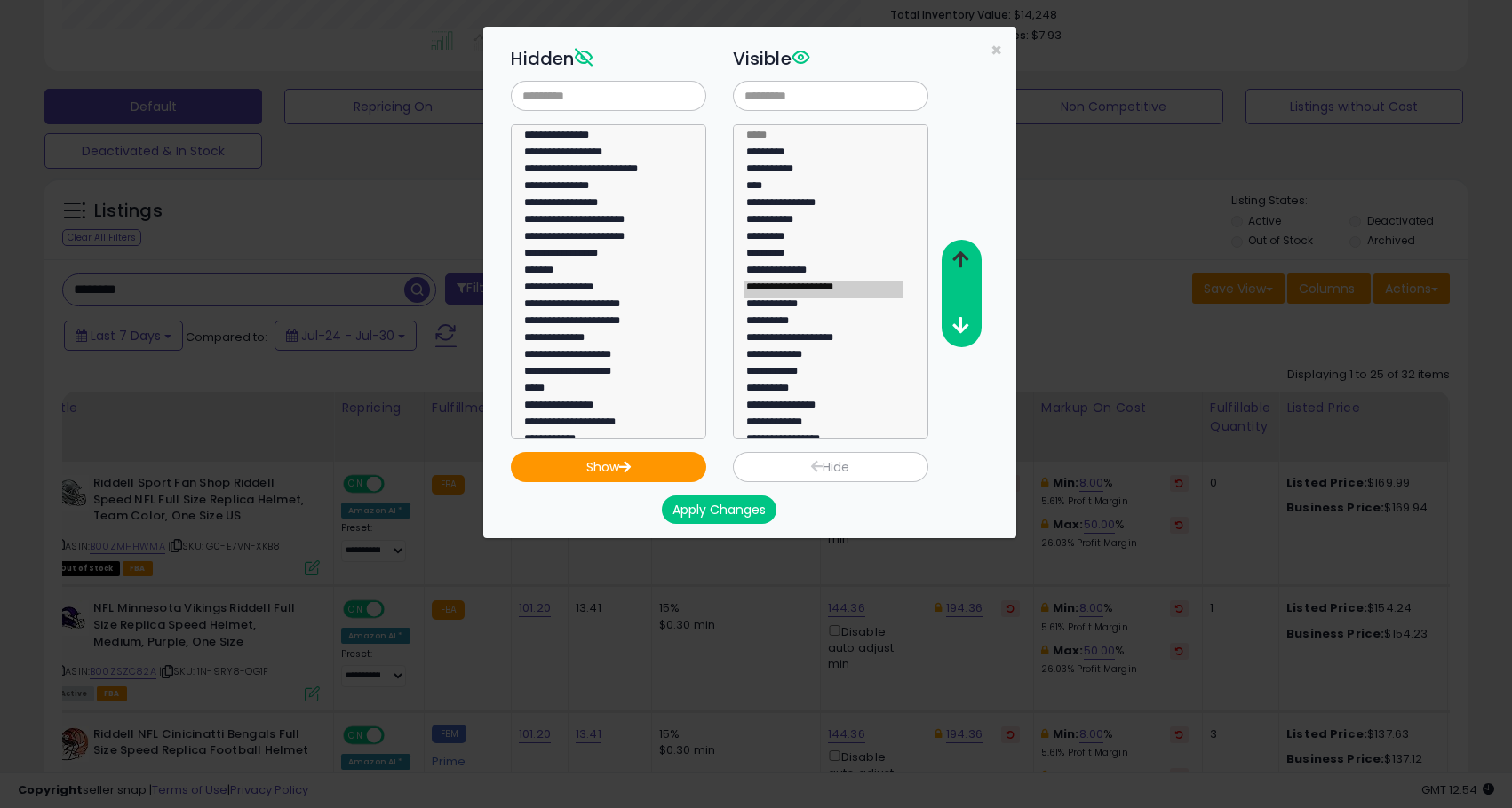 click at bounding box center [960, 260] 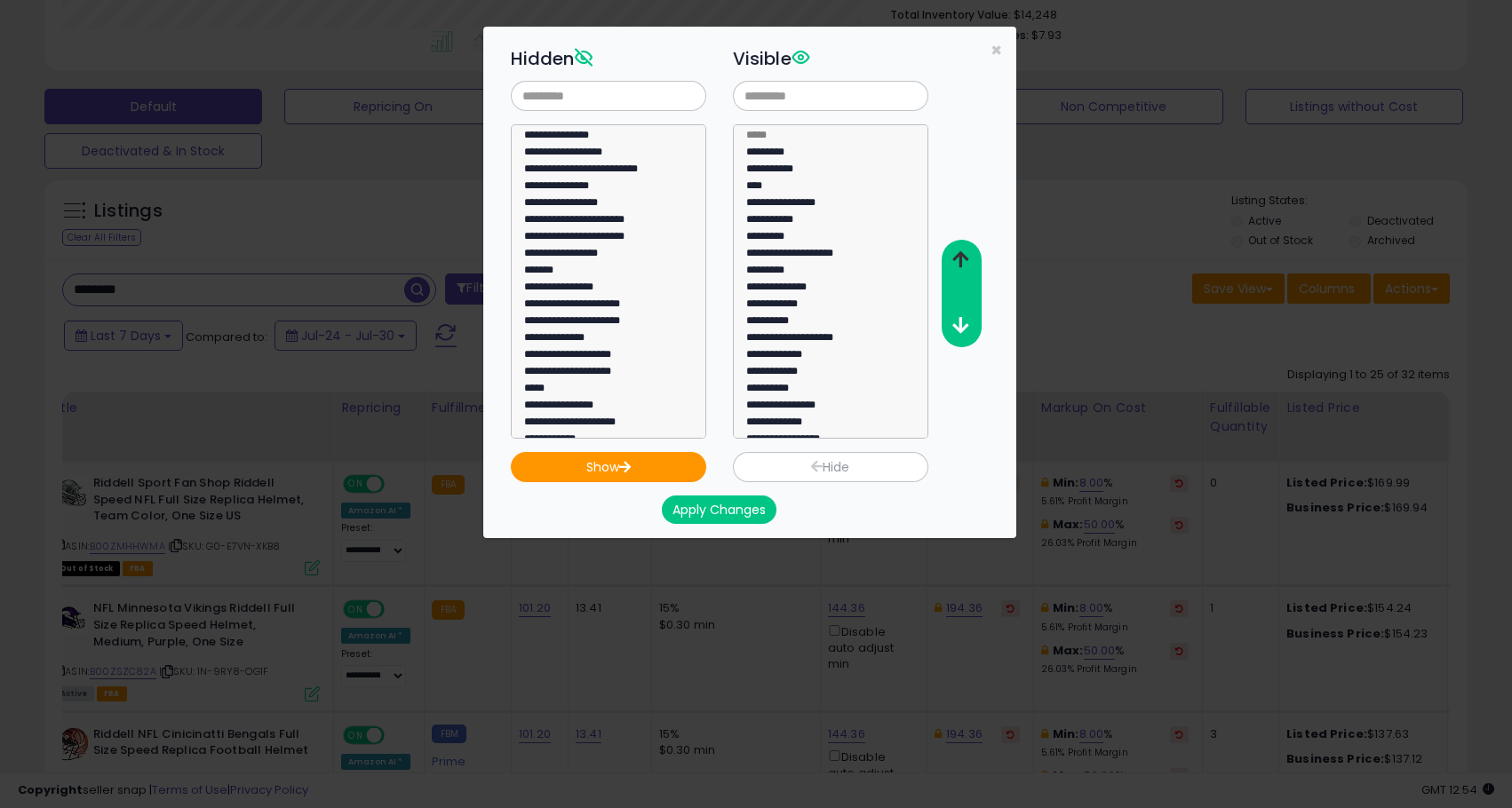 click at bounding box center (960, 260) 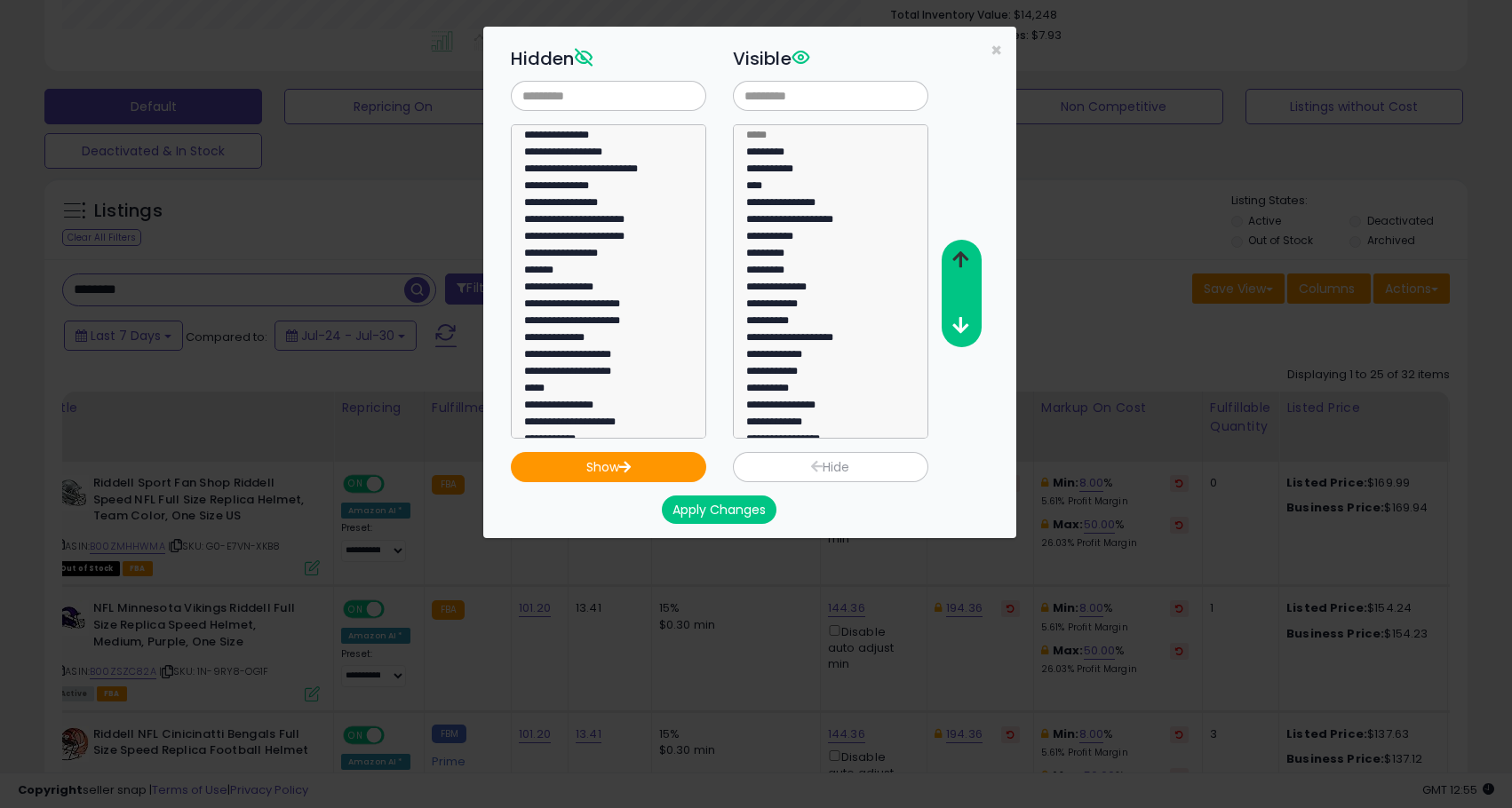 click at bounding box center [960, 260] 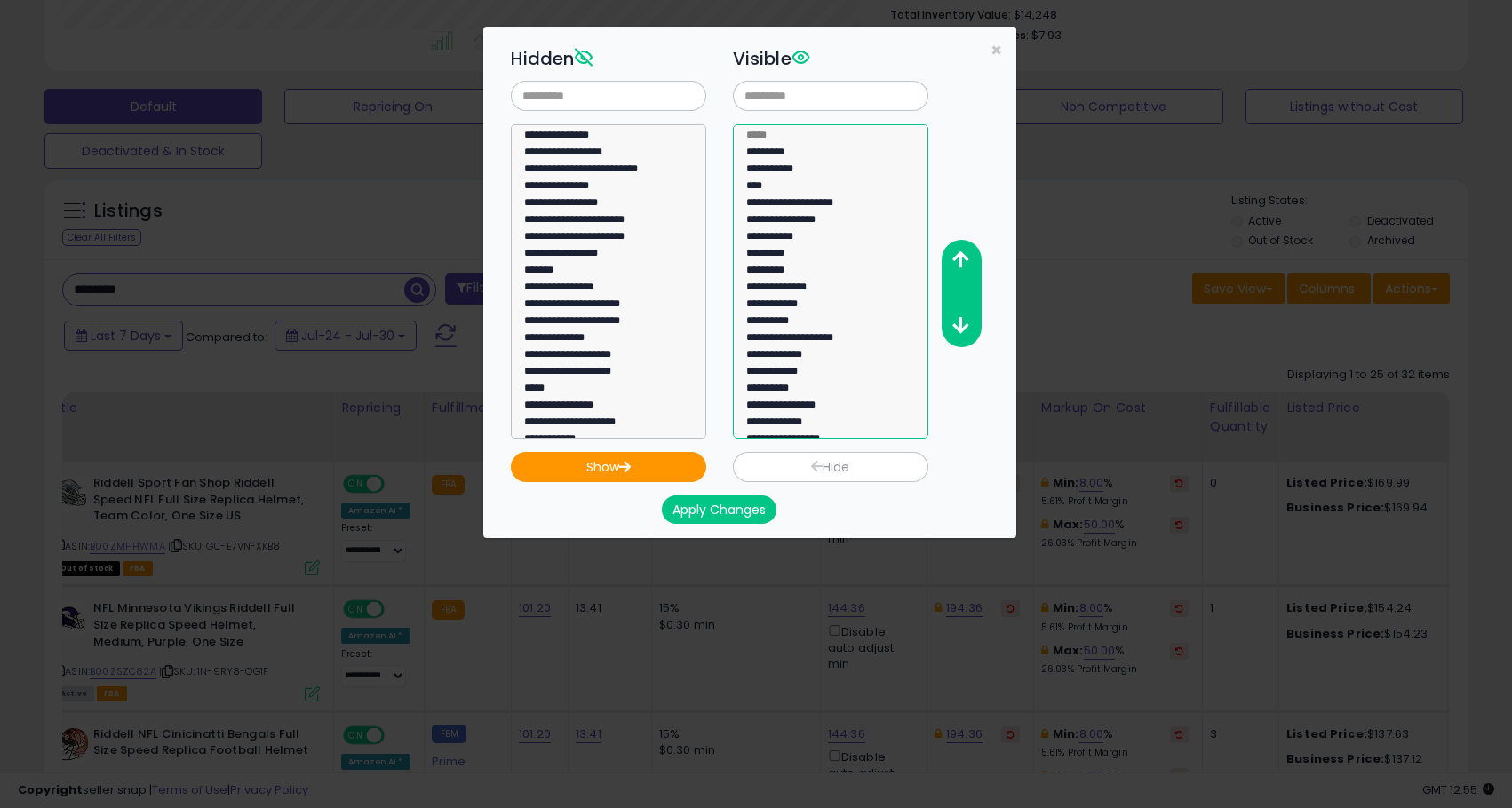 select on "**********" 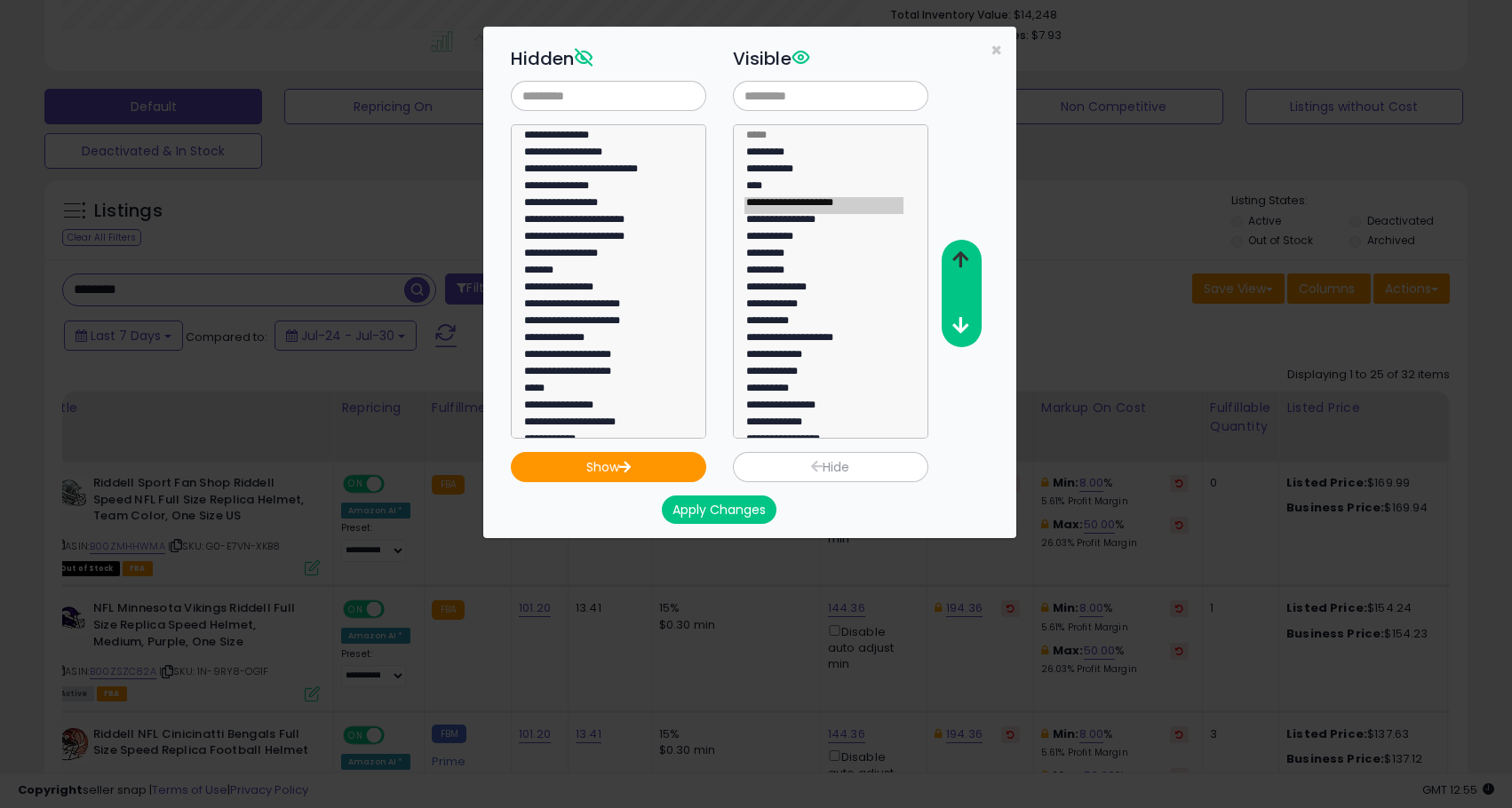 click at bounding box center (960, 259) 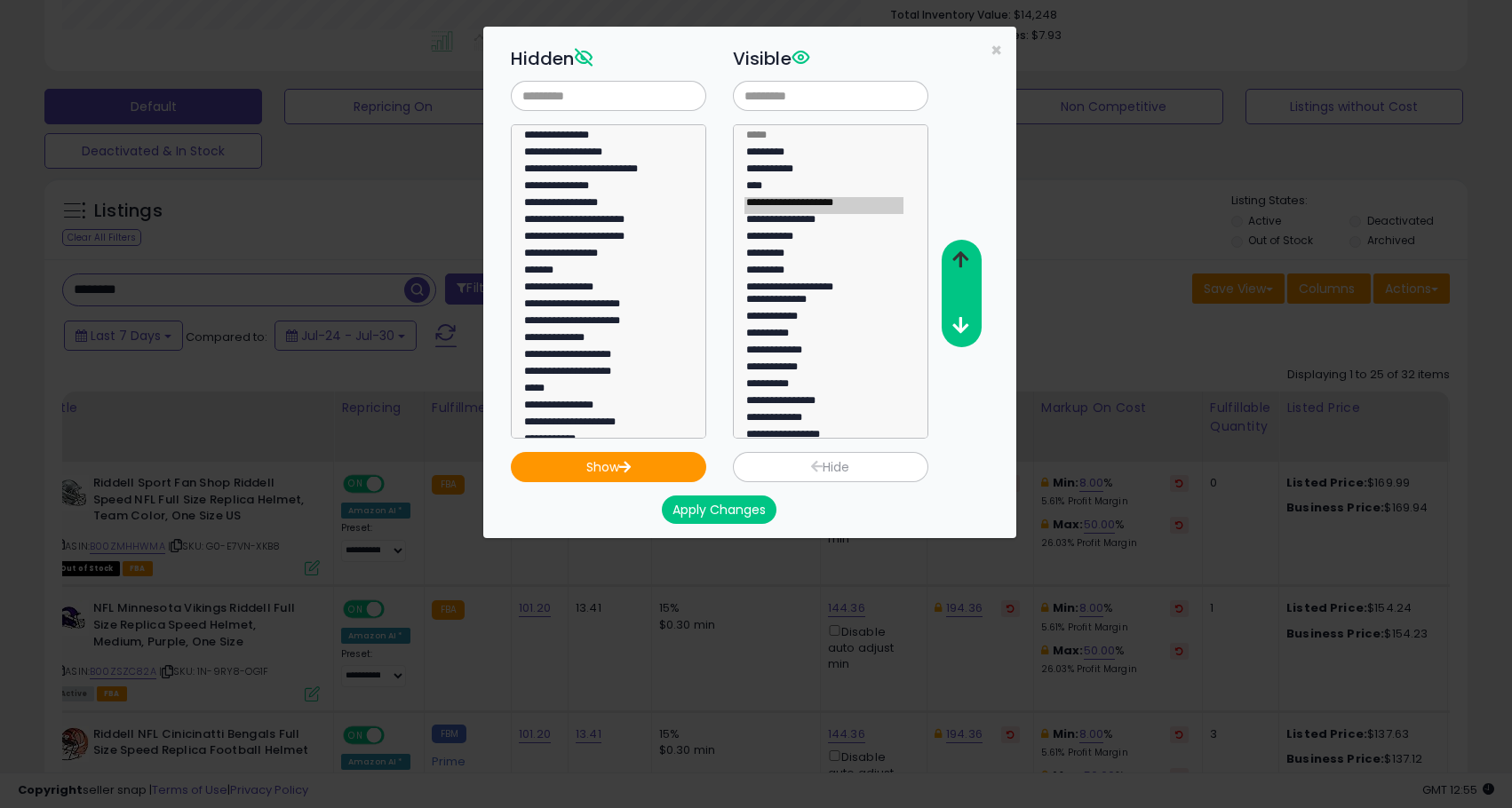 click at bounding box center (960, 259) 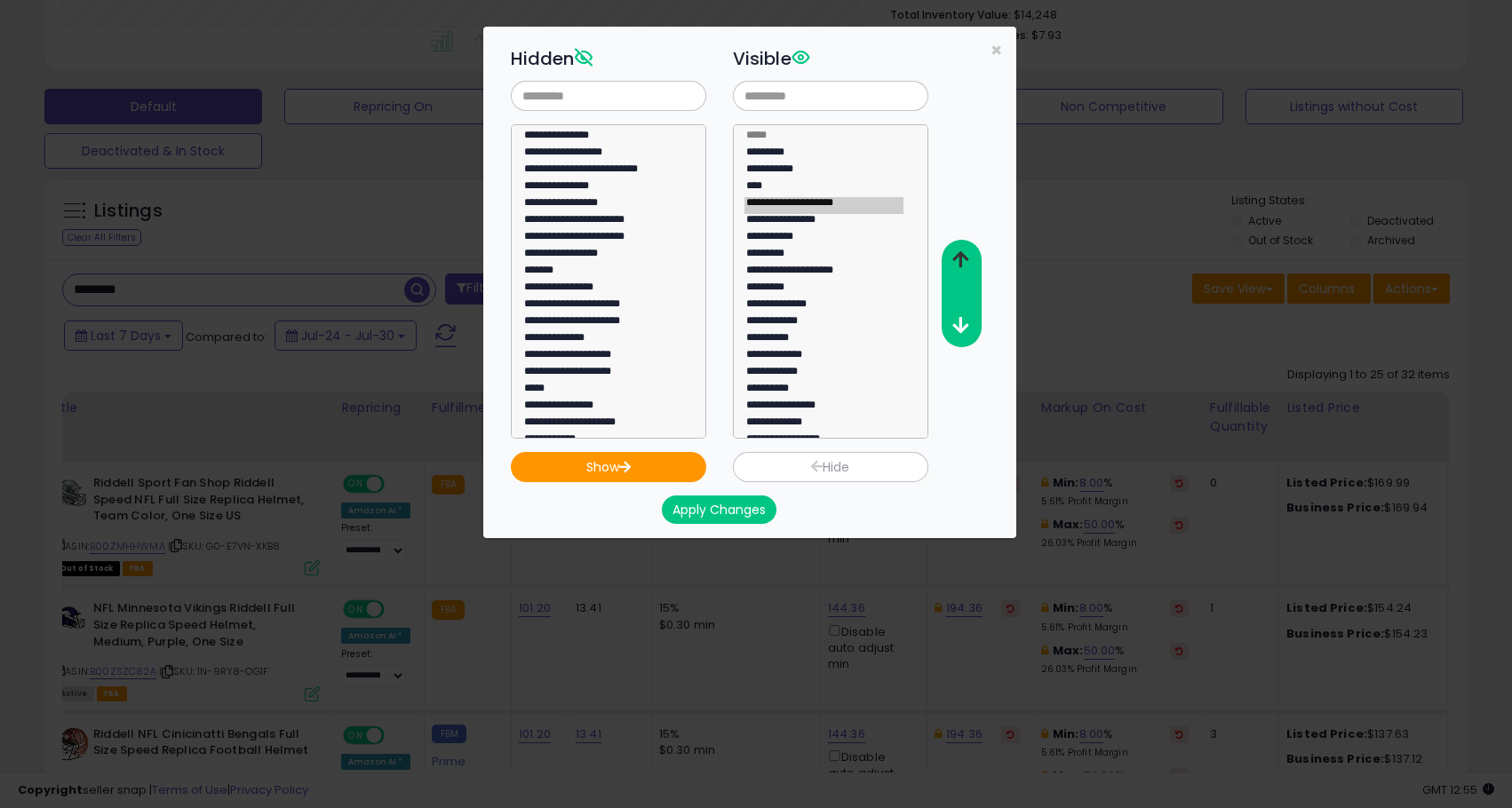 click at bounding box center (960, 259) 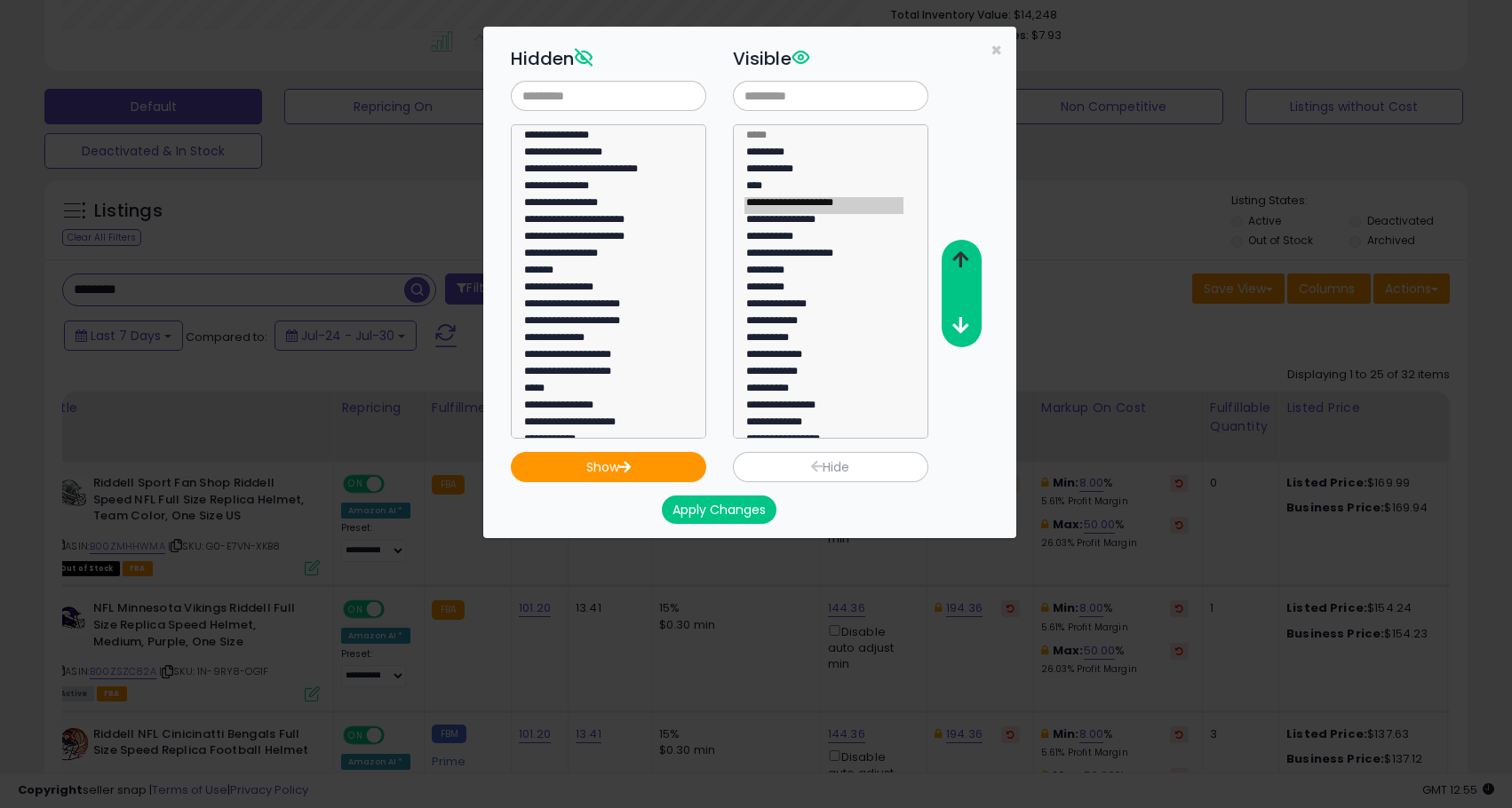 click at bounding box center (960, 259) 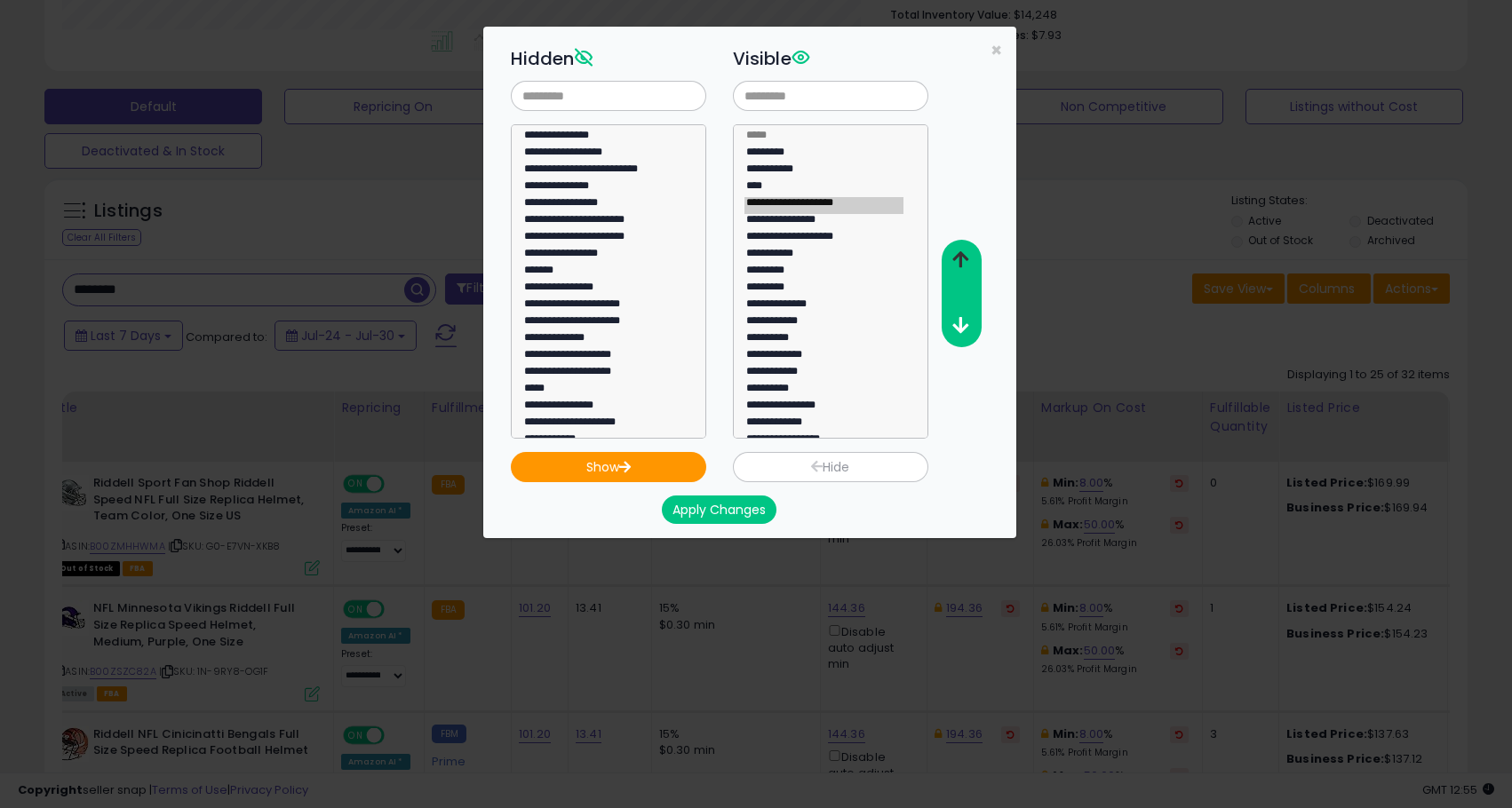 click at bounding box center (960, 259) 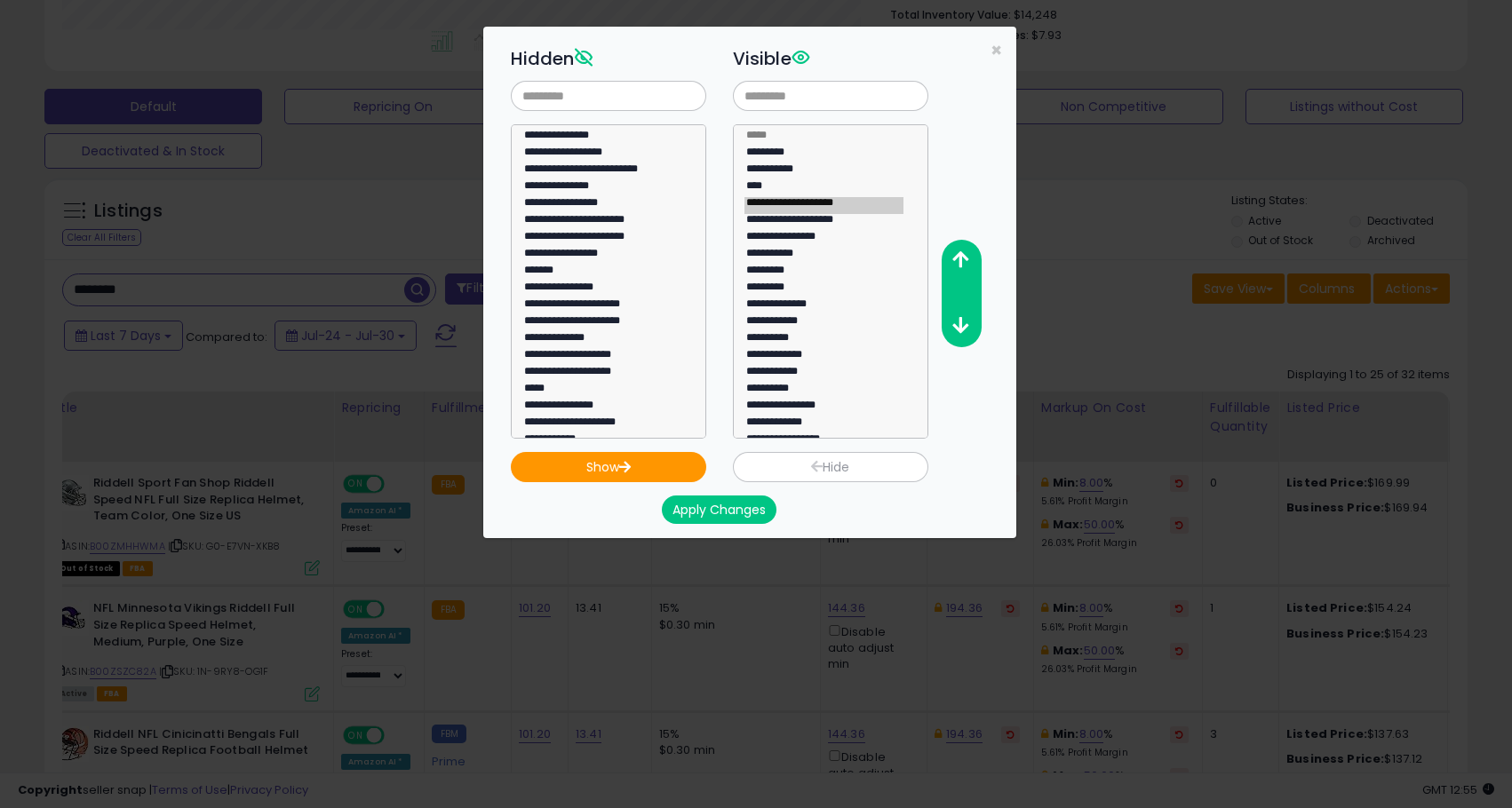 click on "Apply Changes" at bounding box center (719, 510) 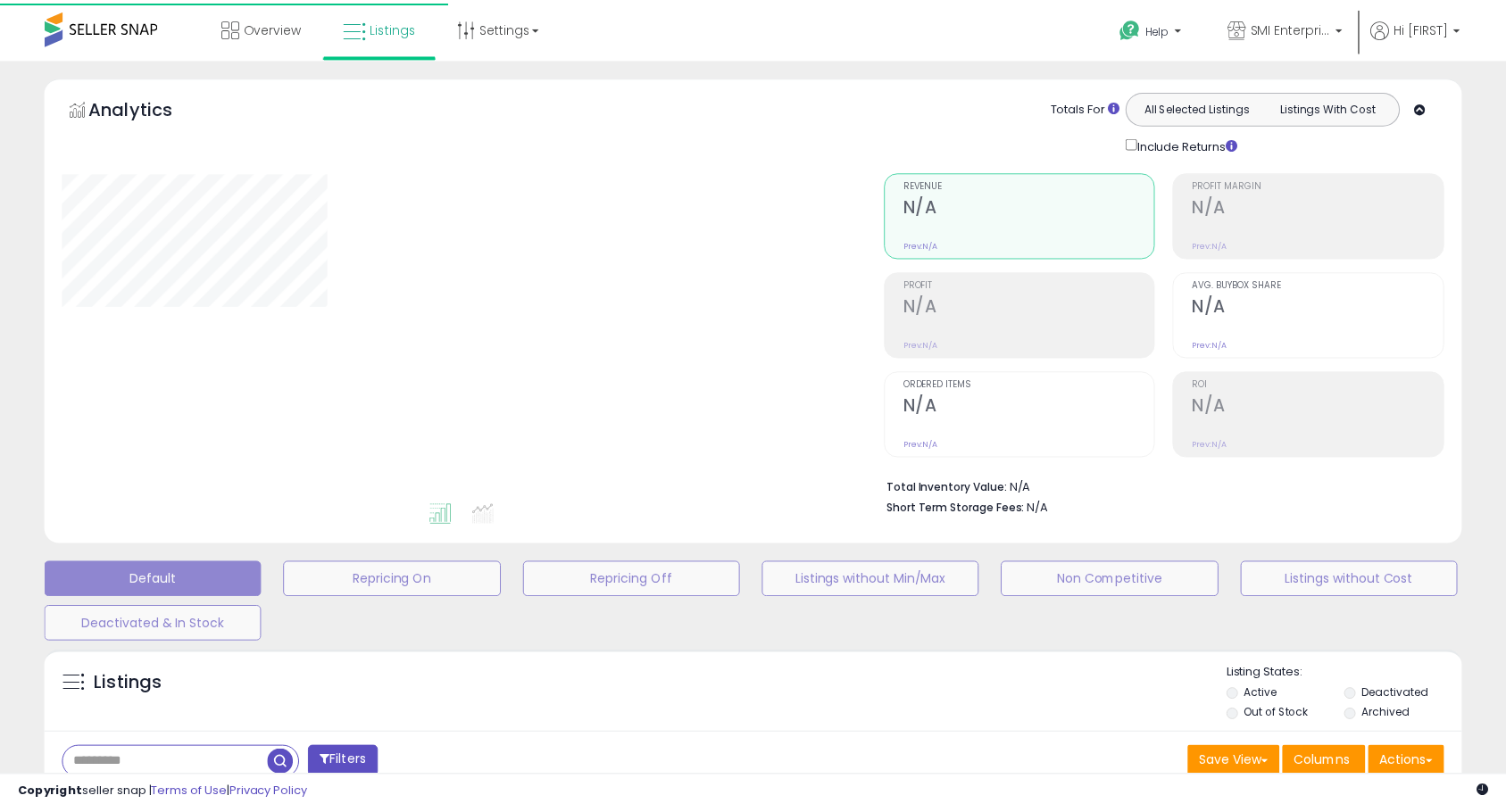 scroll, scrollTop: 295, scrollLeft: 0, axis: vertical 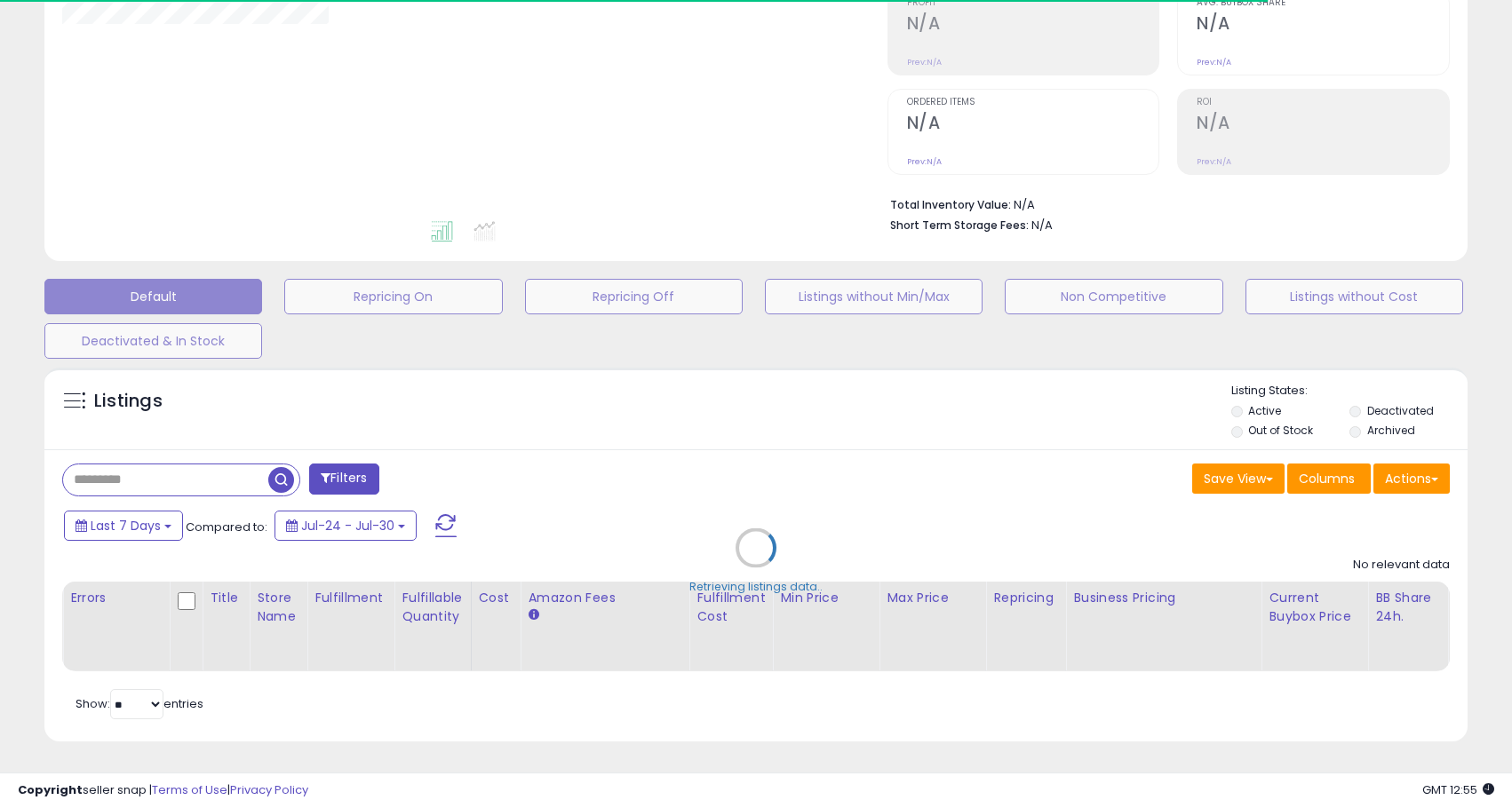 type on "*******" 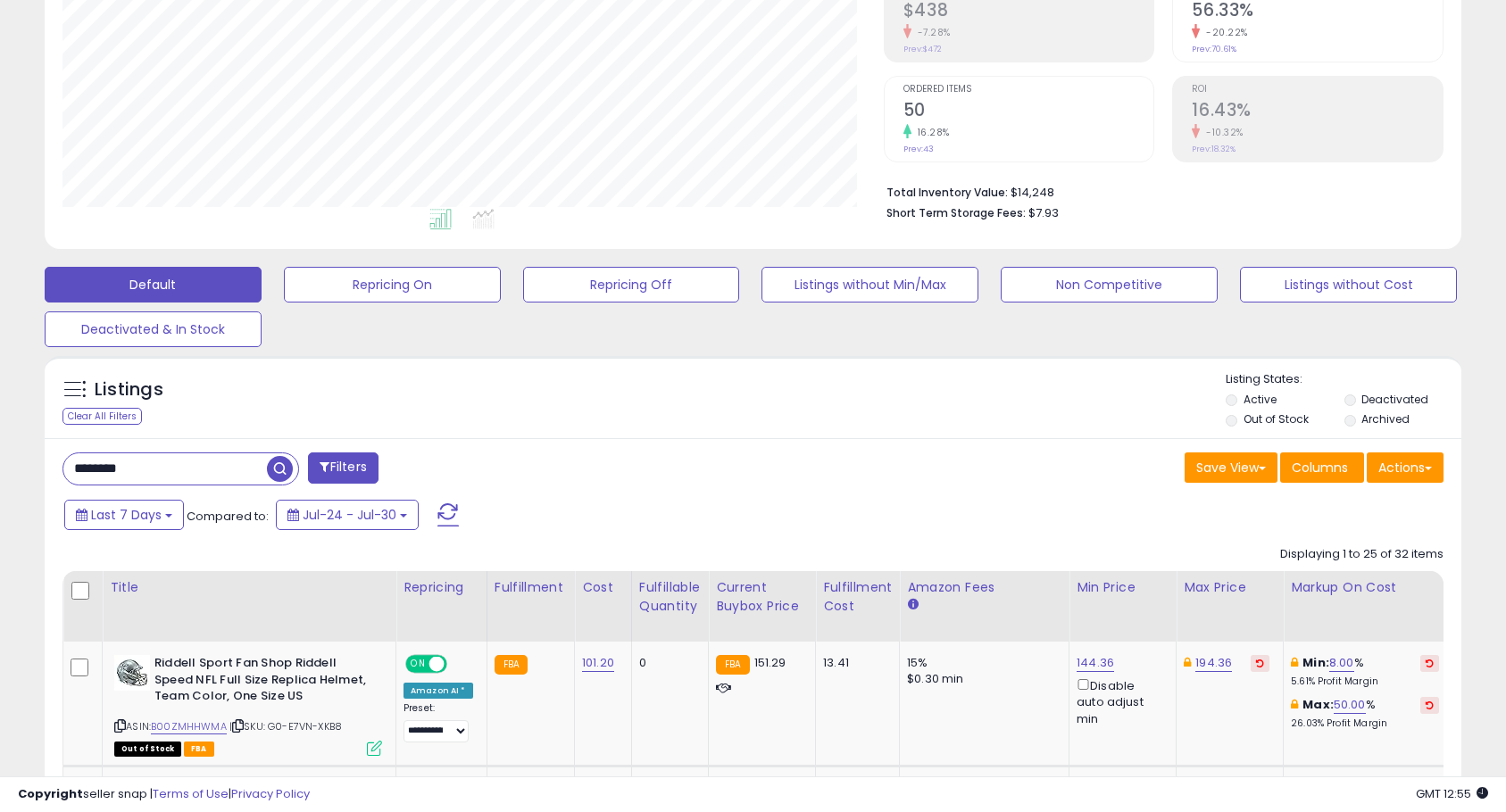 scroll, scrollTop: 891942, scrollLeft: 891888, axis: both 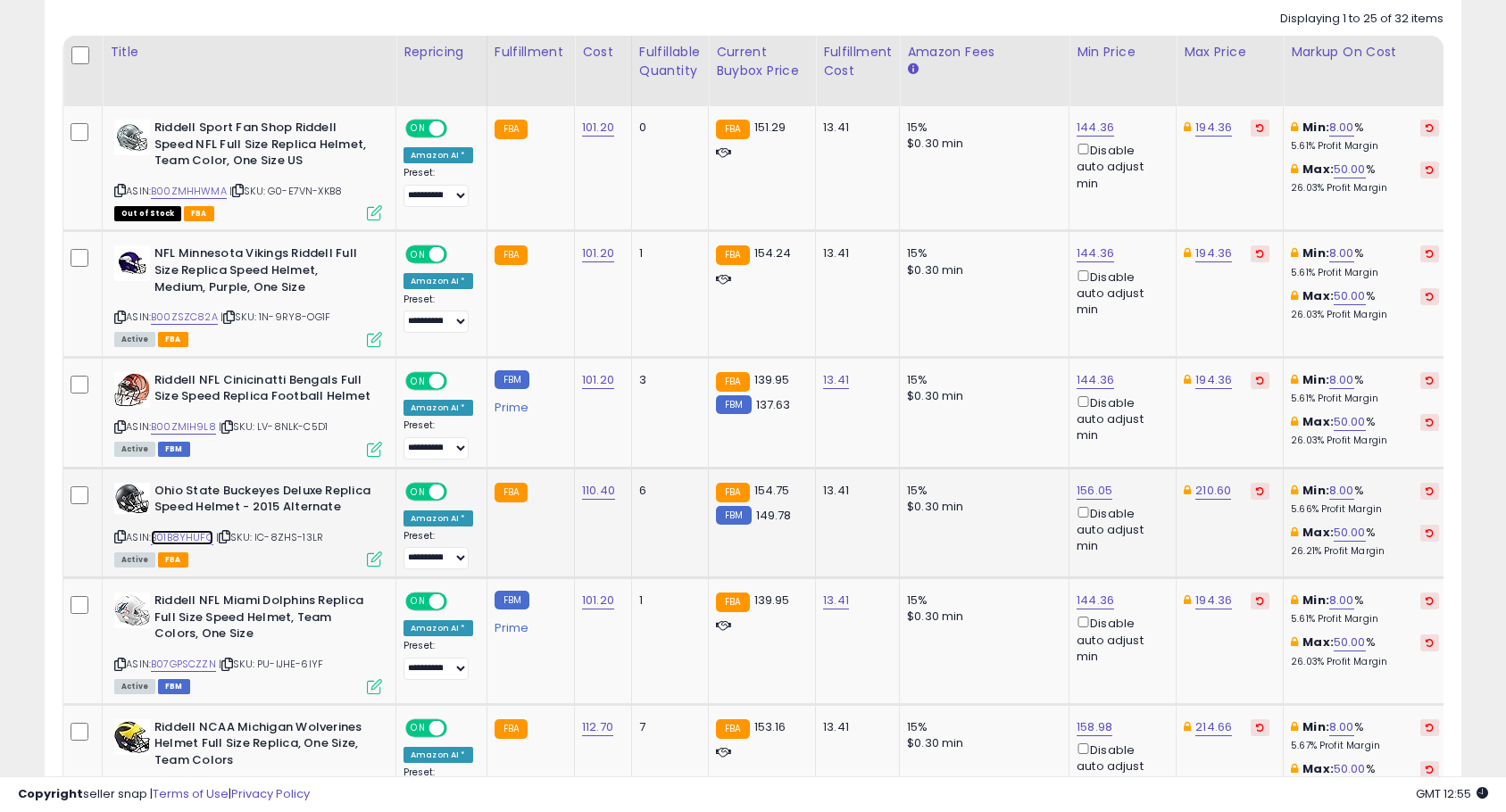 click on "B01B8YHUFO" at bounding box center [182, 537] 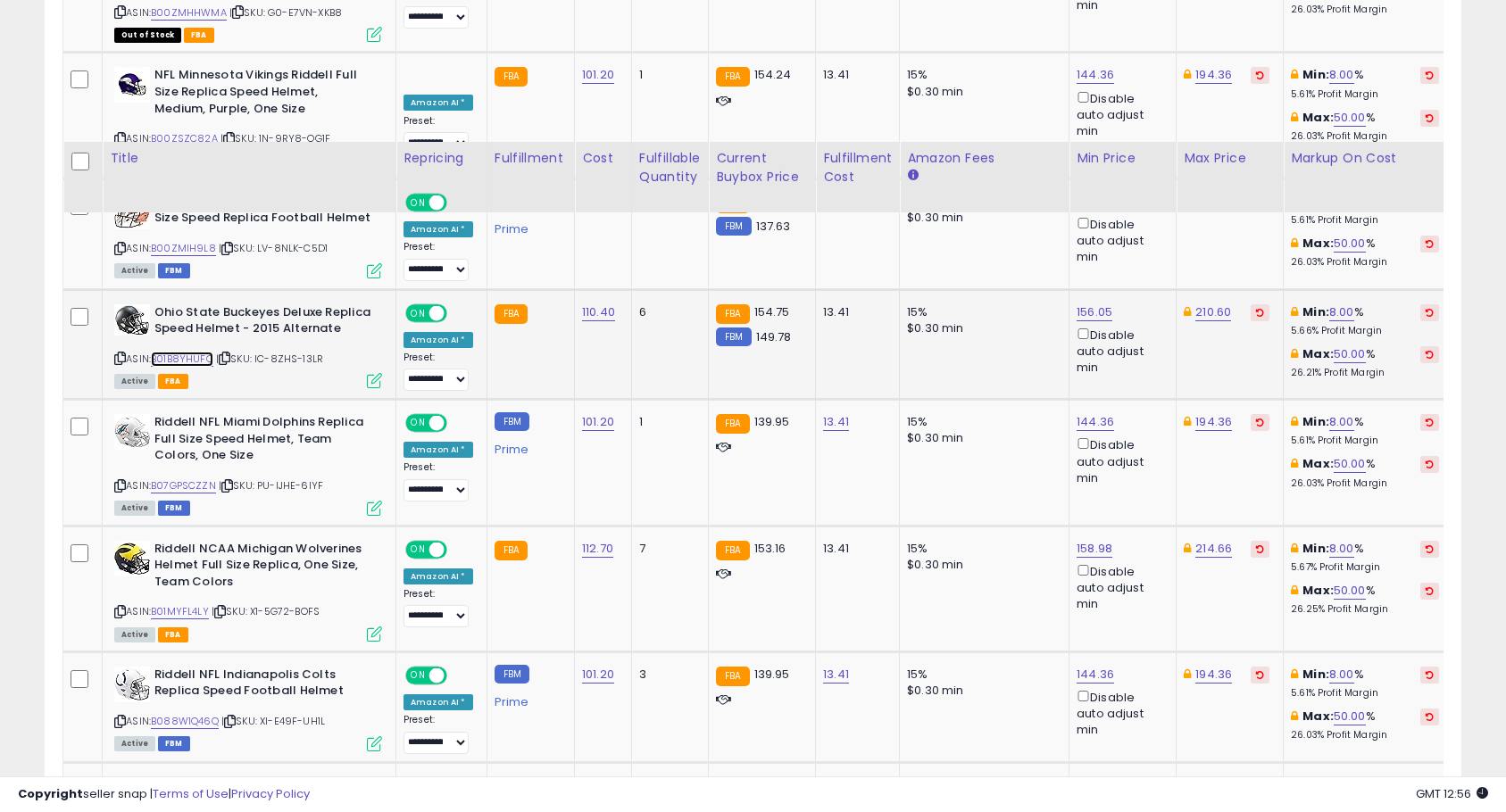 scroll, scrollTop: 1188, scrollLeft: 0, axis: vertical 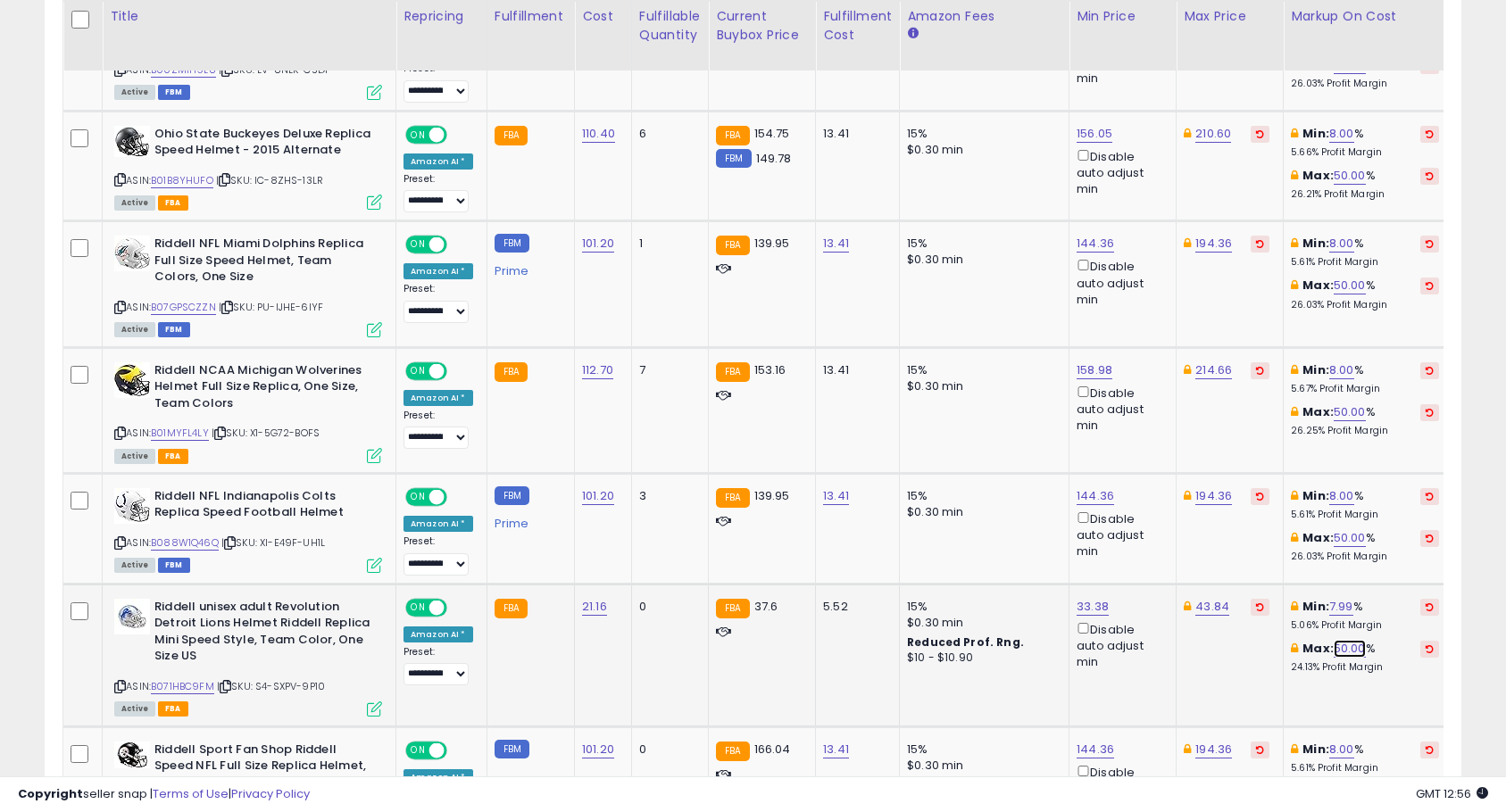 click on "50.00" at bounding box center (1350, 649) 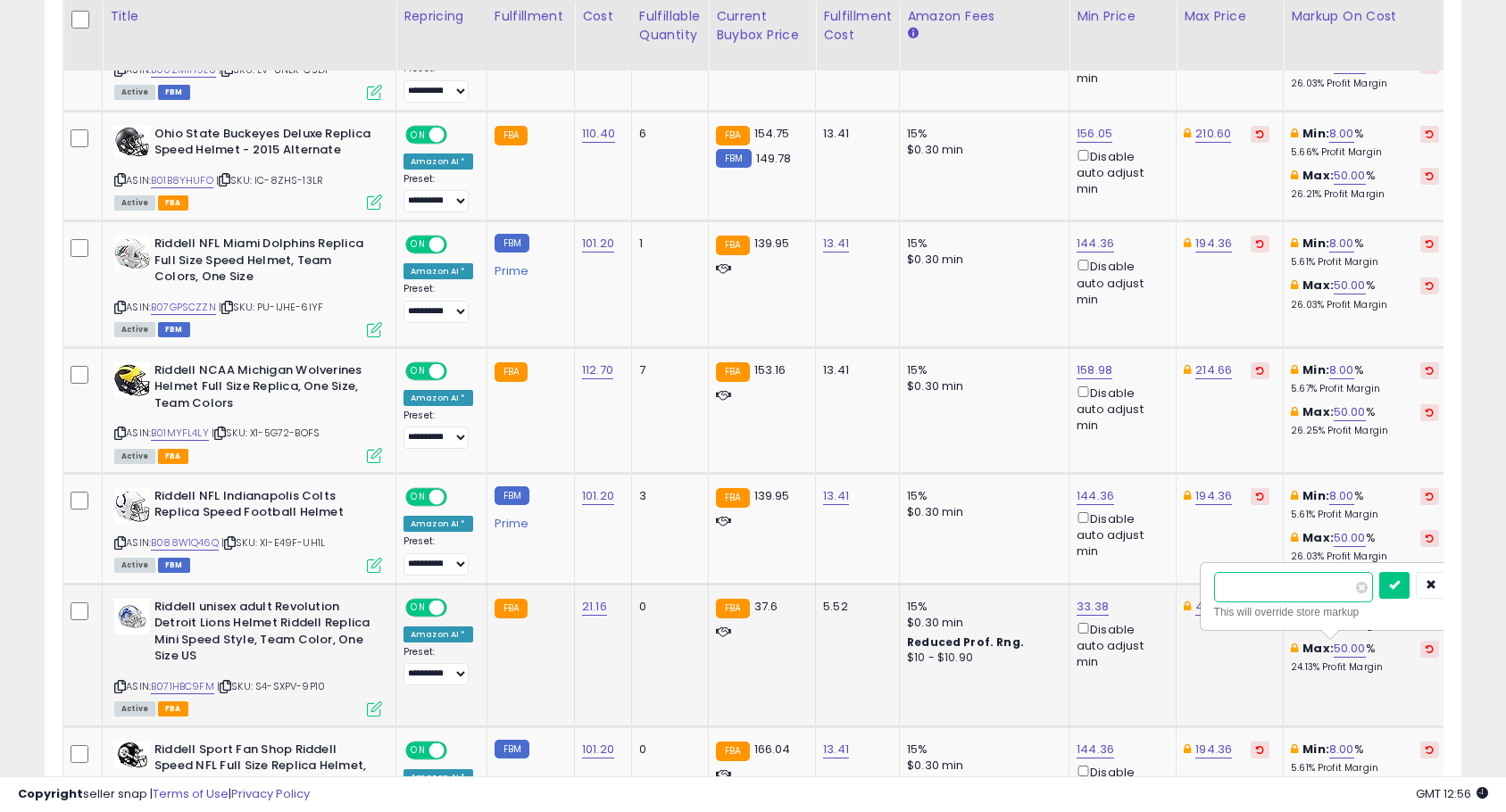 scroll, scrollTop: 0, scrollLeft: 74, axis: horizontal 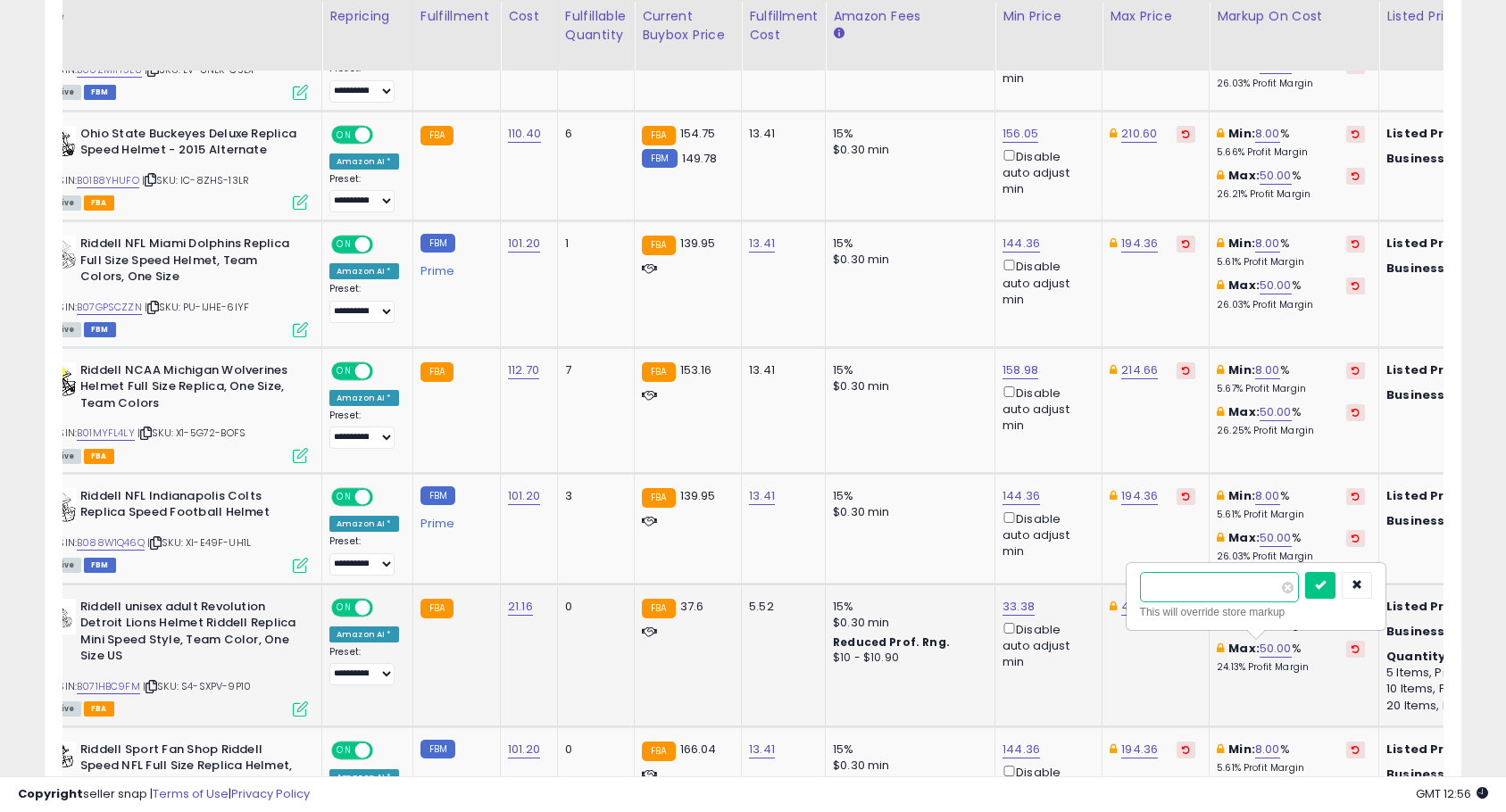 drag, startPoint x: 1238, startPoint y: 596, endPoint x: 1025, endPoint y: 610, distance: 213.4596 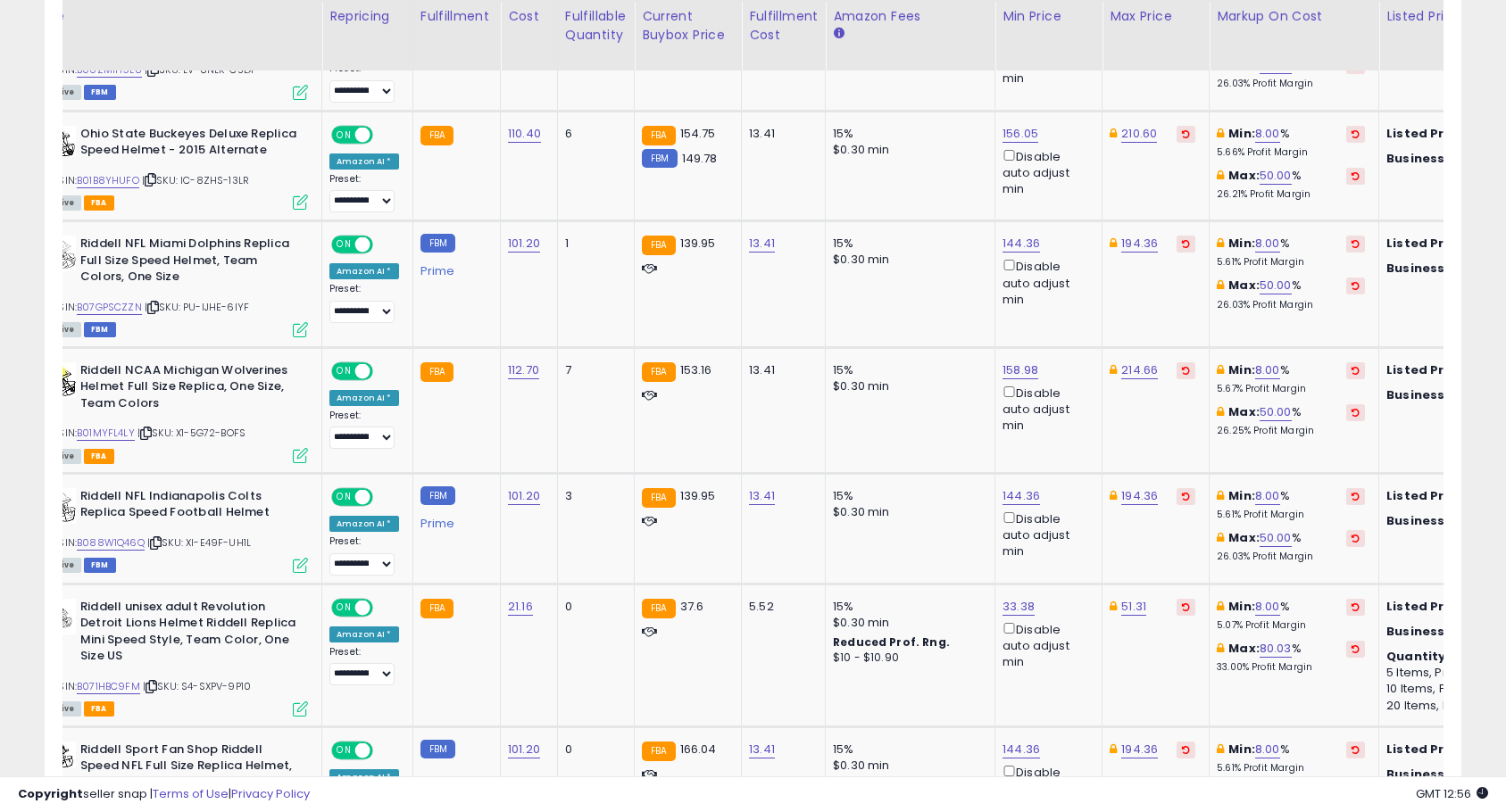 scroll, scrollTop: 0, scrollLeft: 22, axis: horizontal 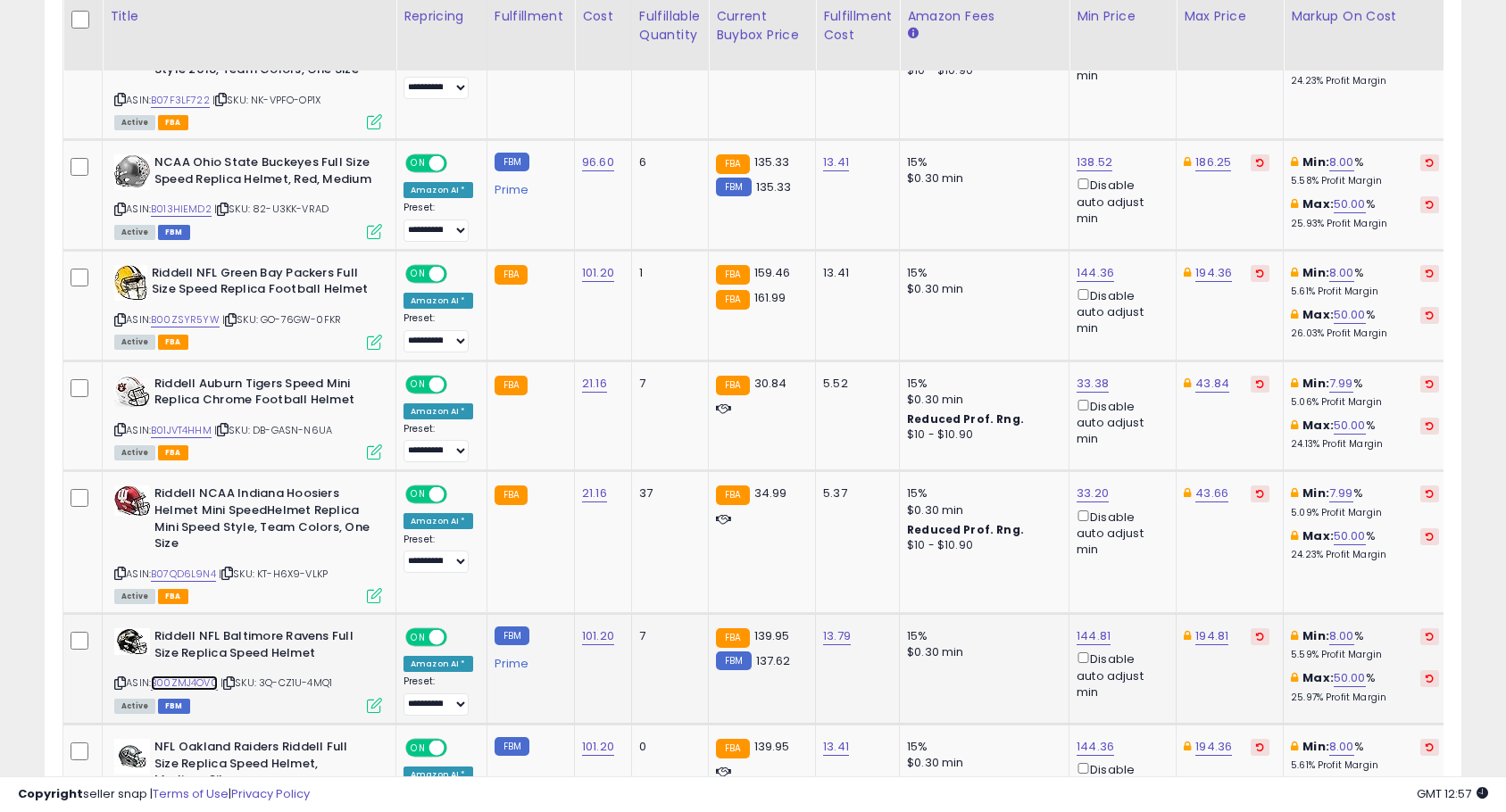 click on "B00ZMJ4OV0" at bounding box center (184, 683) 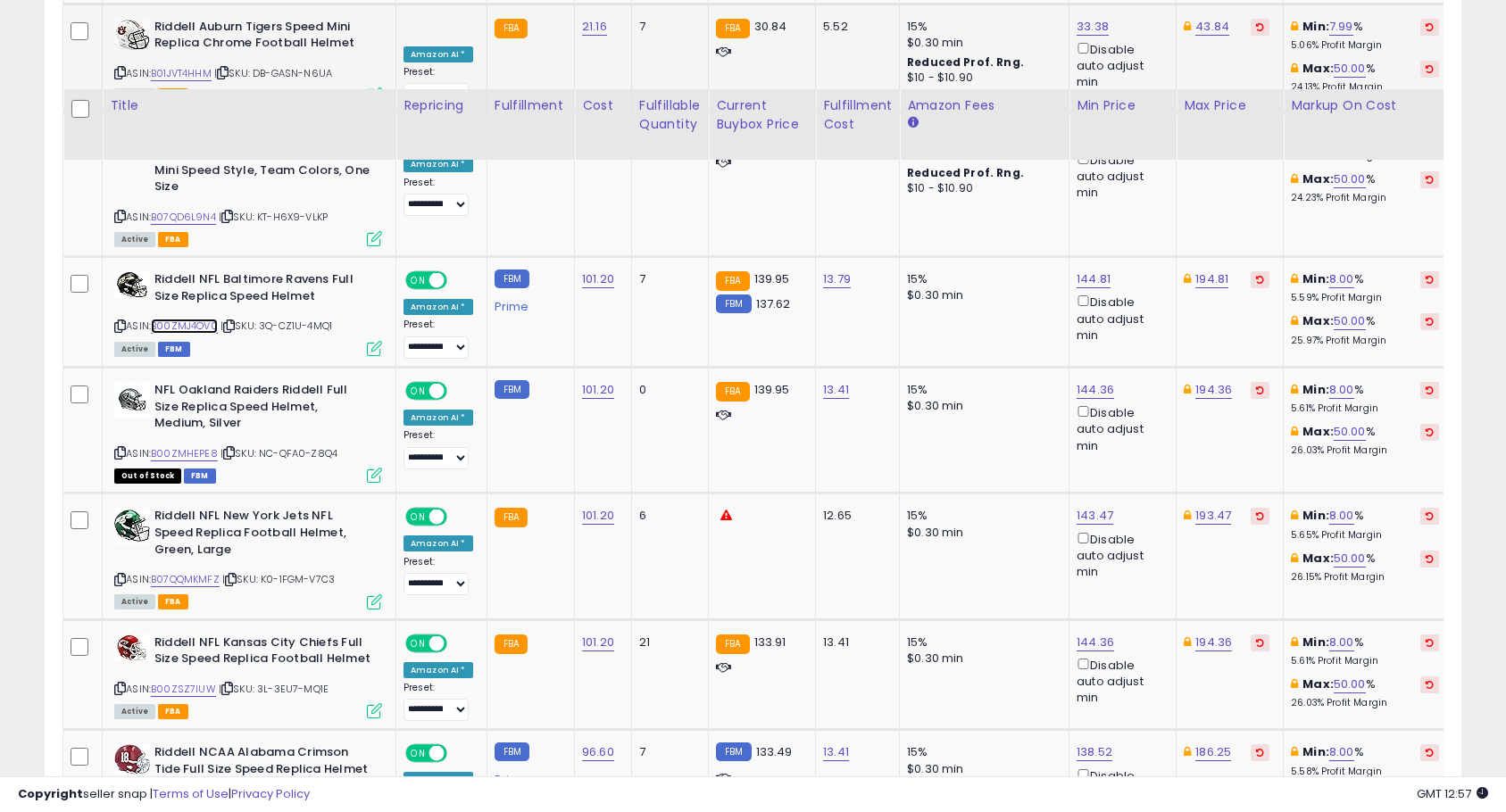 scroll, scrollTop: 2615, scrollLeft: 0, axis: vertical 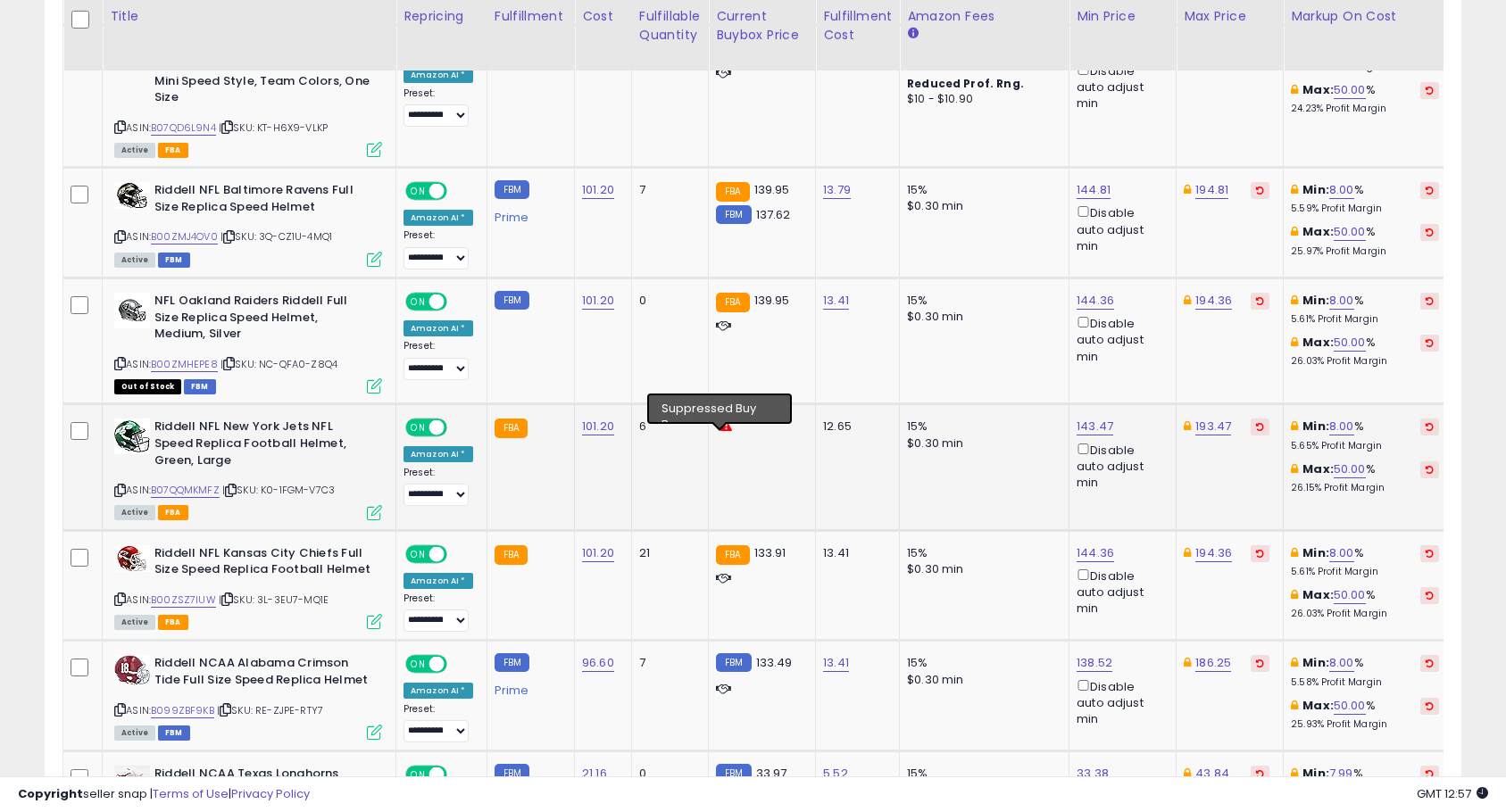 click at bounding box center (726, 426) 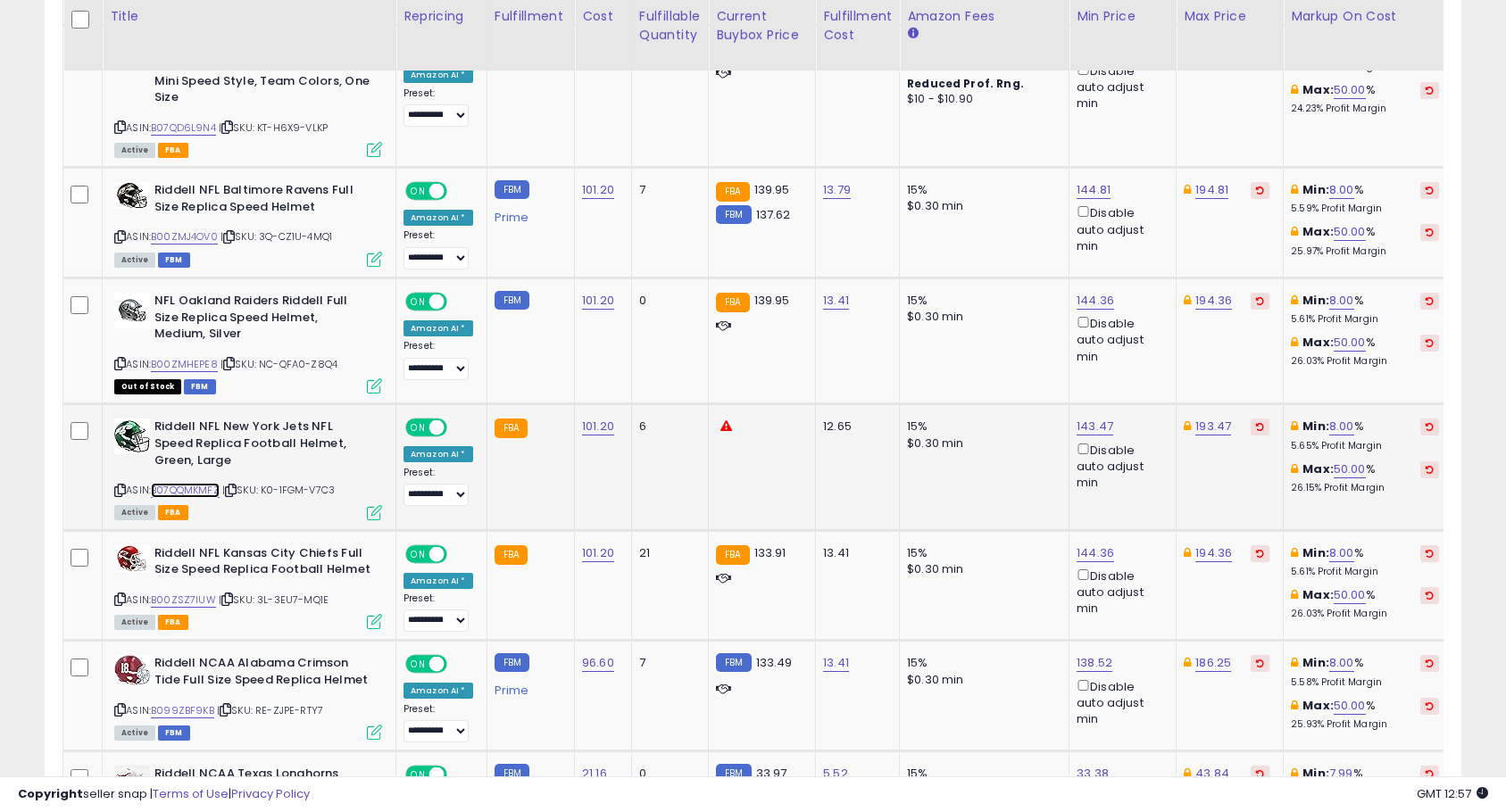 click on "B07QQMKMFZ" at bounding box center (185, 490) 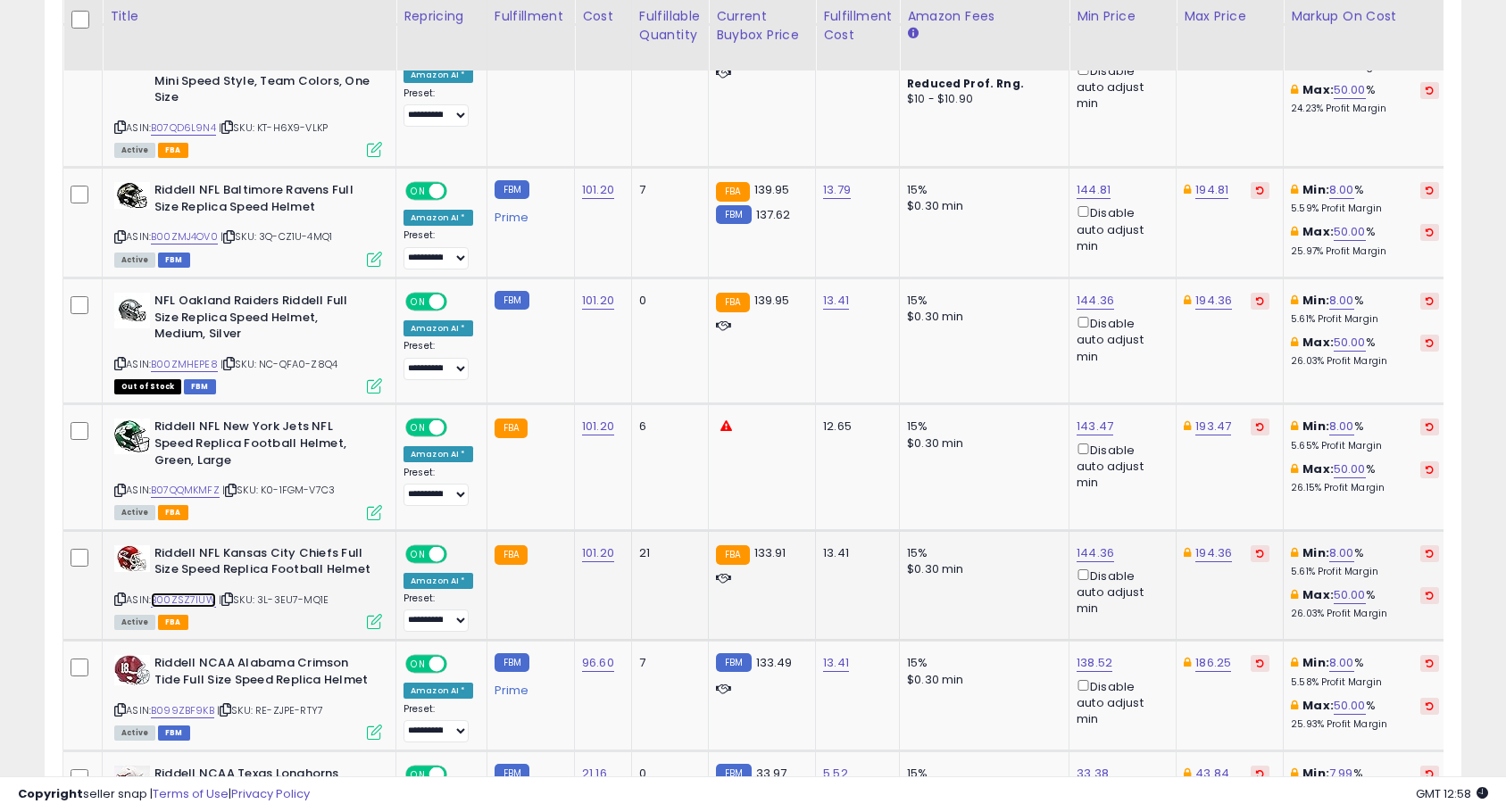 click on "B00ZSZ7IUW" at bounding box center [183, 600] 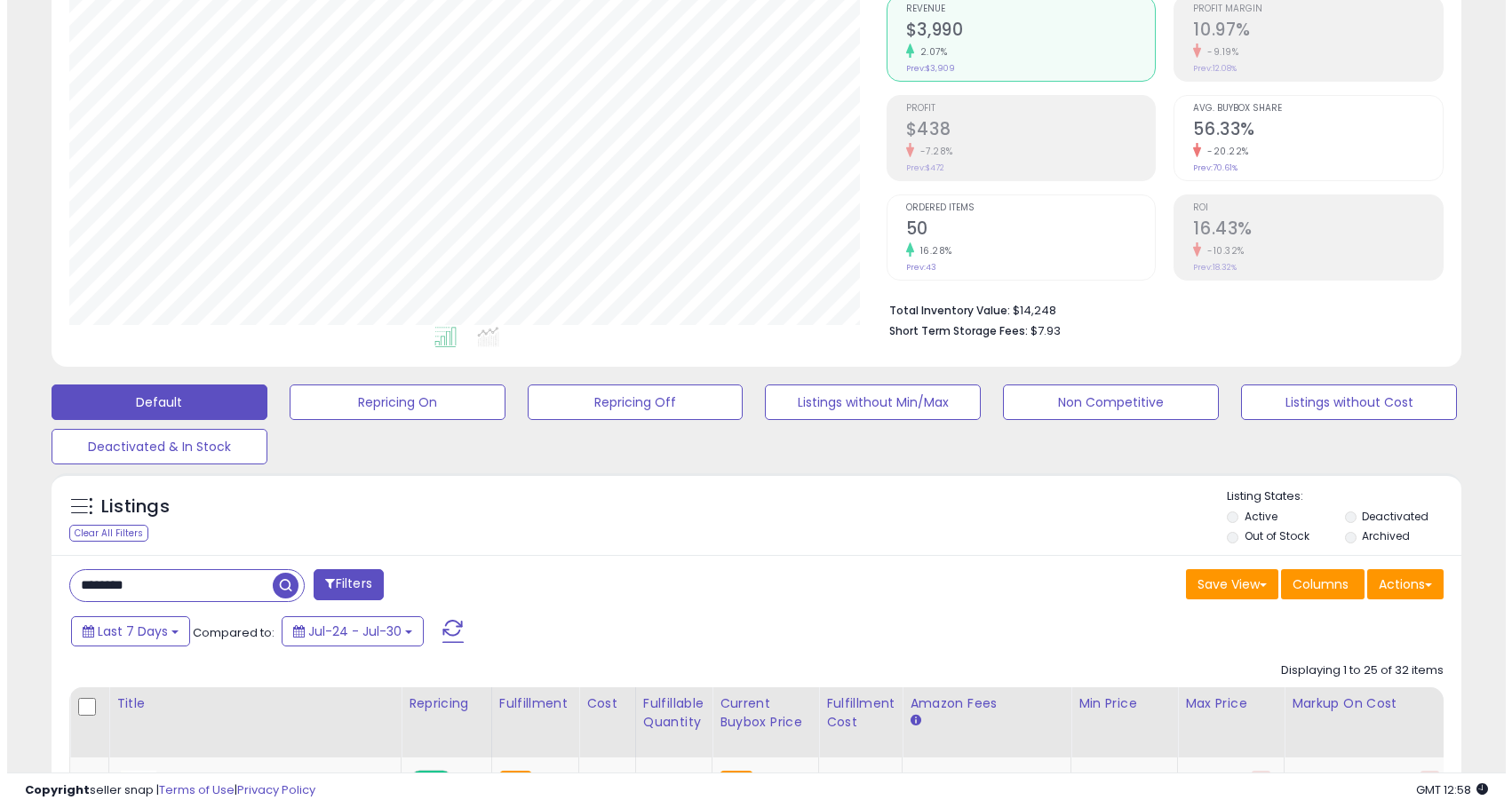 scroll, scrollTop: 0, scrollLeft: 0, axis: both 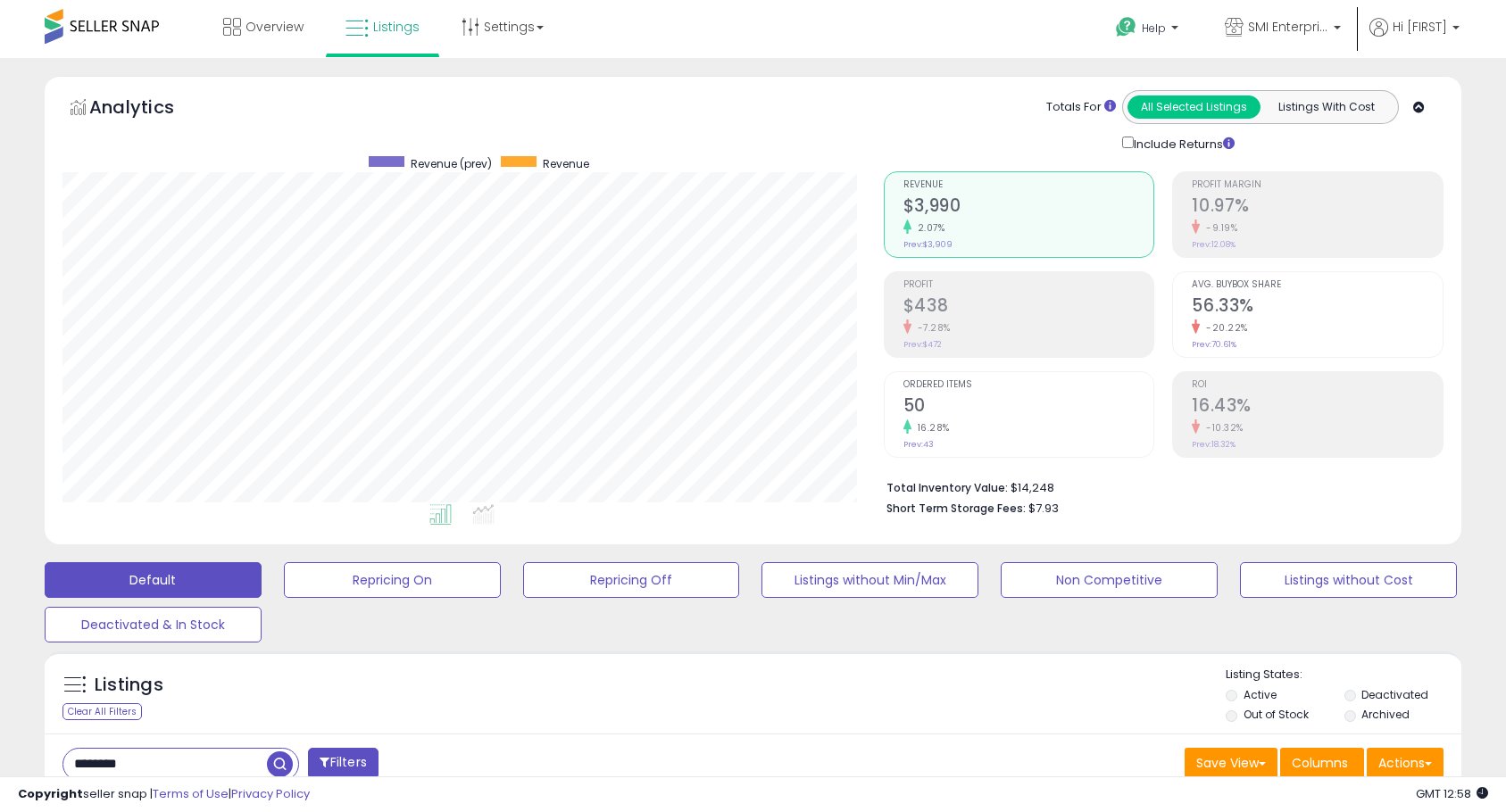 click on "Out of Stock" at bounding box center [1283, 717] 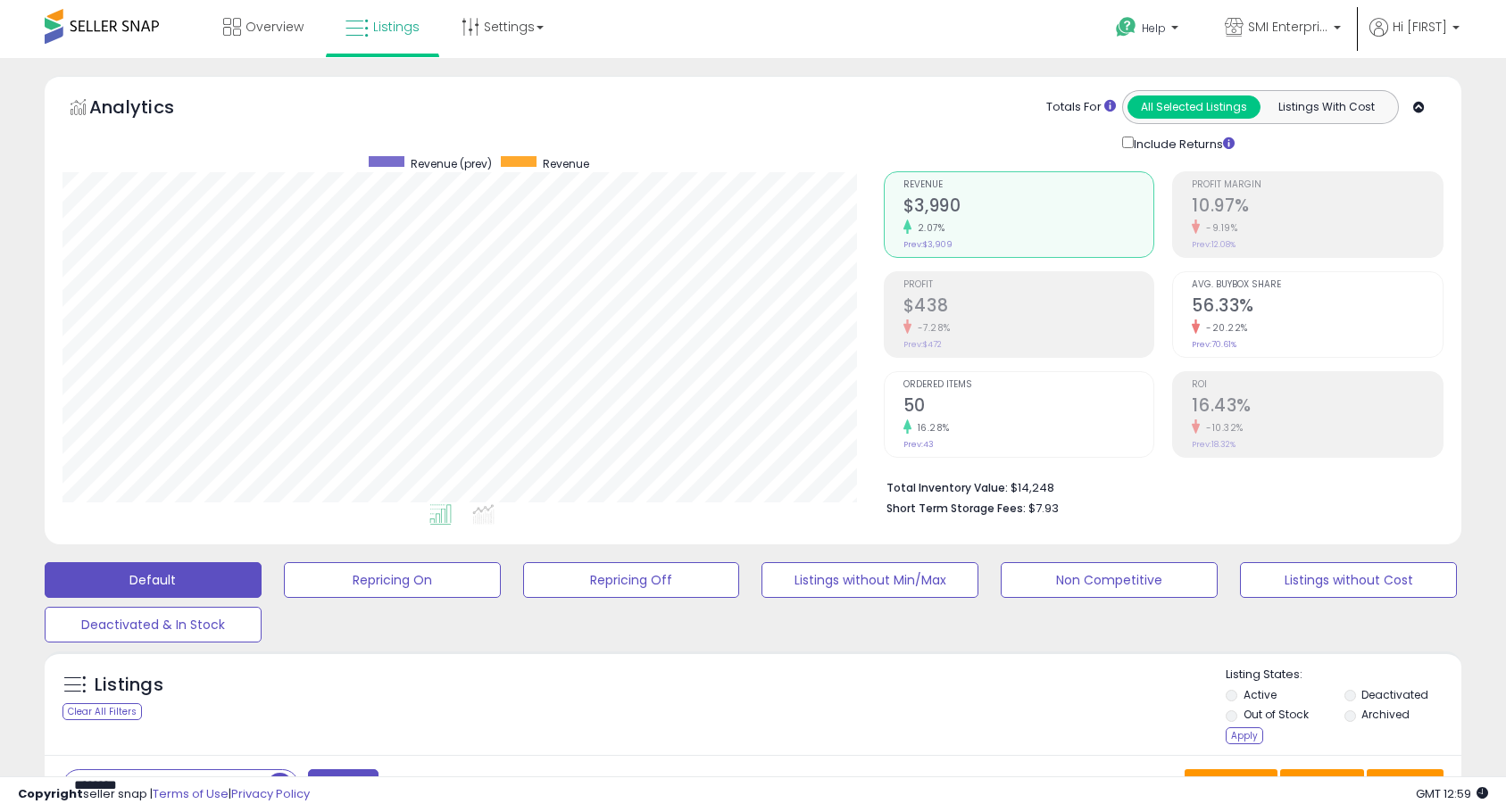 click on "Apply" at bounding box center (1244, 735) 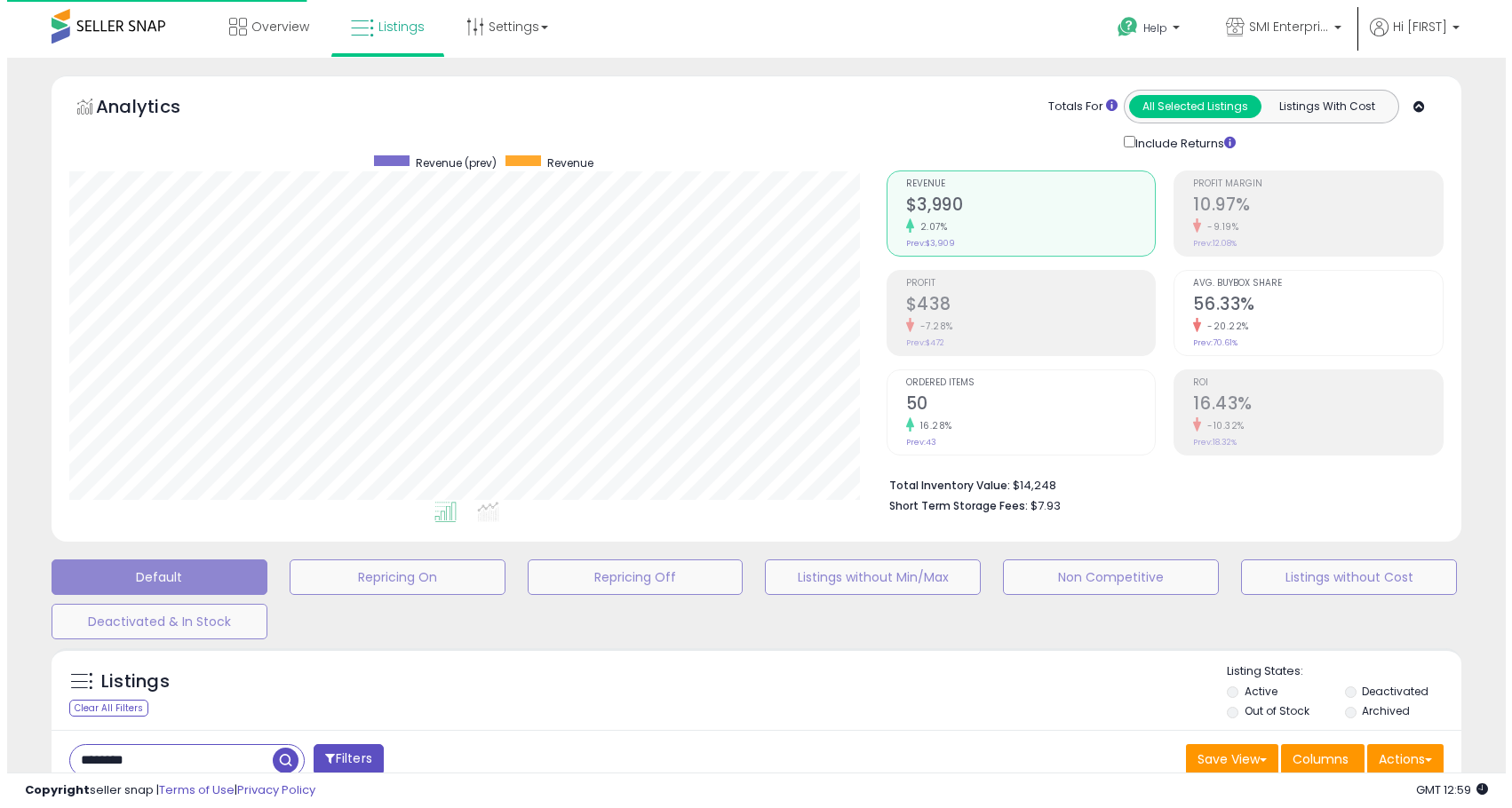 scroll, scrollTop: 887548, scrollLeft: 887541, axis: both 